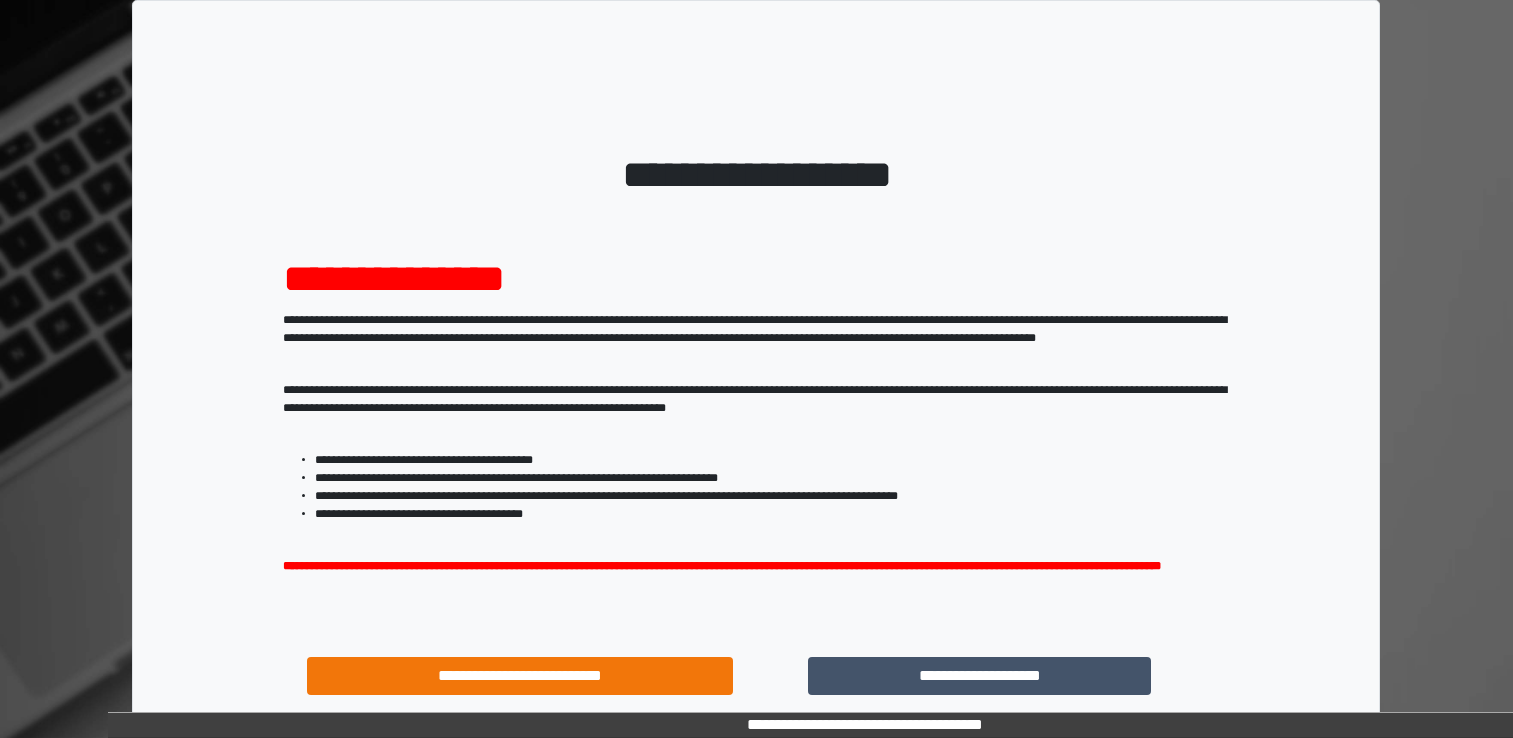 scroll, scrollTop: 0, scrollLeft: 0, axis: both 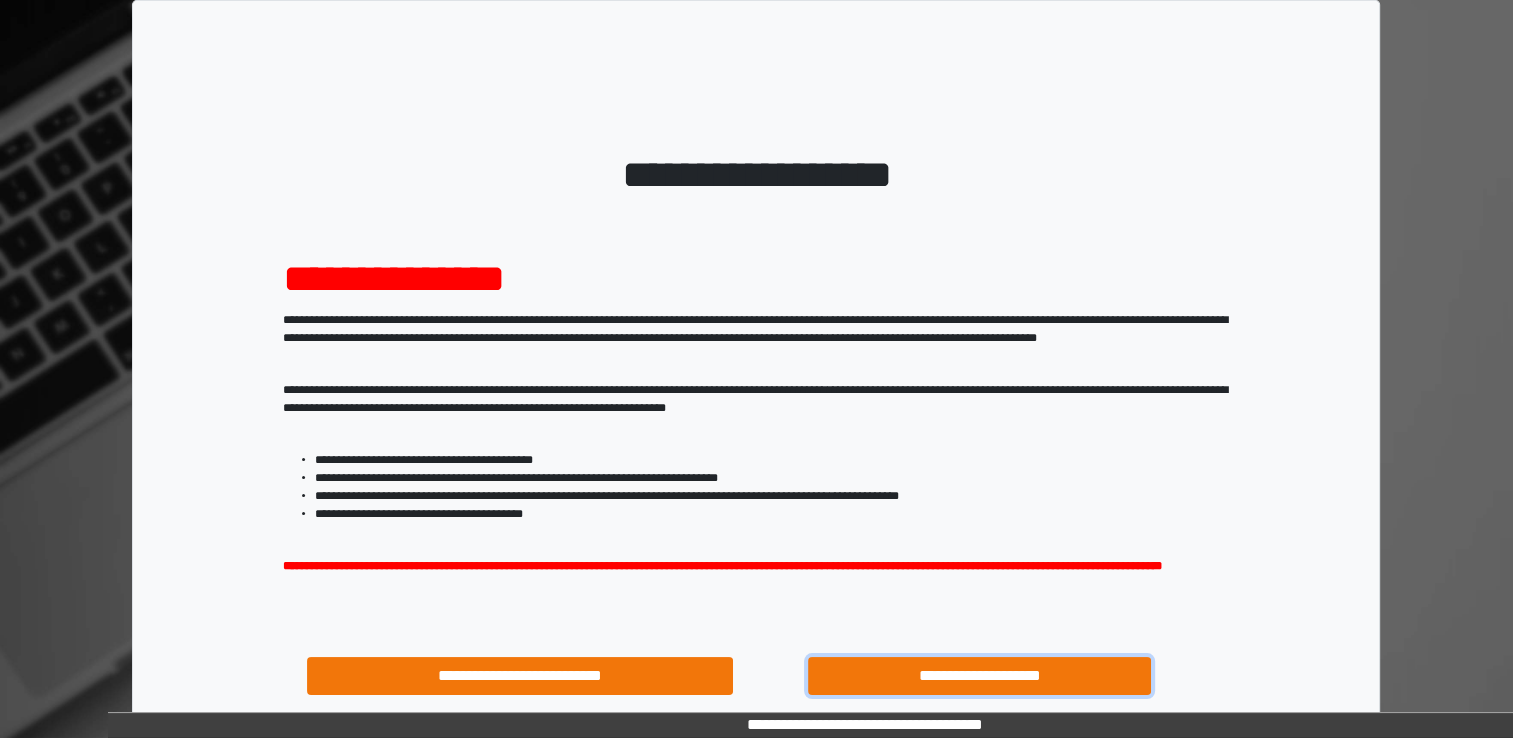 click on "**********" at bounding box center (980, 676) 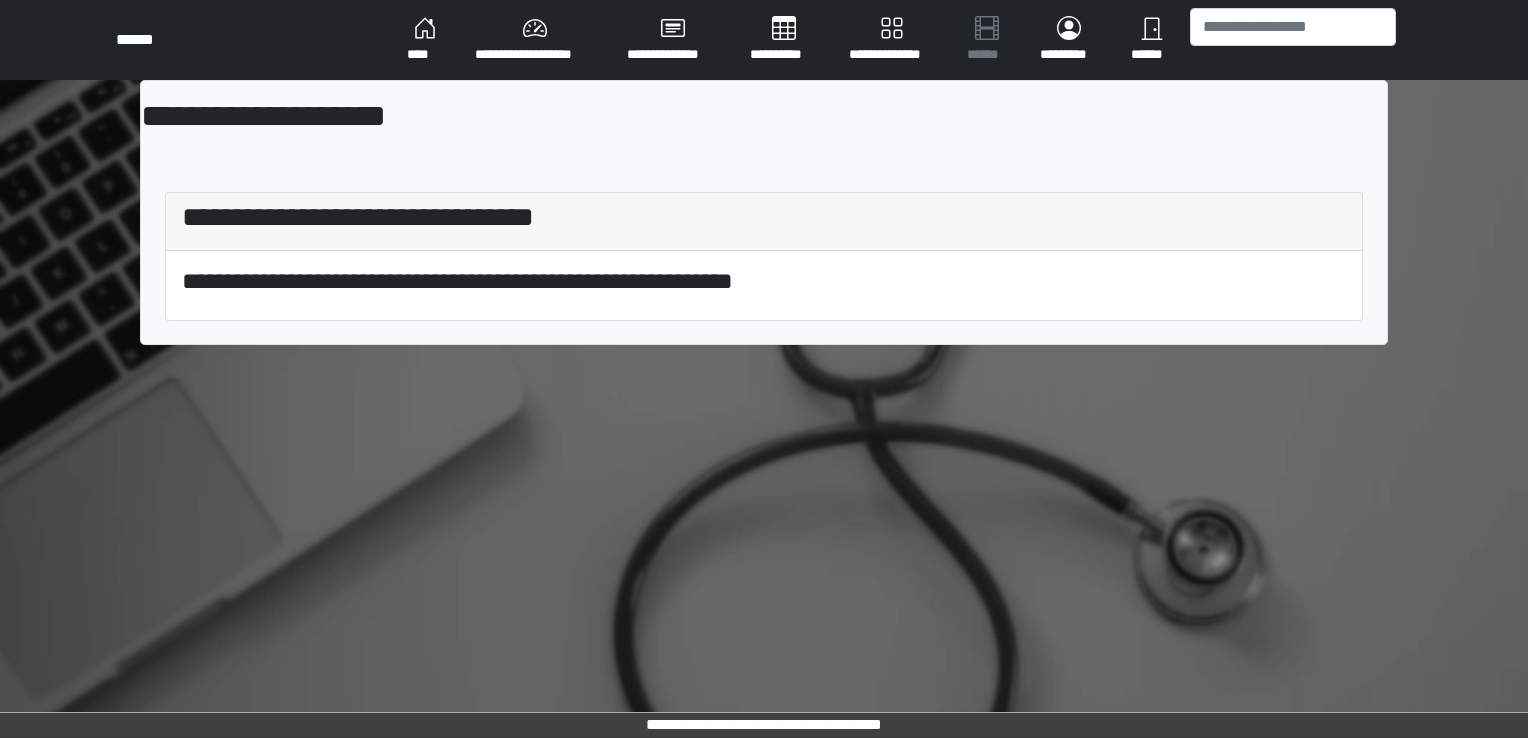 scroll, scrollTop: 0, scrollLeft: 0, axis: both 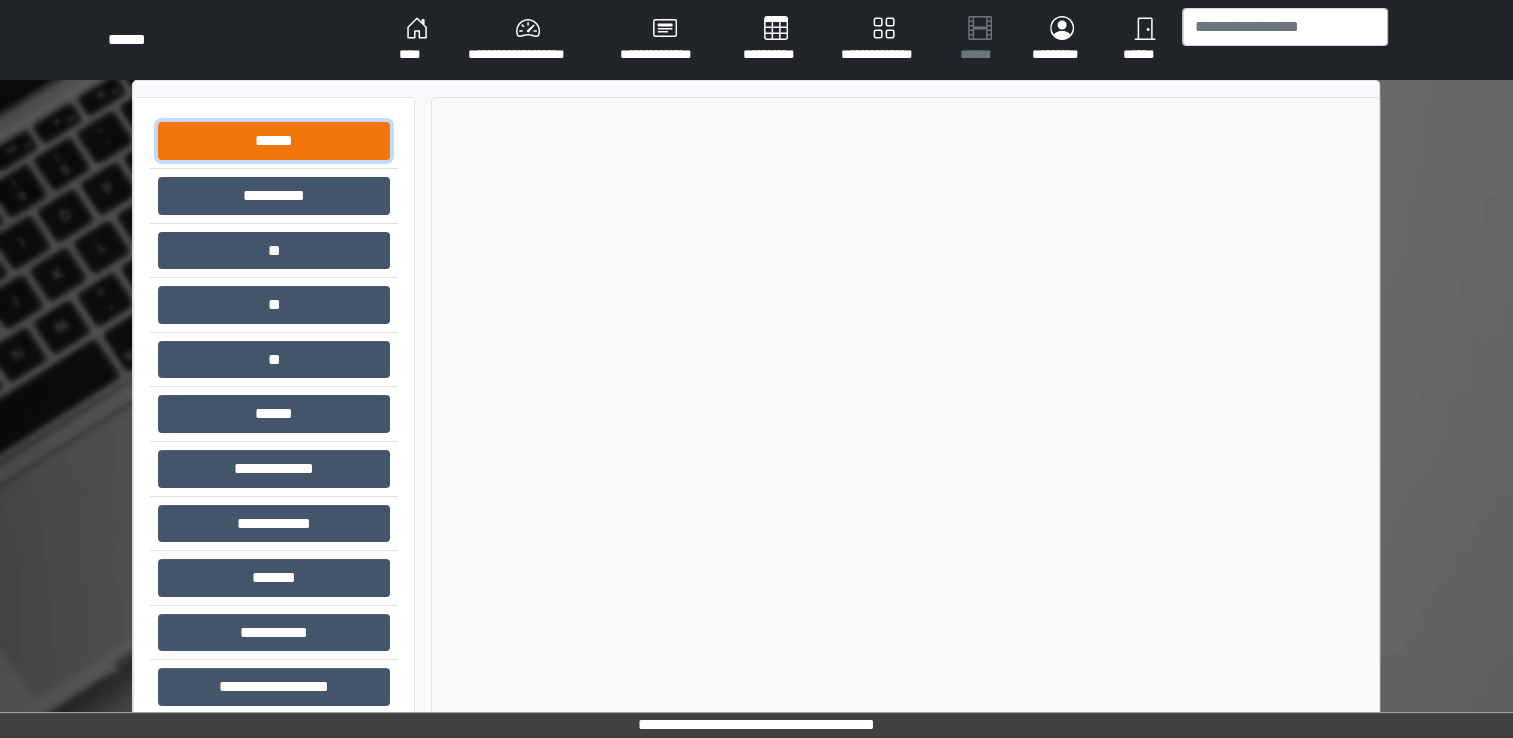 click on "******" at bounding box center [274, 141] 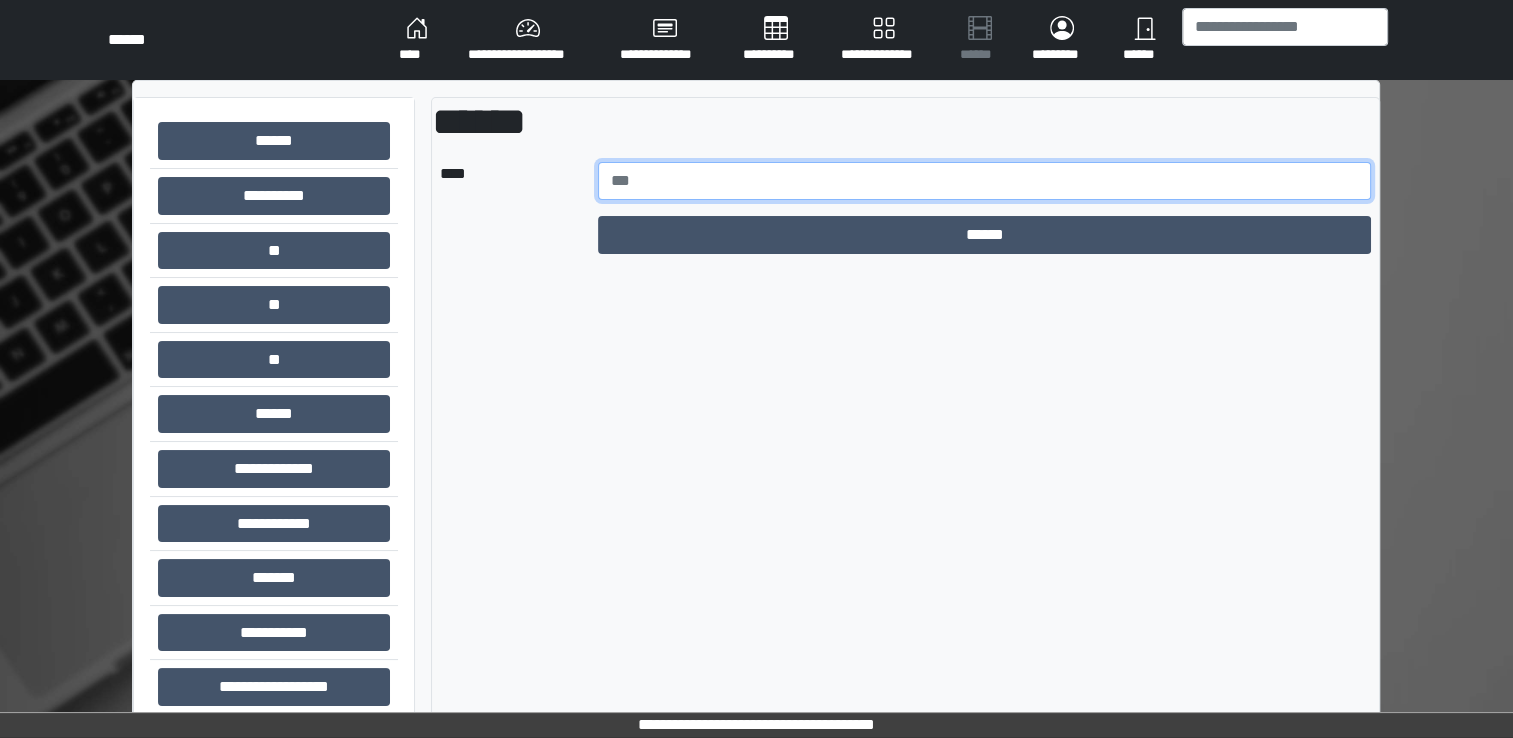 click at bounding box center (985, 181) 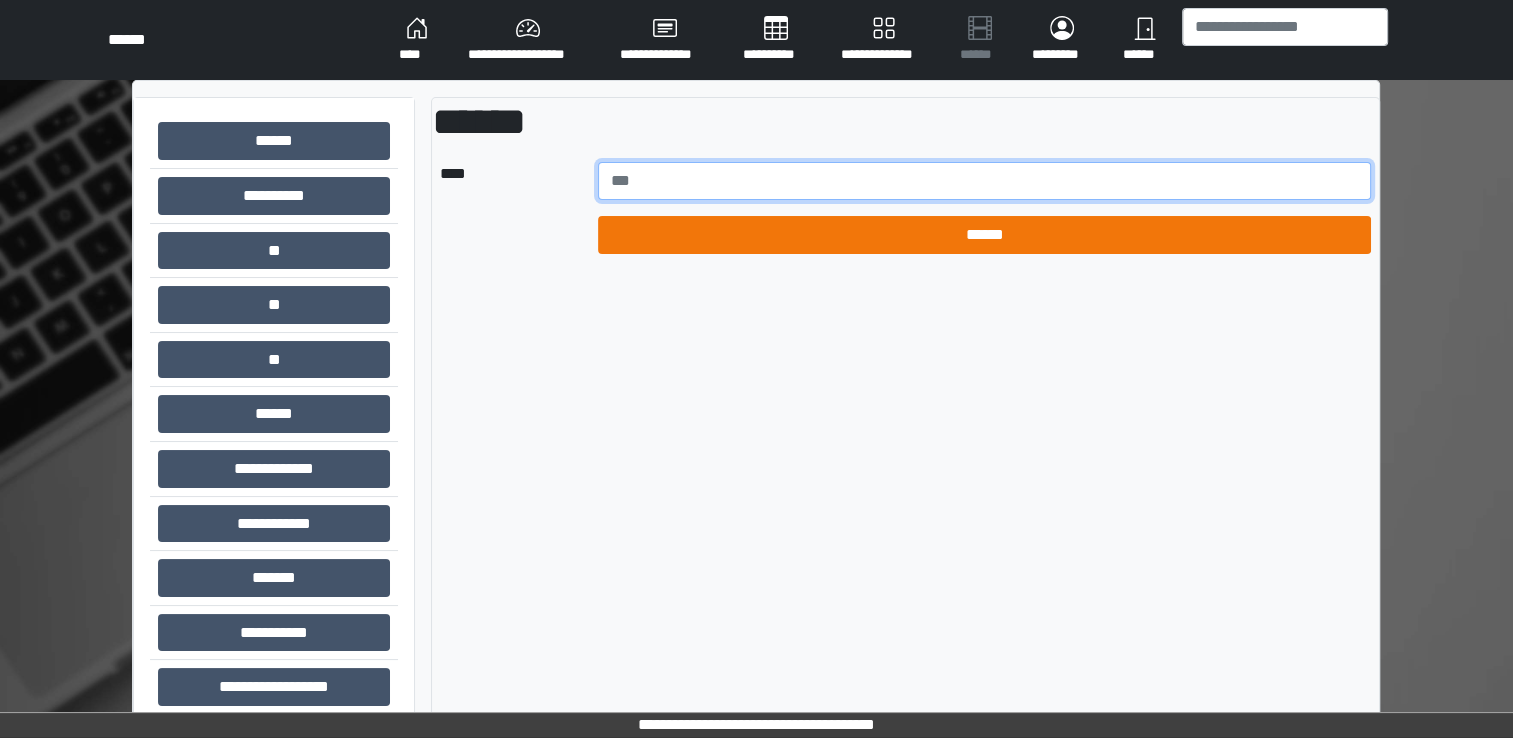 type on "******" 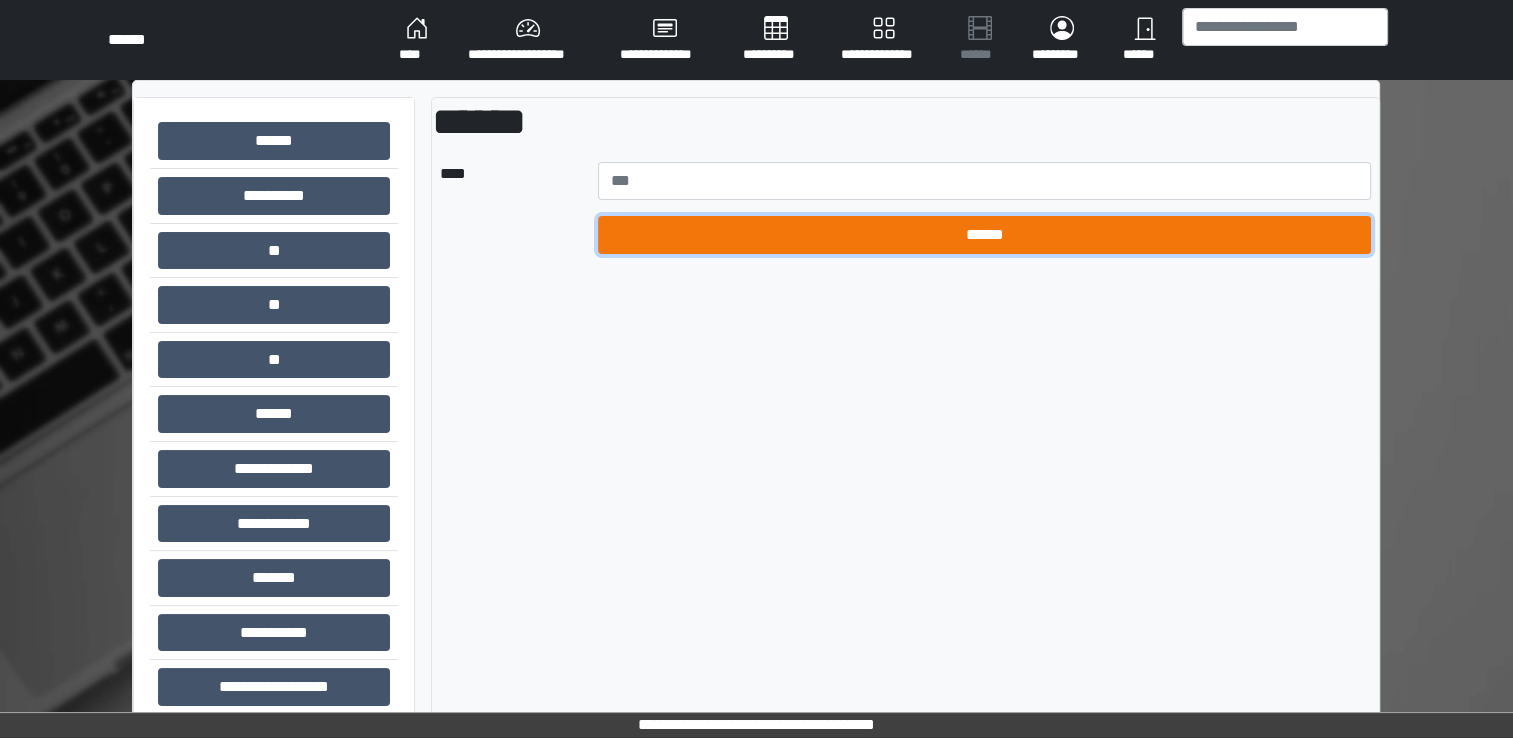 click on "******" at bounding box center (985, 235) 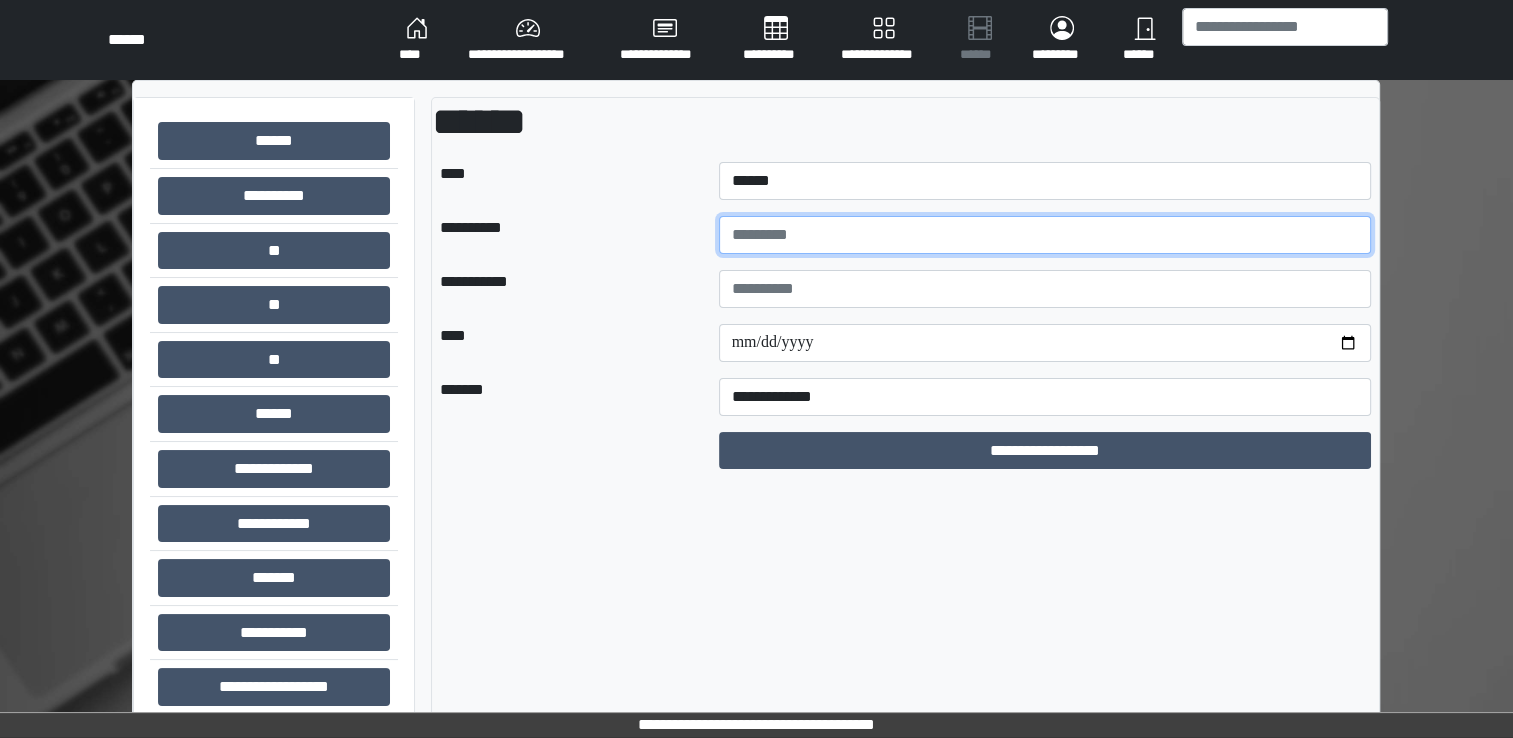 click at bounding box center (1045, 235) 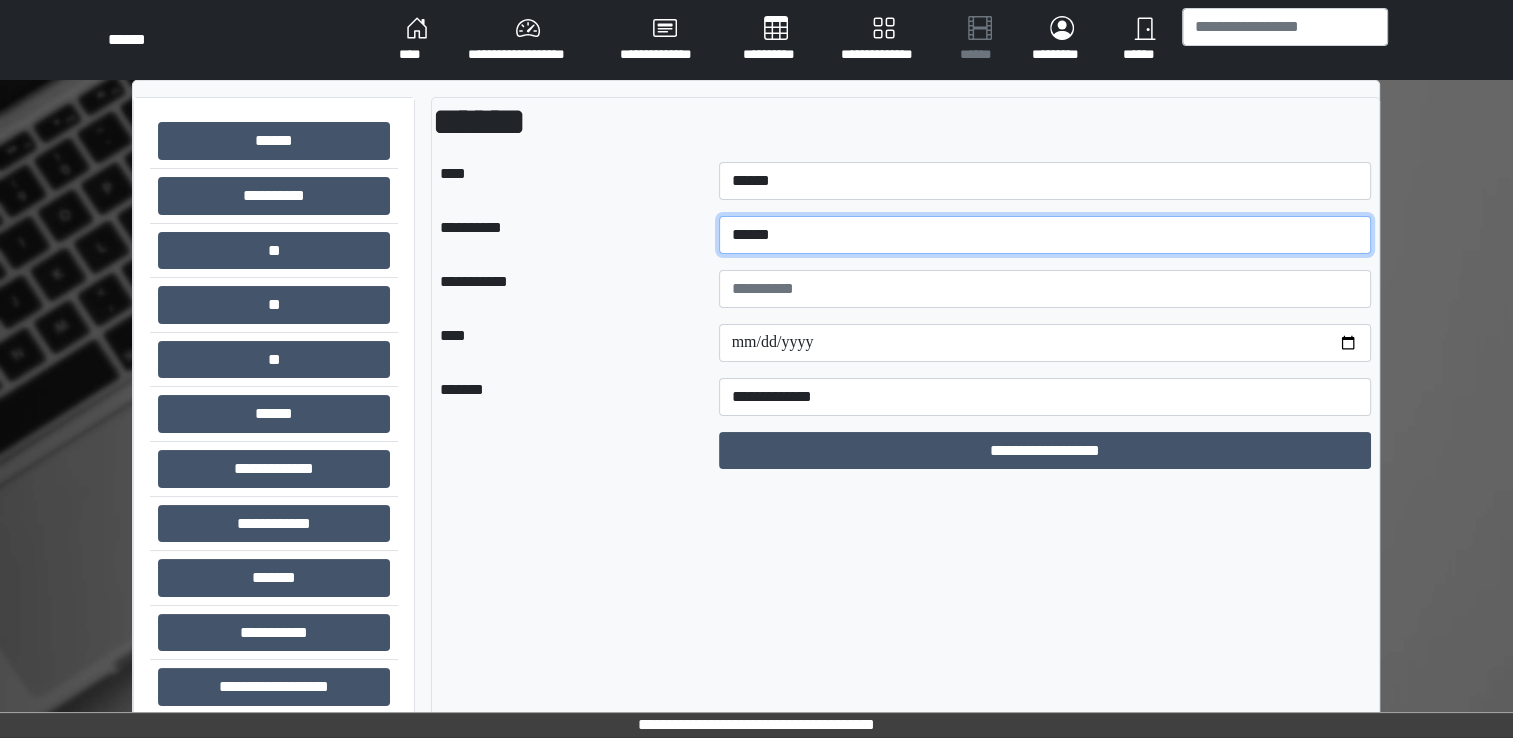 type on "******" 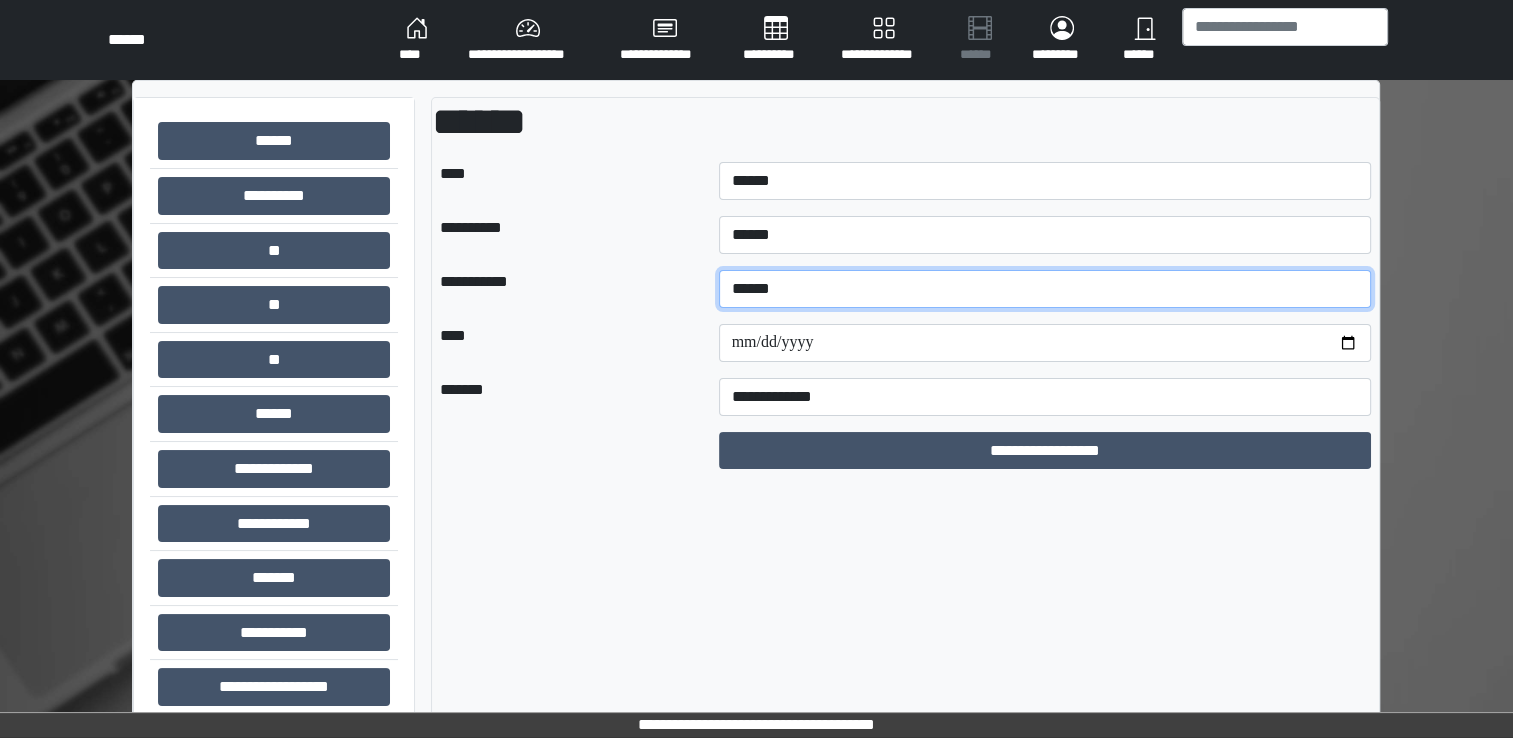 click on "******" at bounding box center (1045, 289) 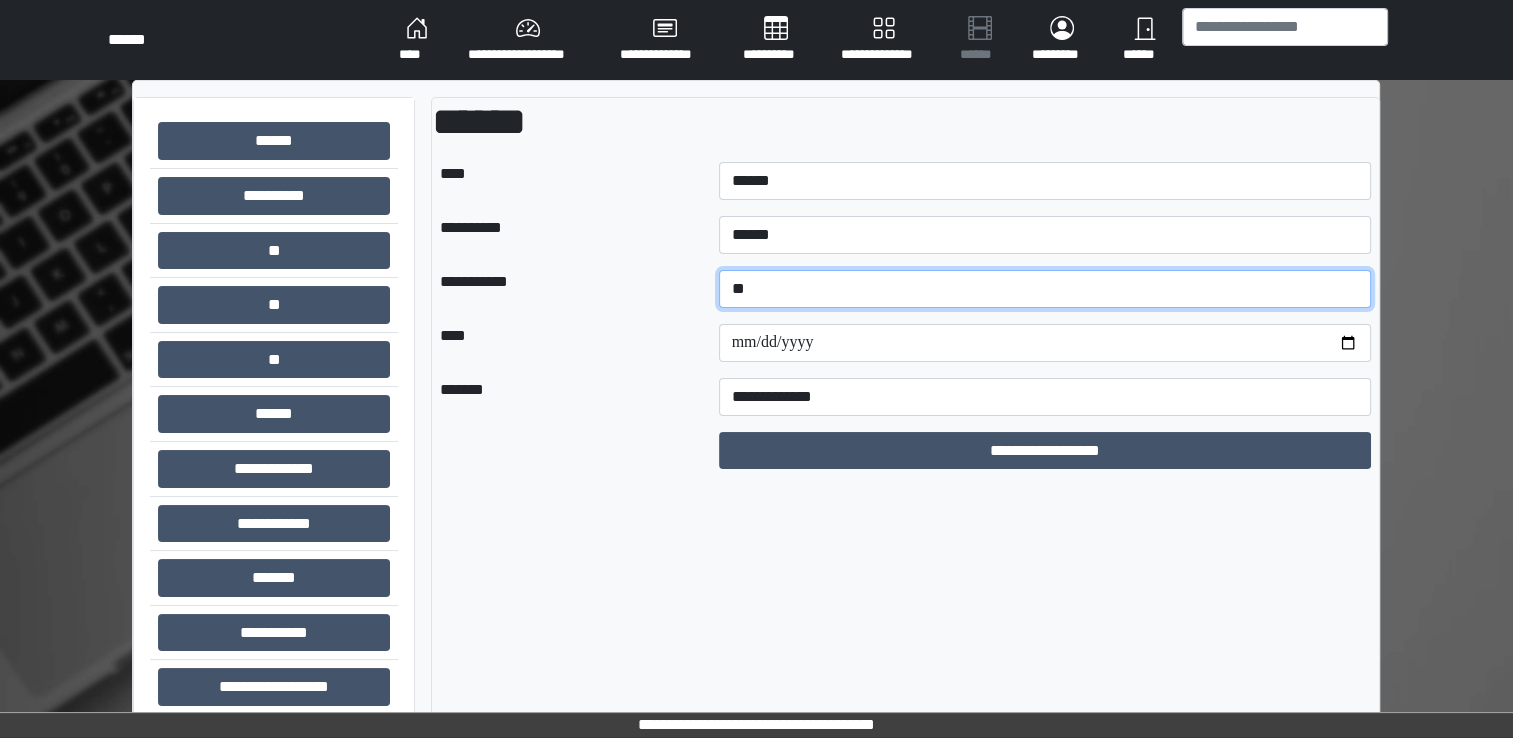 type on "*" 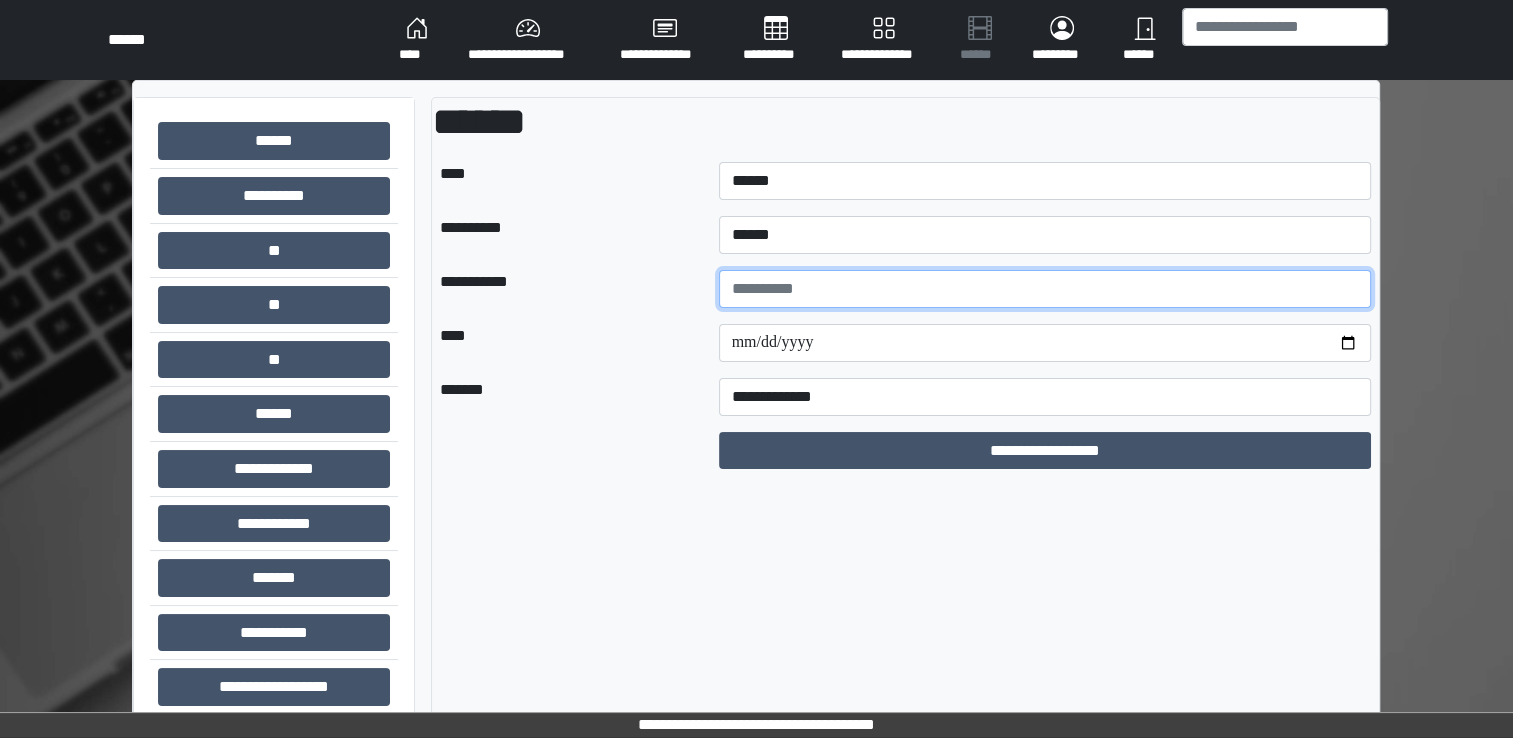 type 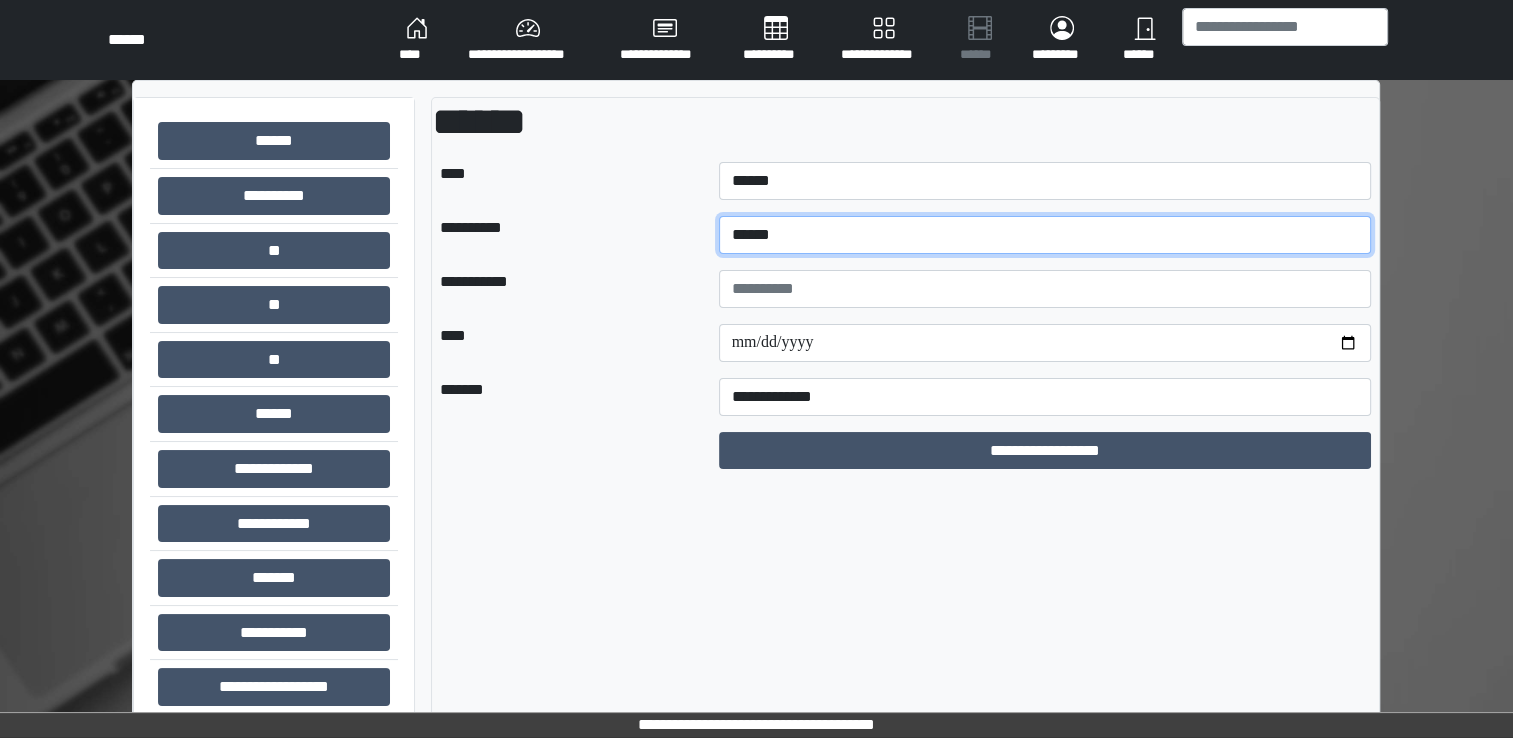 click on "******" at bounding box center (1045, 235) 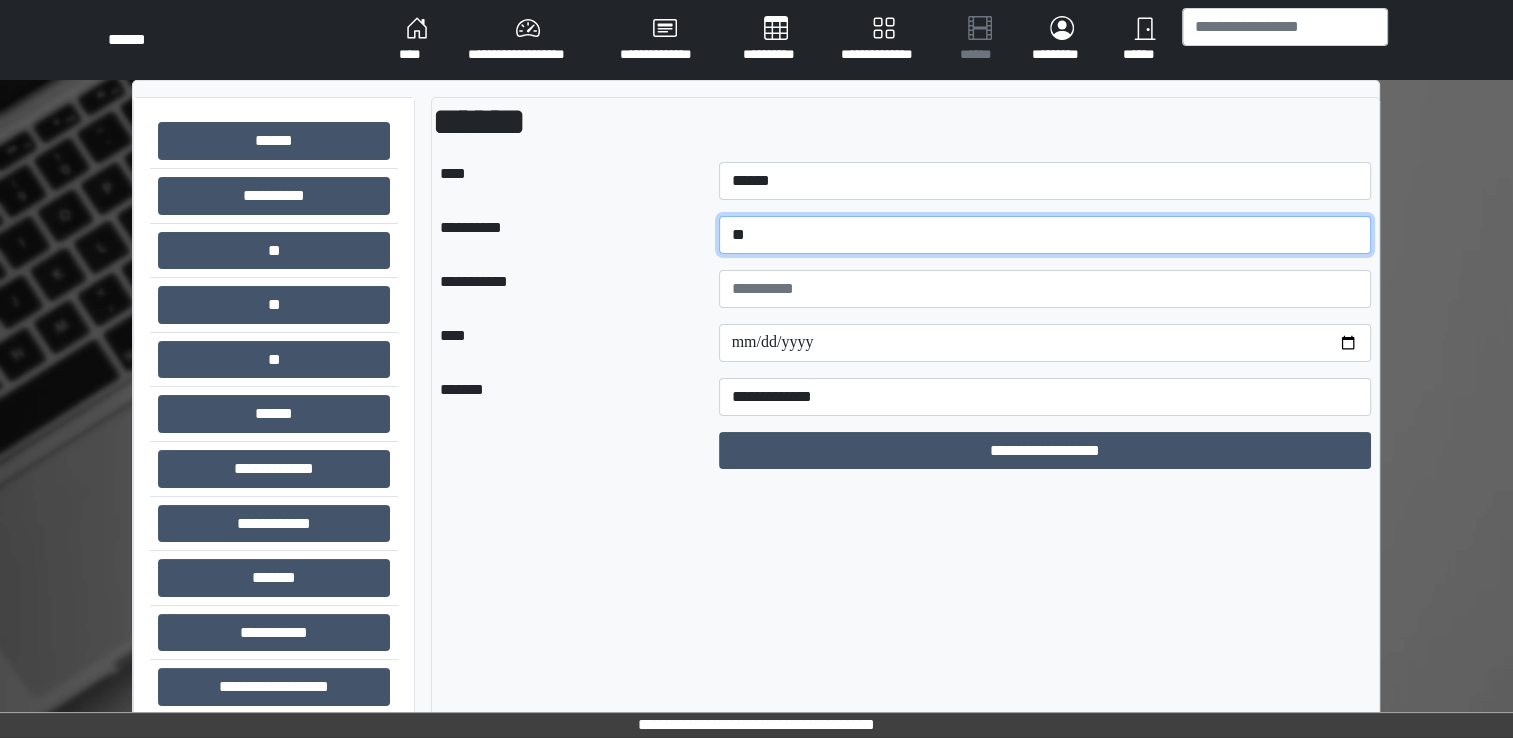 type on "*" 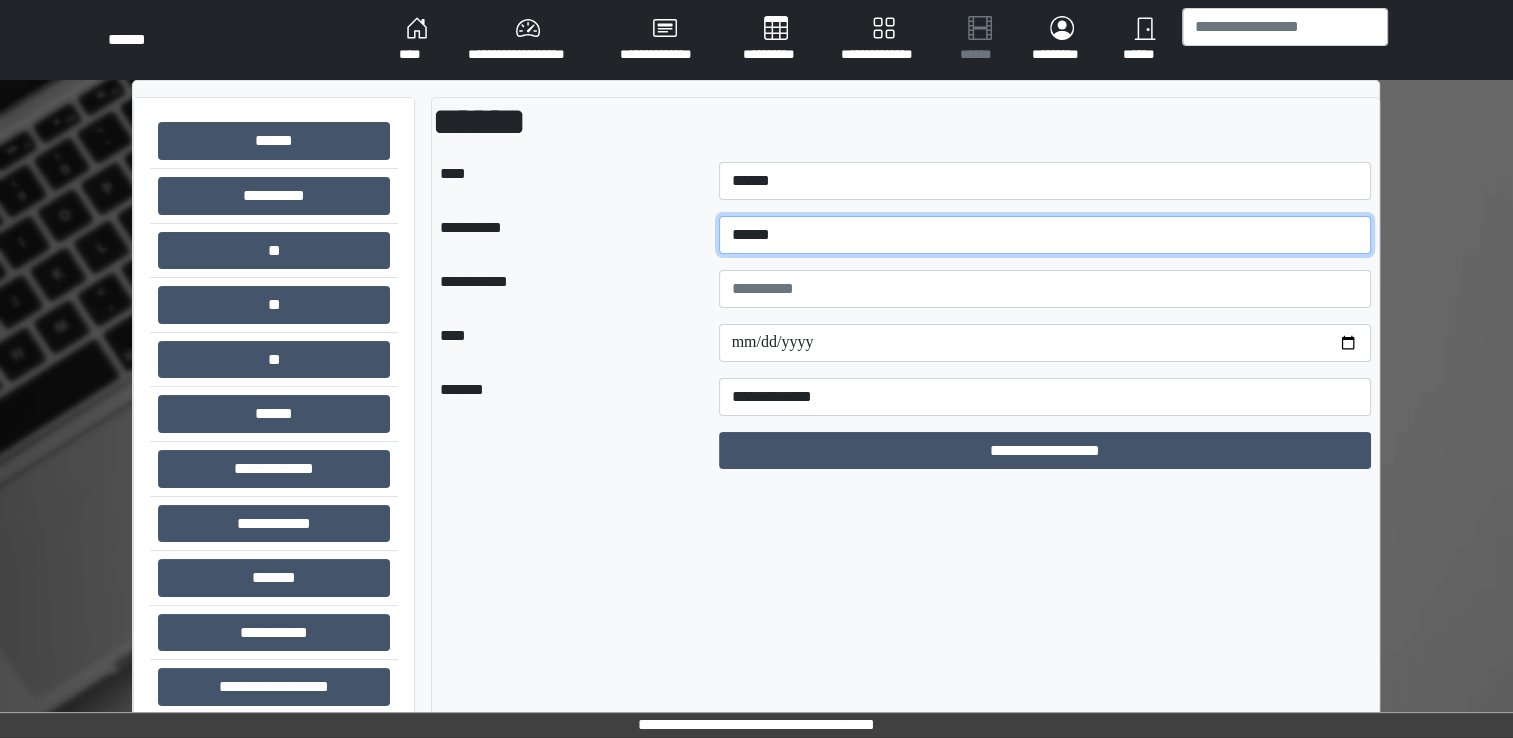 type on "******" 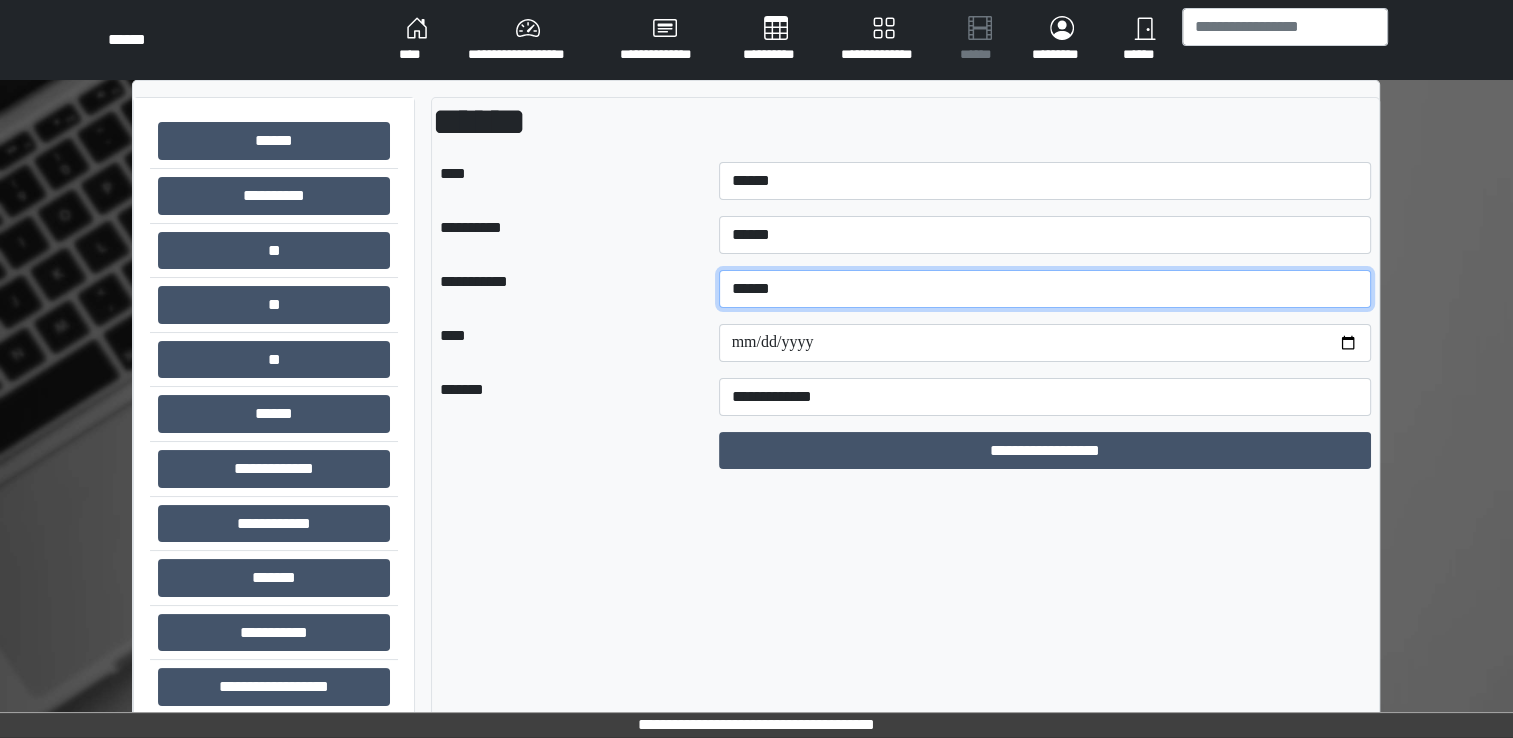 type on "******" 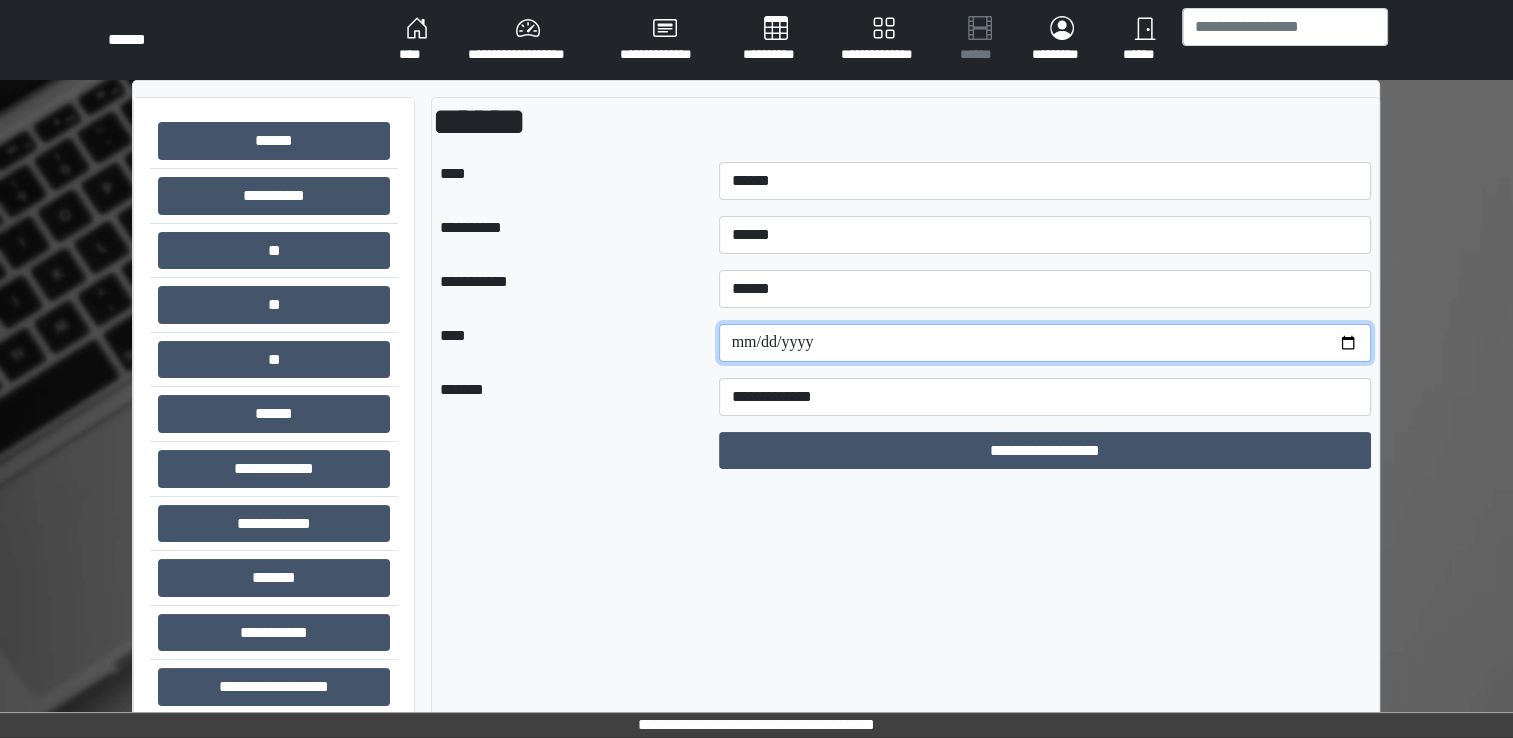 type on "**********" 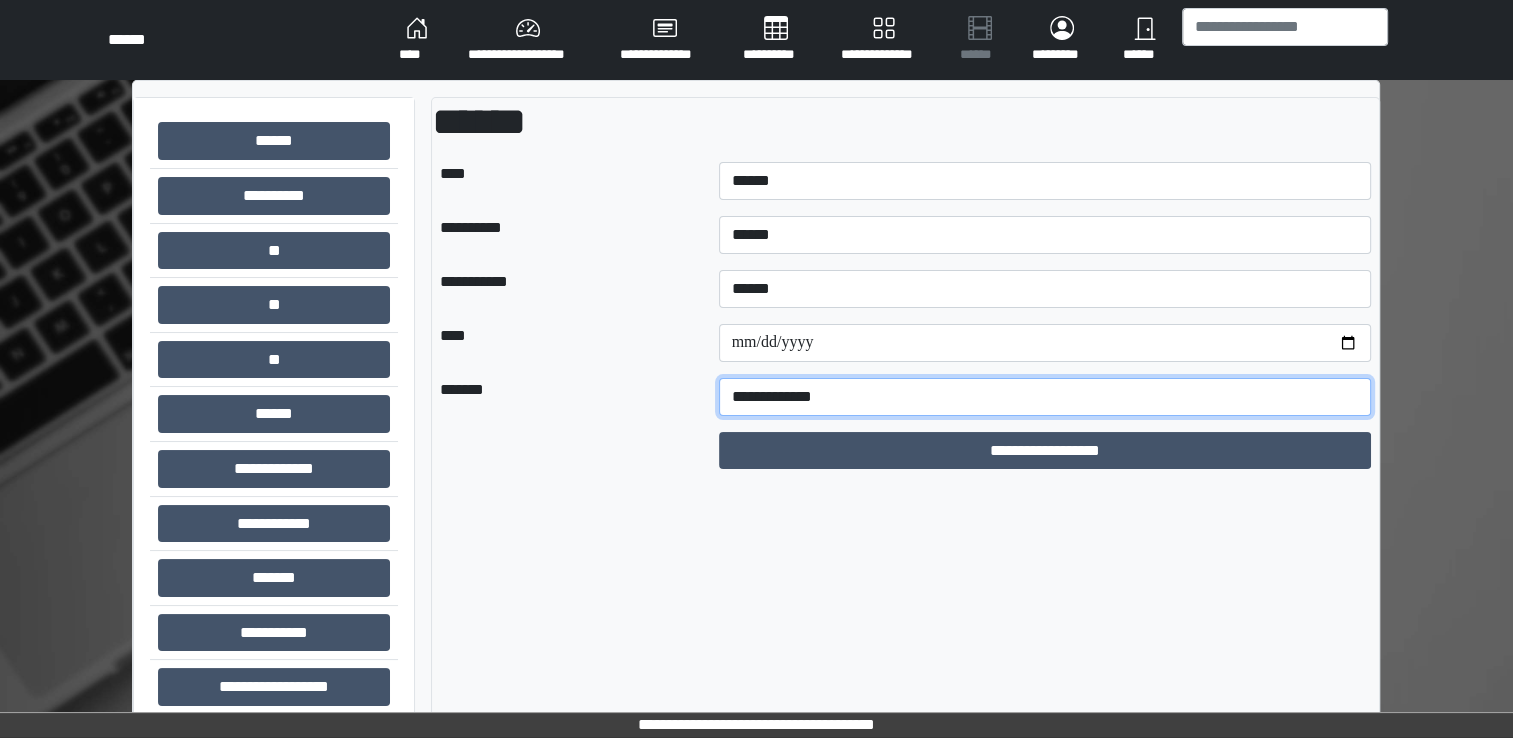 select on "*" 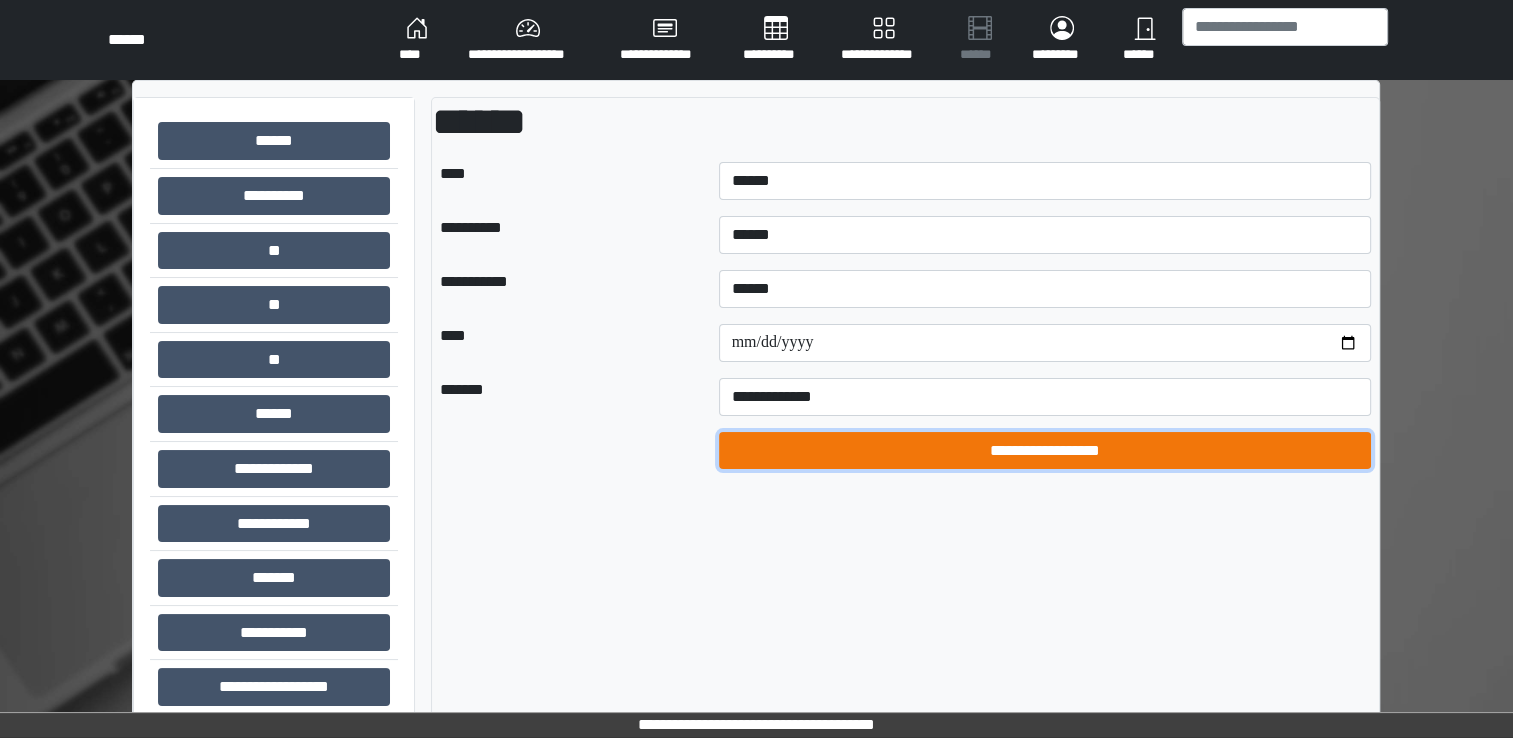click on "**********" at bounding box center [1045, 451] 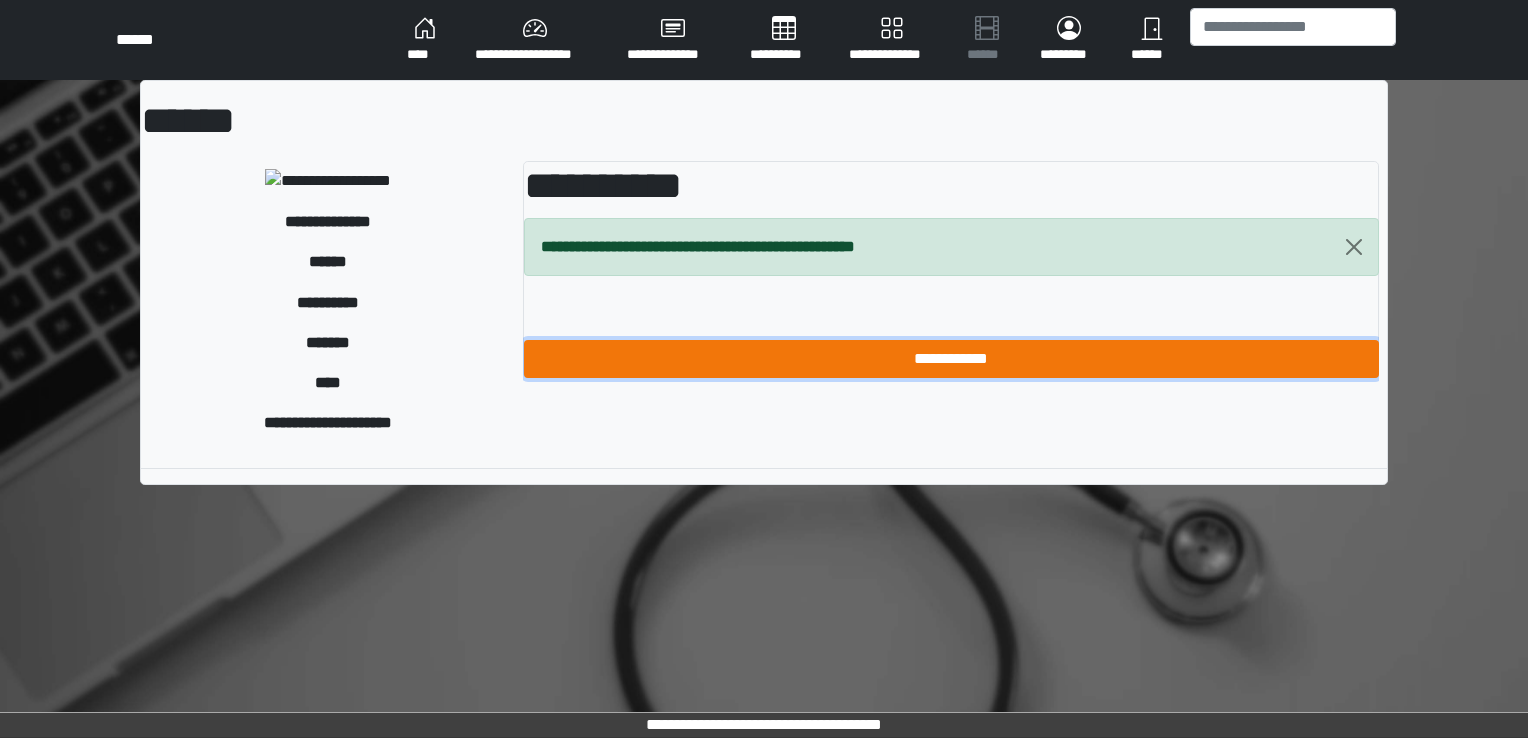 click on "**********" at bounding box center (951, 359) 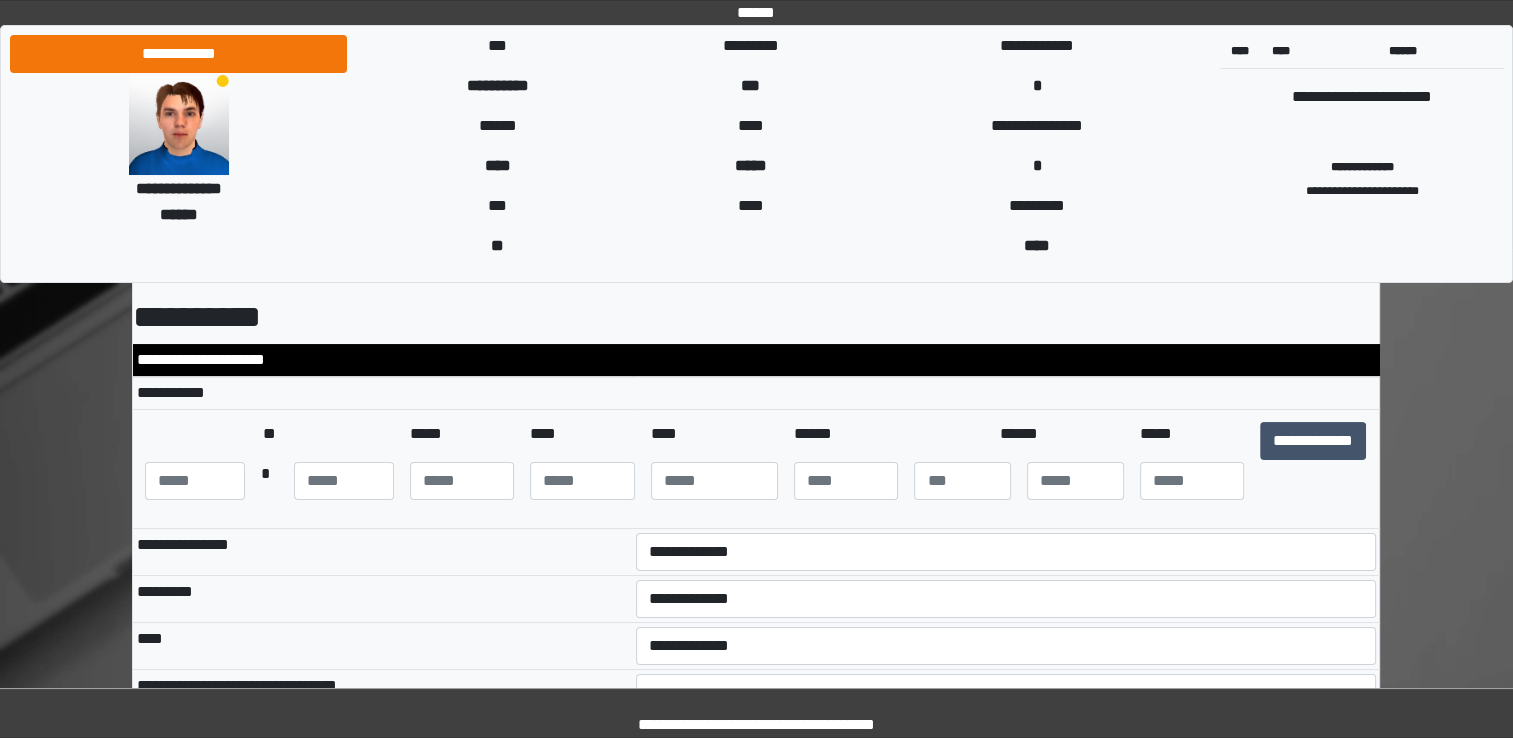 scroll, scrollTop: 100, scrollLeft: 0, axis: vertical 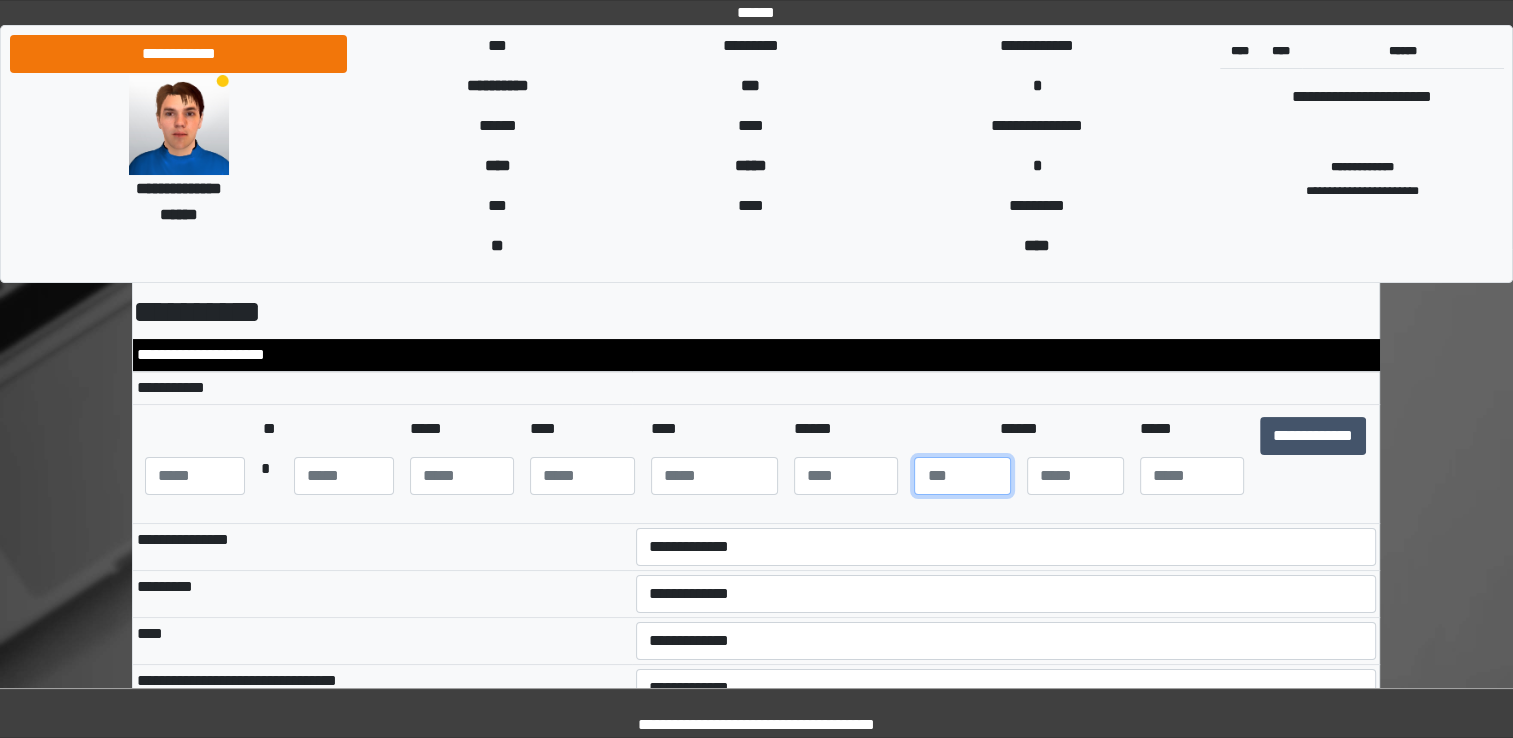 click at bounding box center [962, 476] 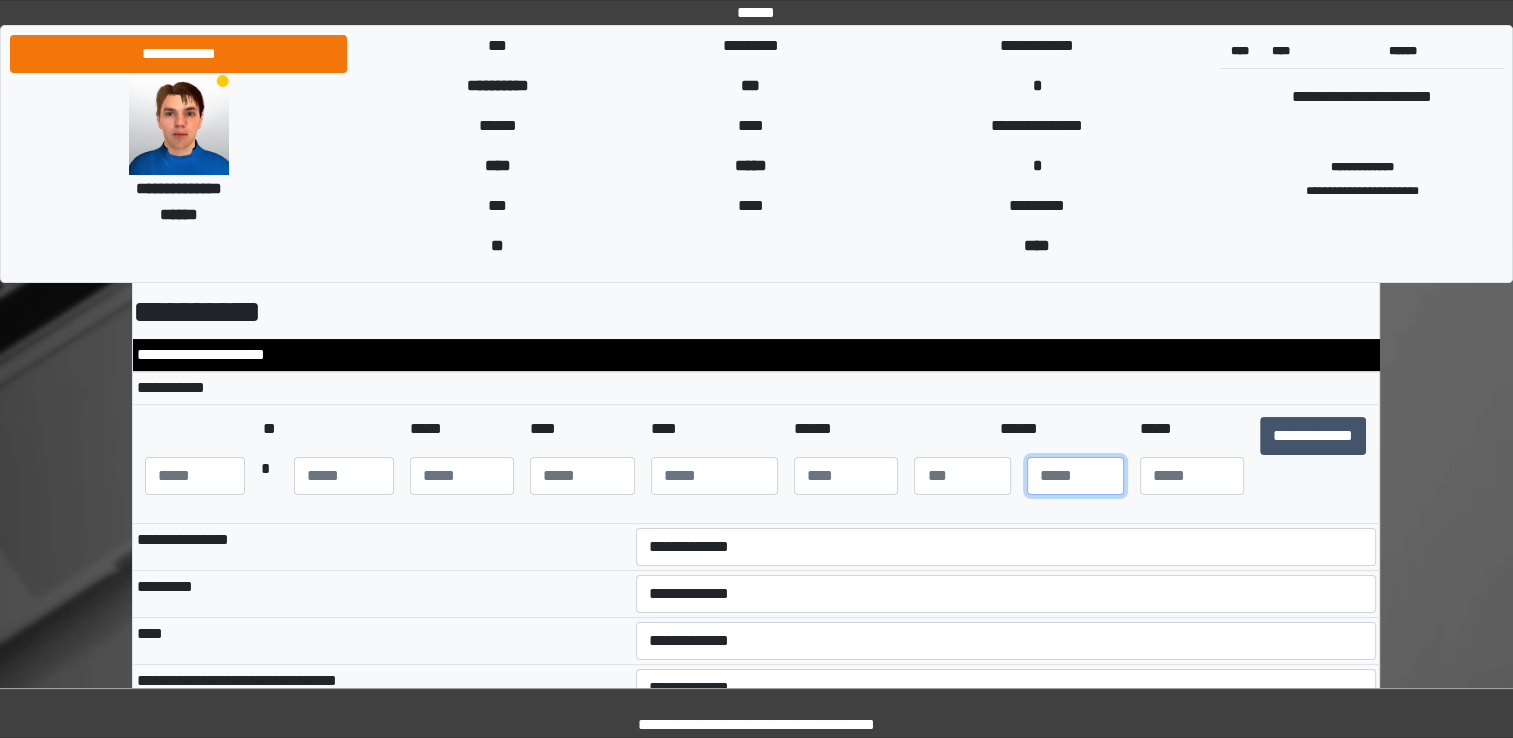 type on "*" 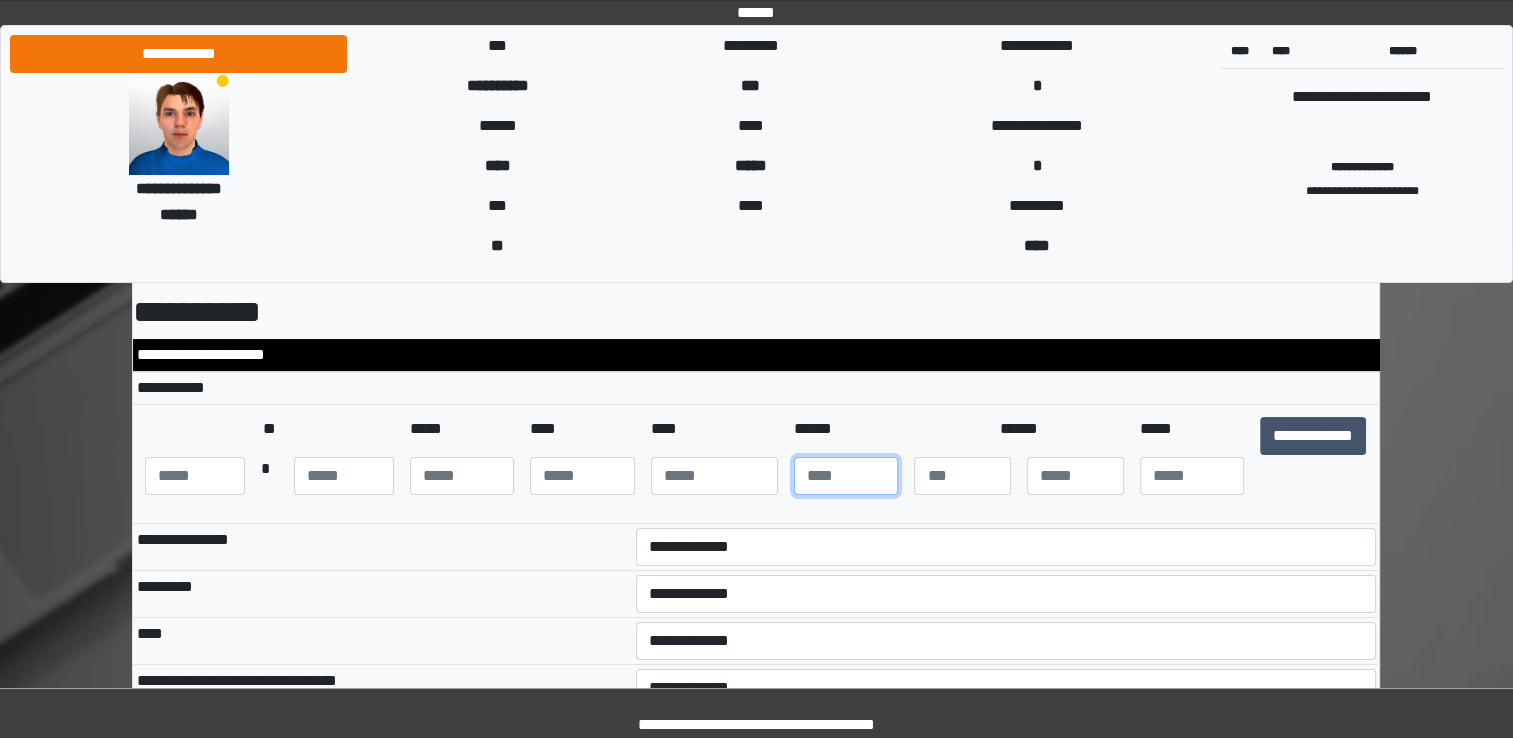 click at bounding box center [846, 476] 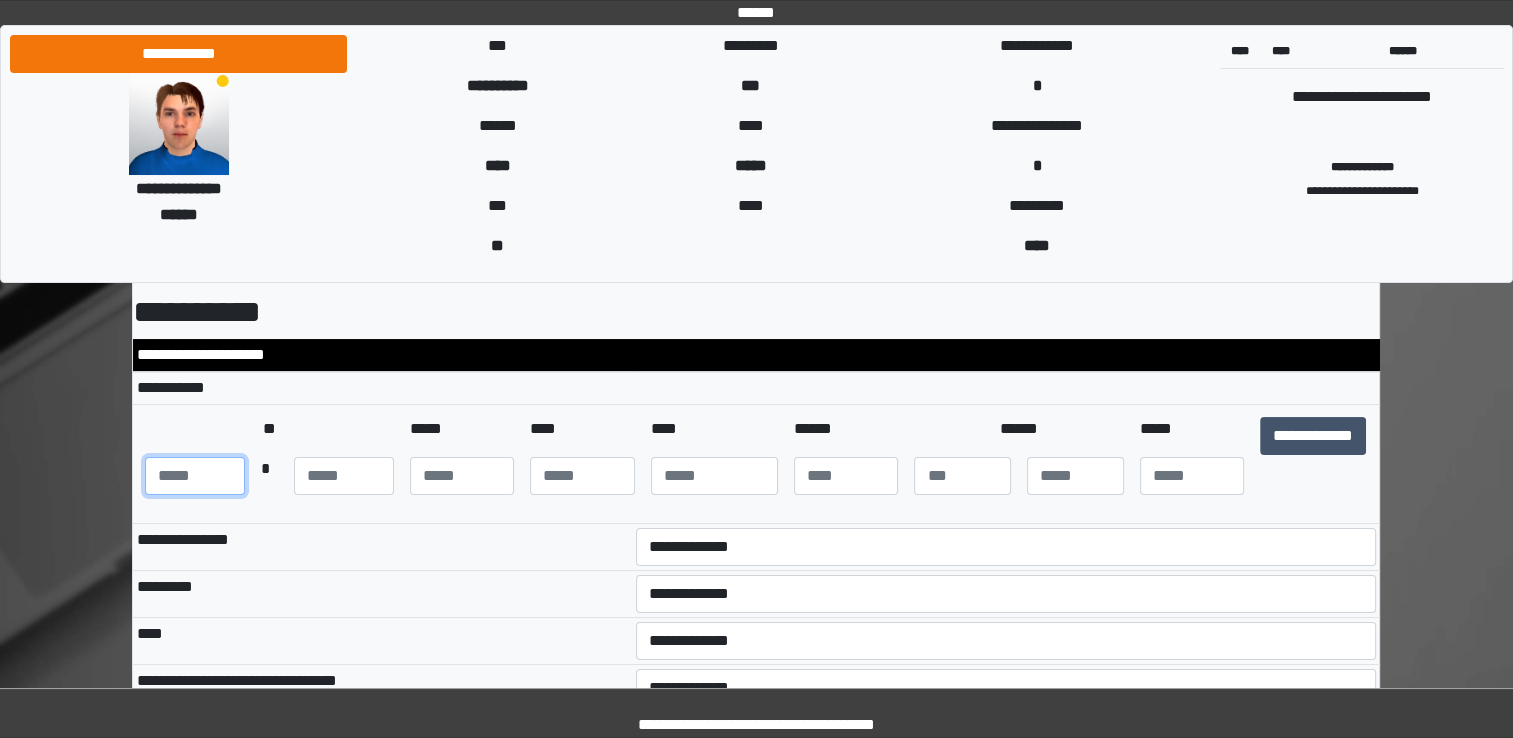click at bounding box center [195, 476] 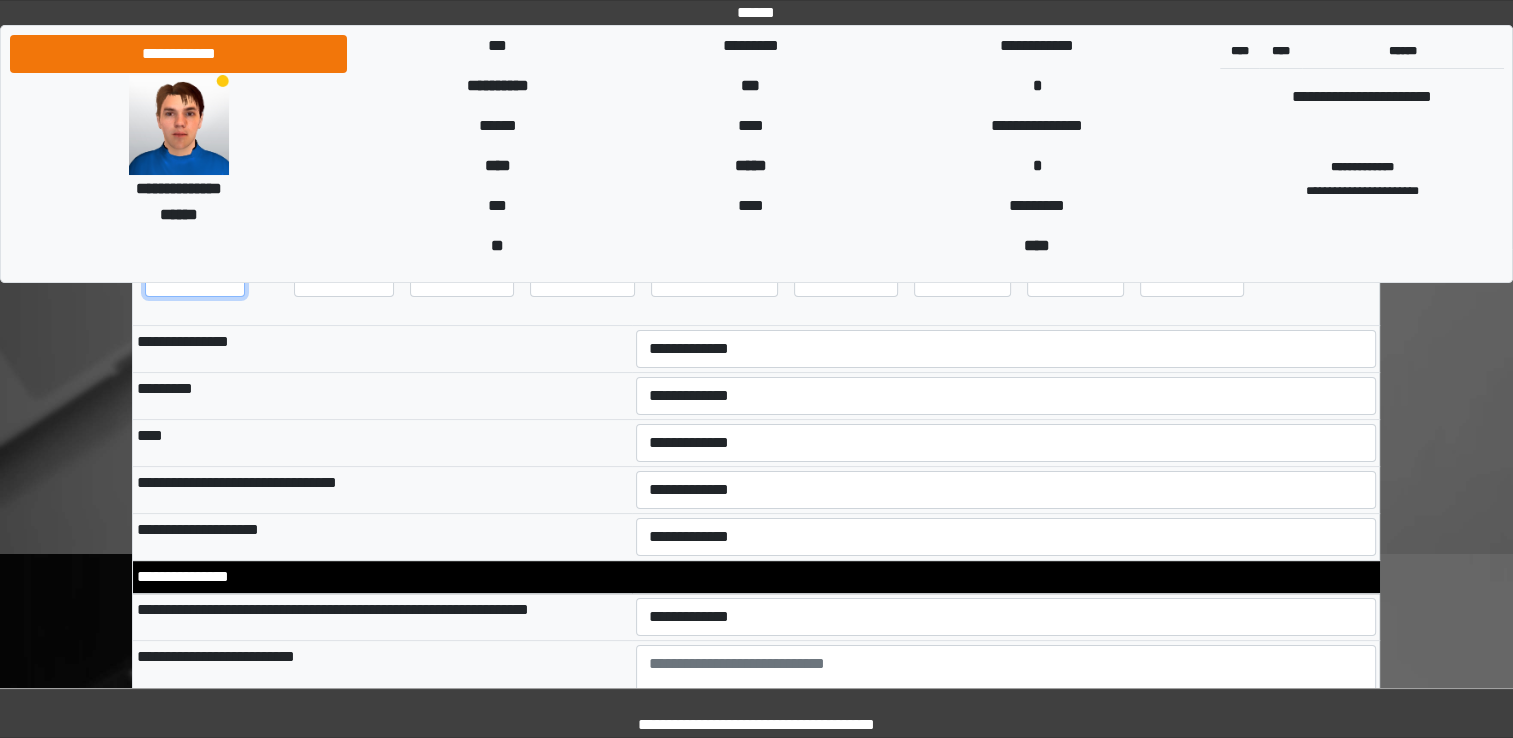 scroll, scrollTop: 300, scrollLeft: 0, axis: vertical 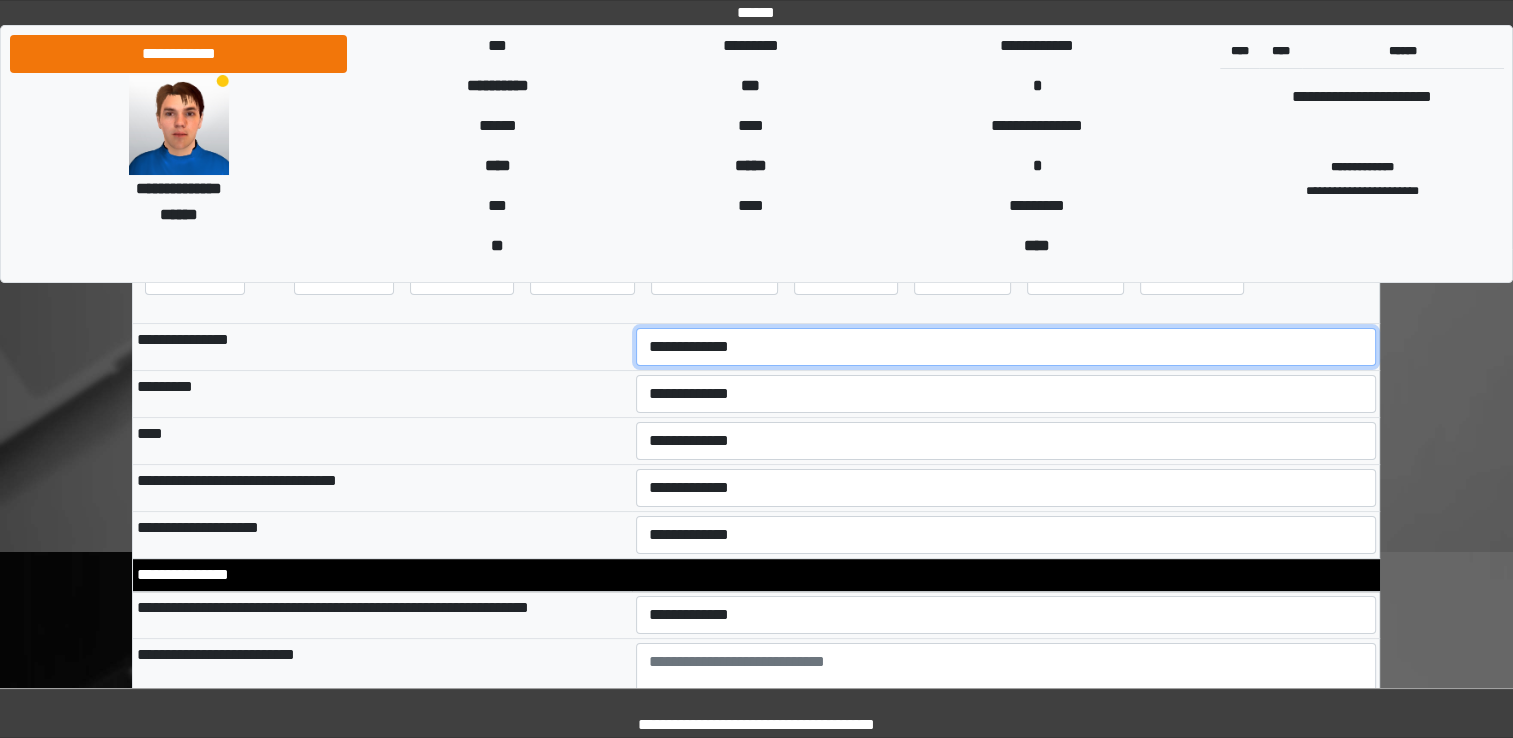 click on "**********" at bounding box center [1006, 347] 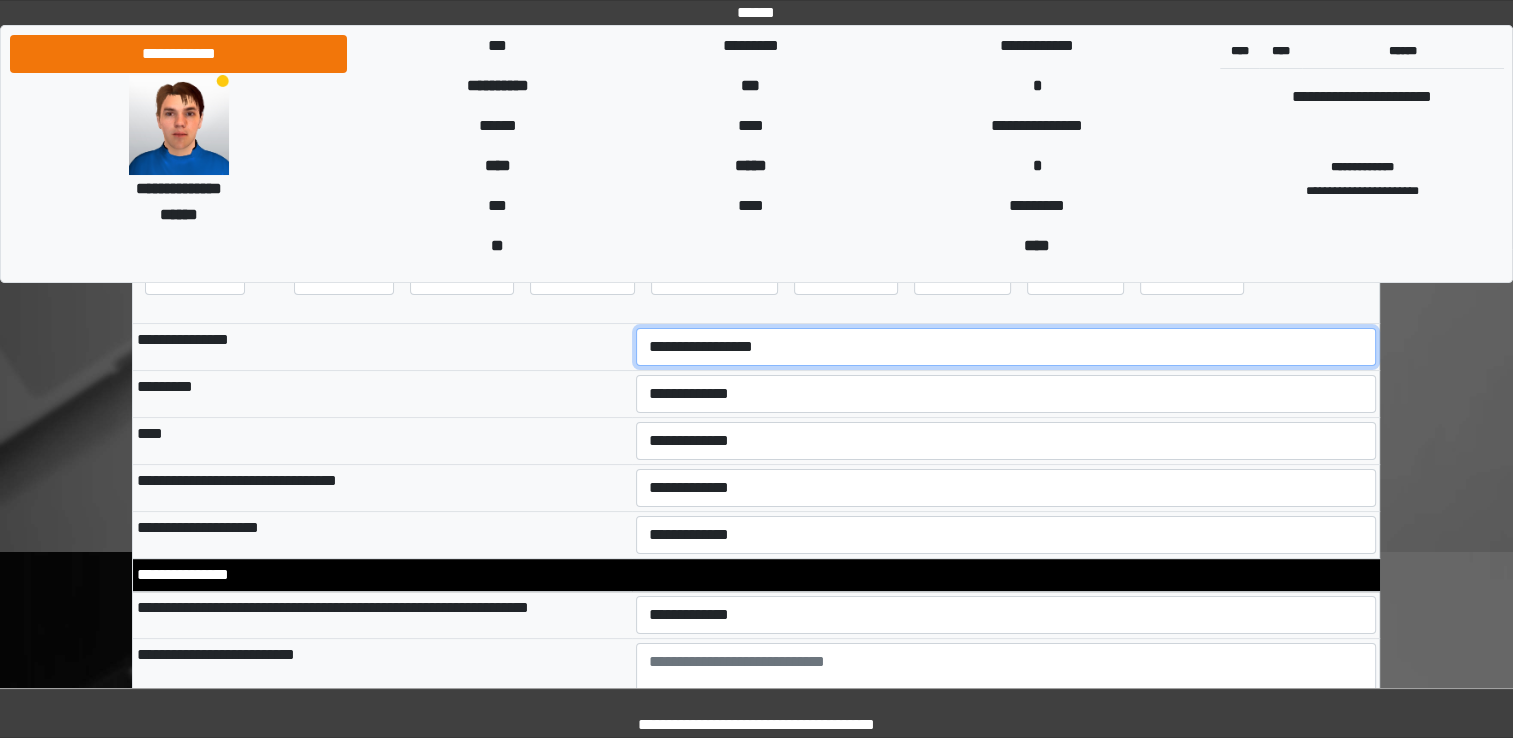 click on "**********" at bounding box center (1006, 347) 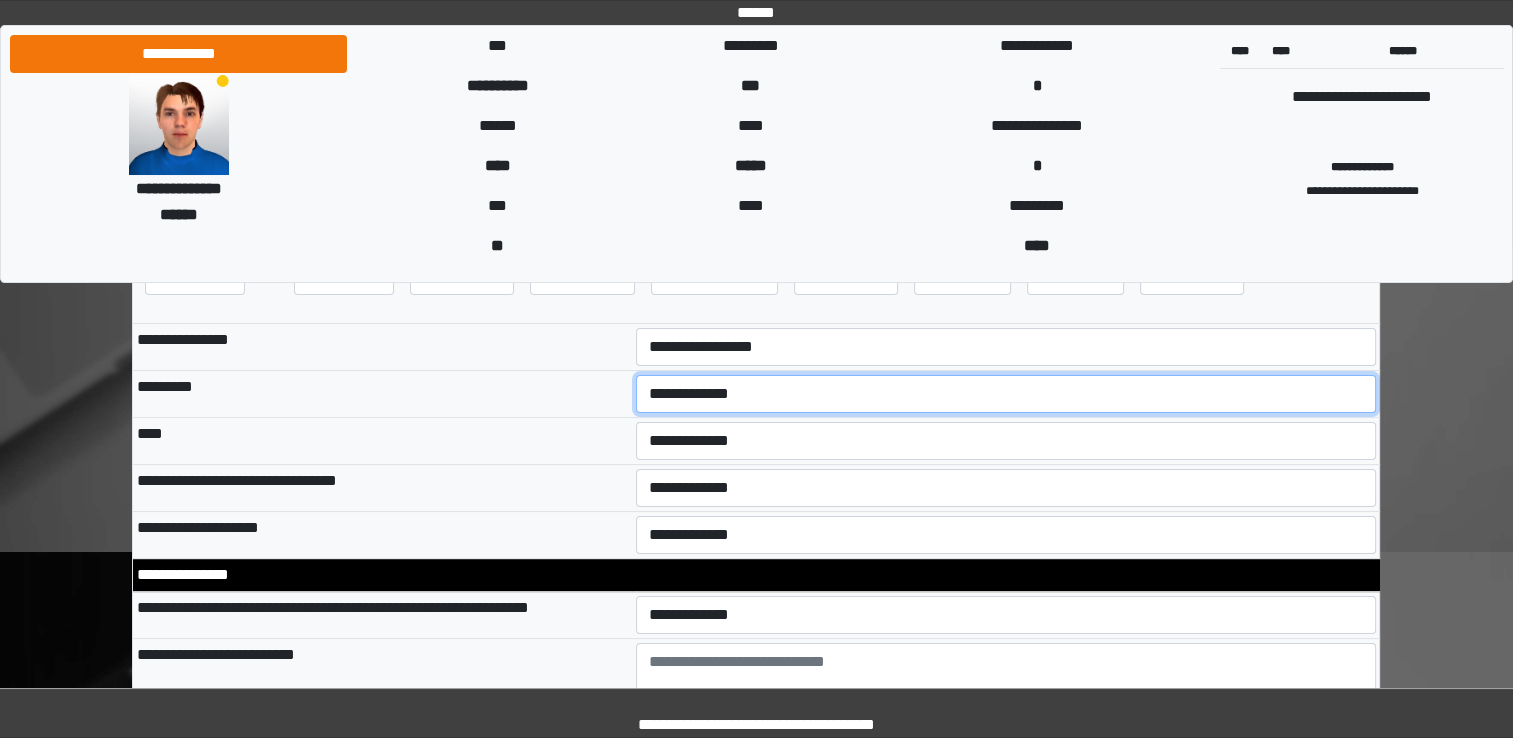 drag, startPoint x: 676, startPoint y: 383, endPoint x: 669, endPoint y: 394, distance: 13.038404 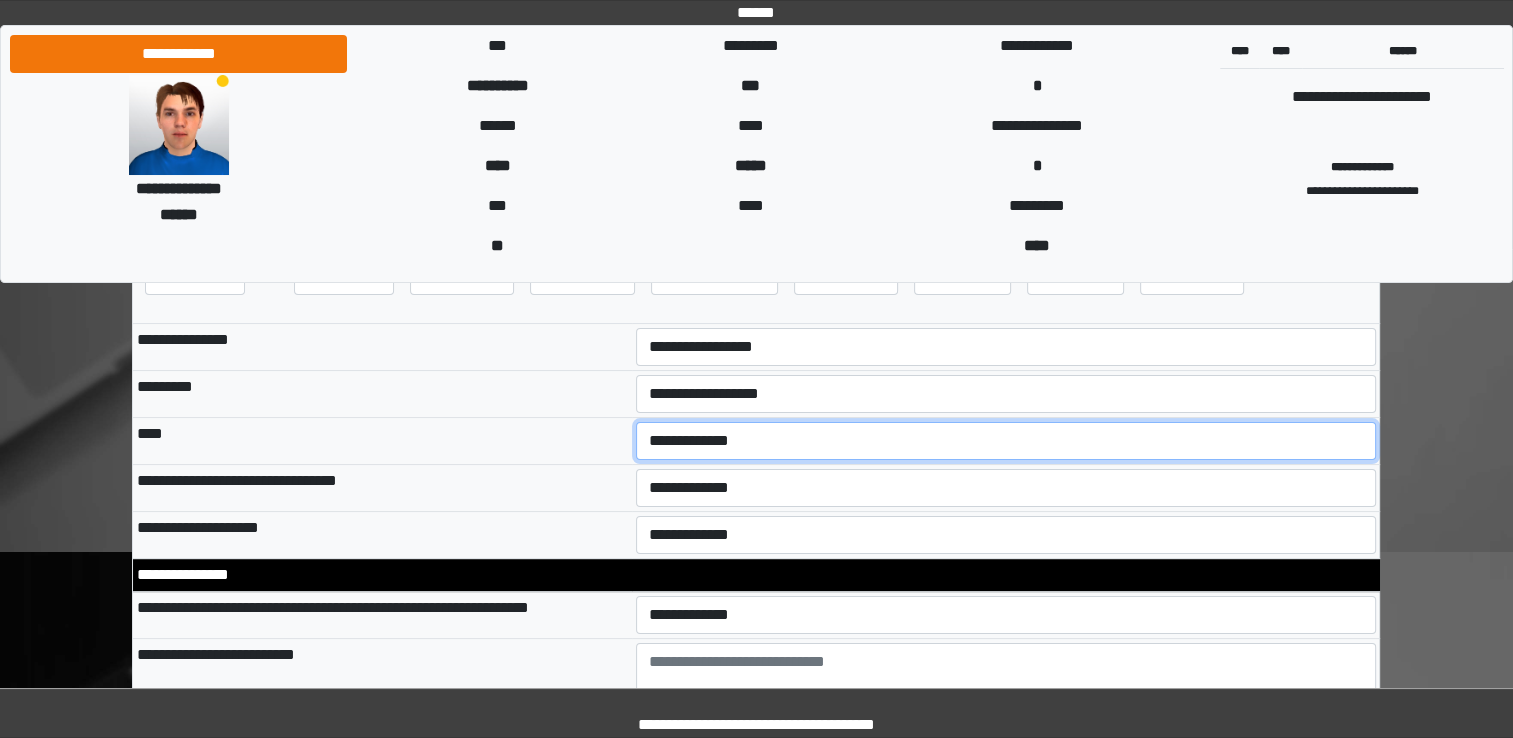 click on "**********" at bounding box center (1006, 441) 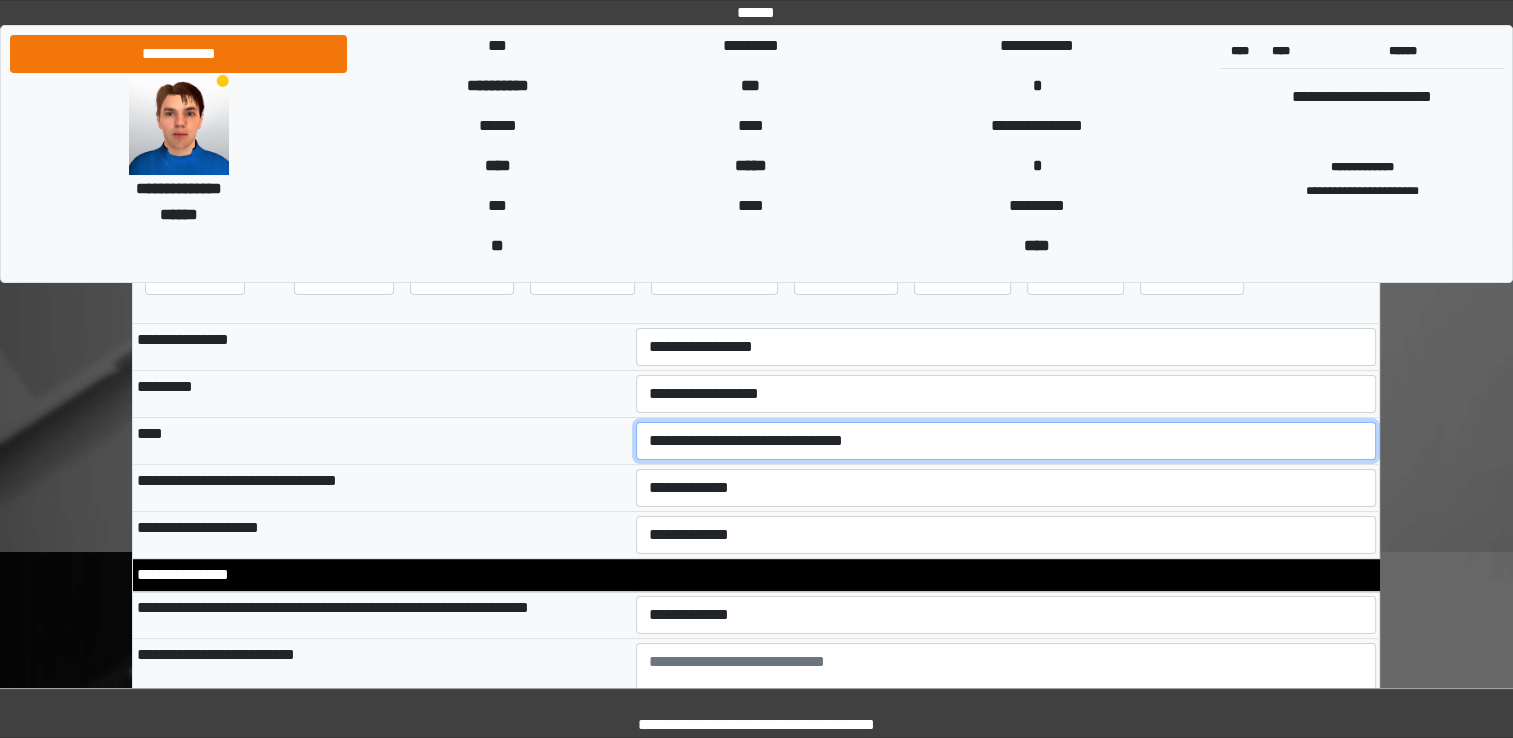 click on "**********" at bounding box center (1006, 441) 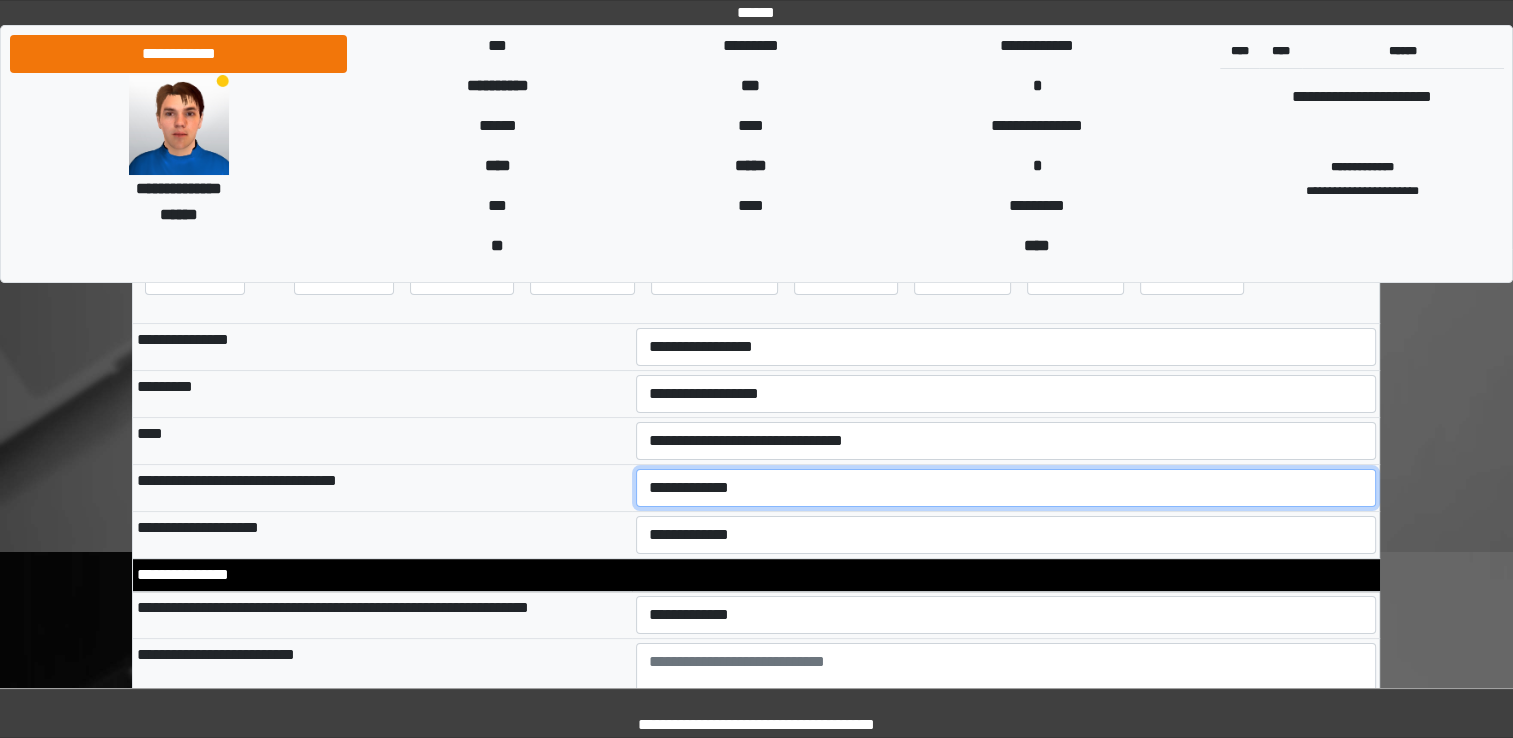 click on "**********" at bounding box center (1006, 488) 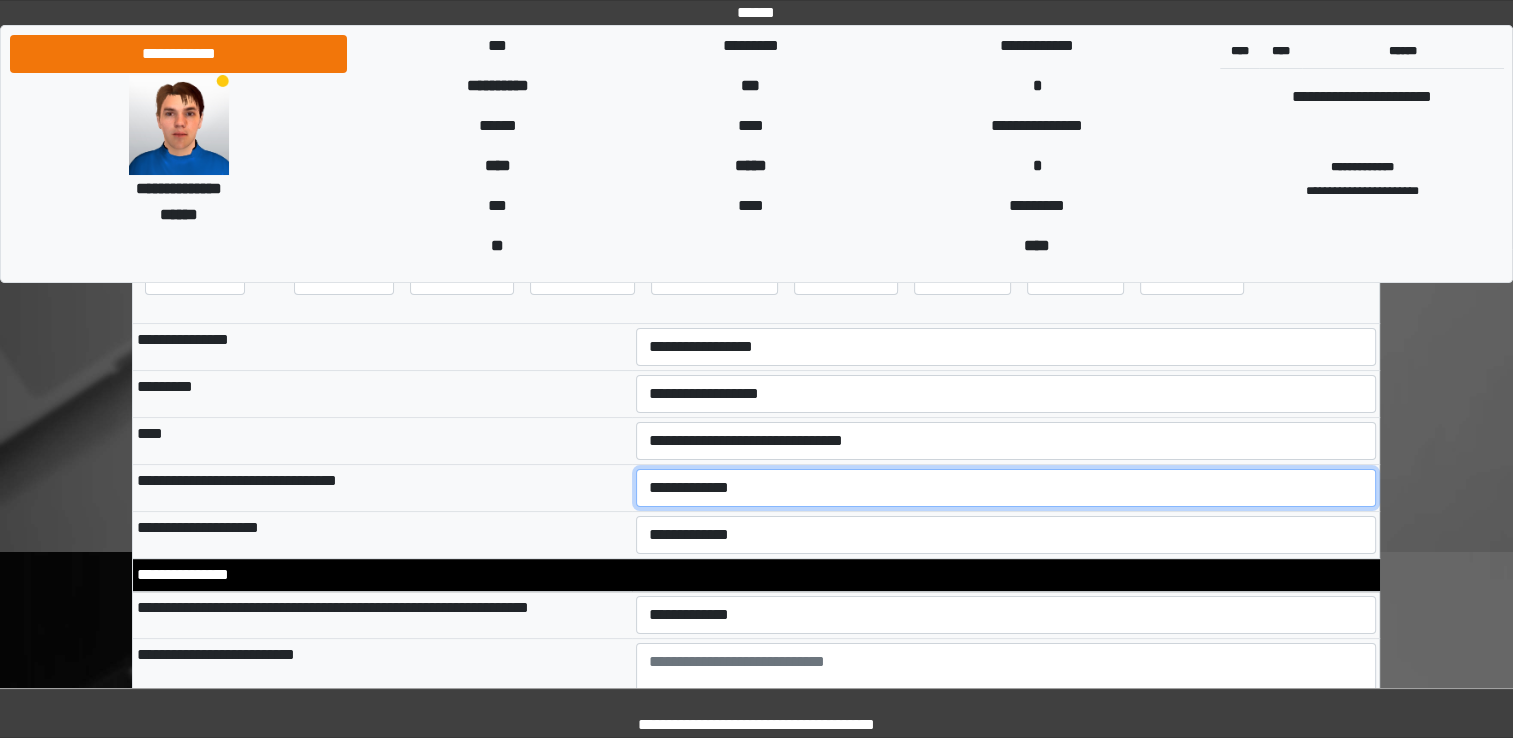 select on "*" 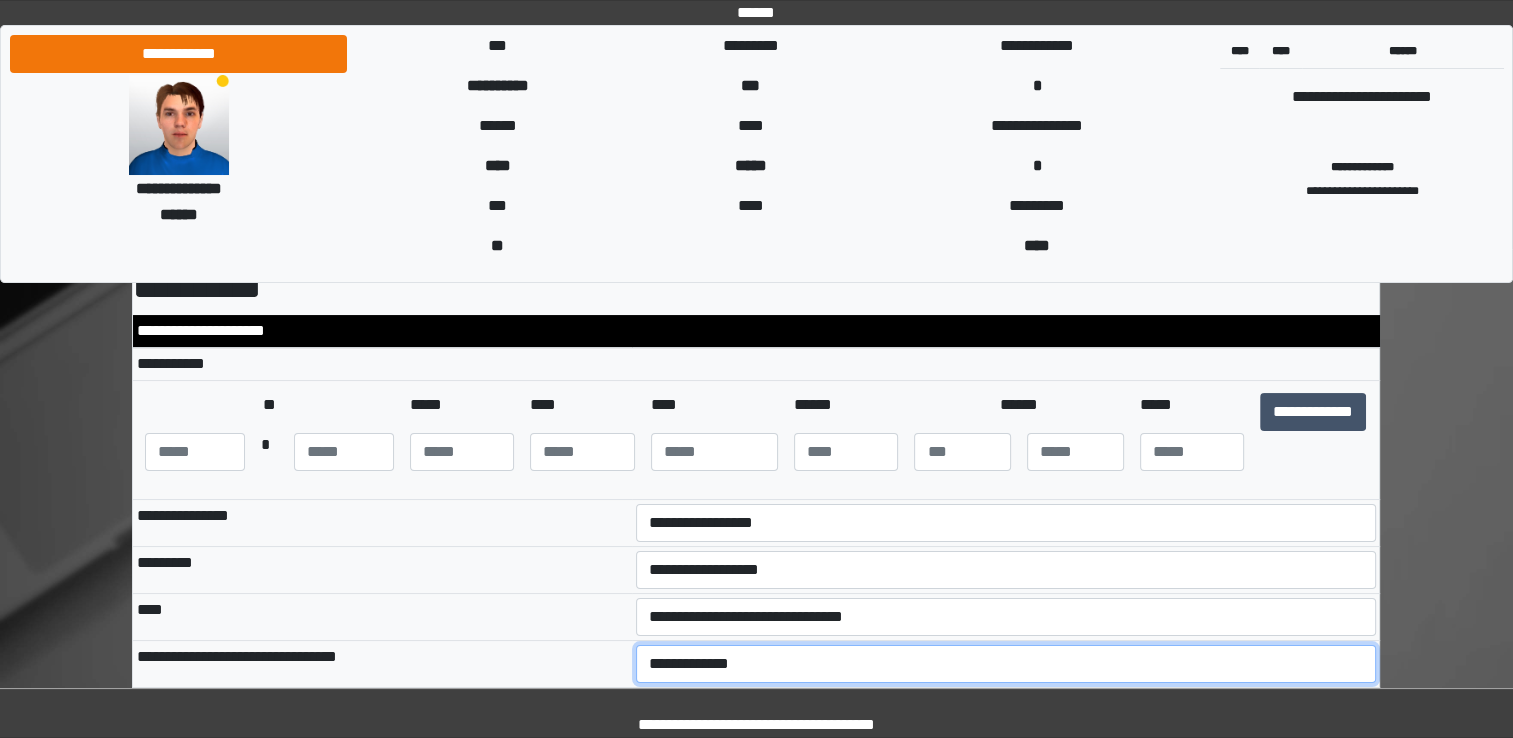 scroll, scrollTop: 100, scrollLeft: 0, axis: vertical 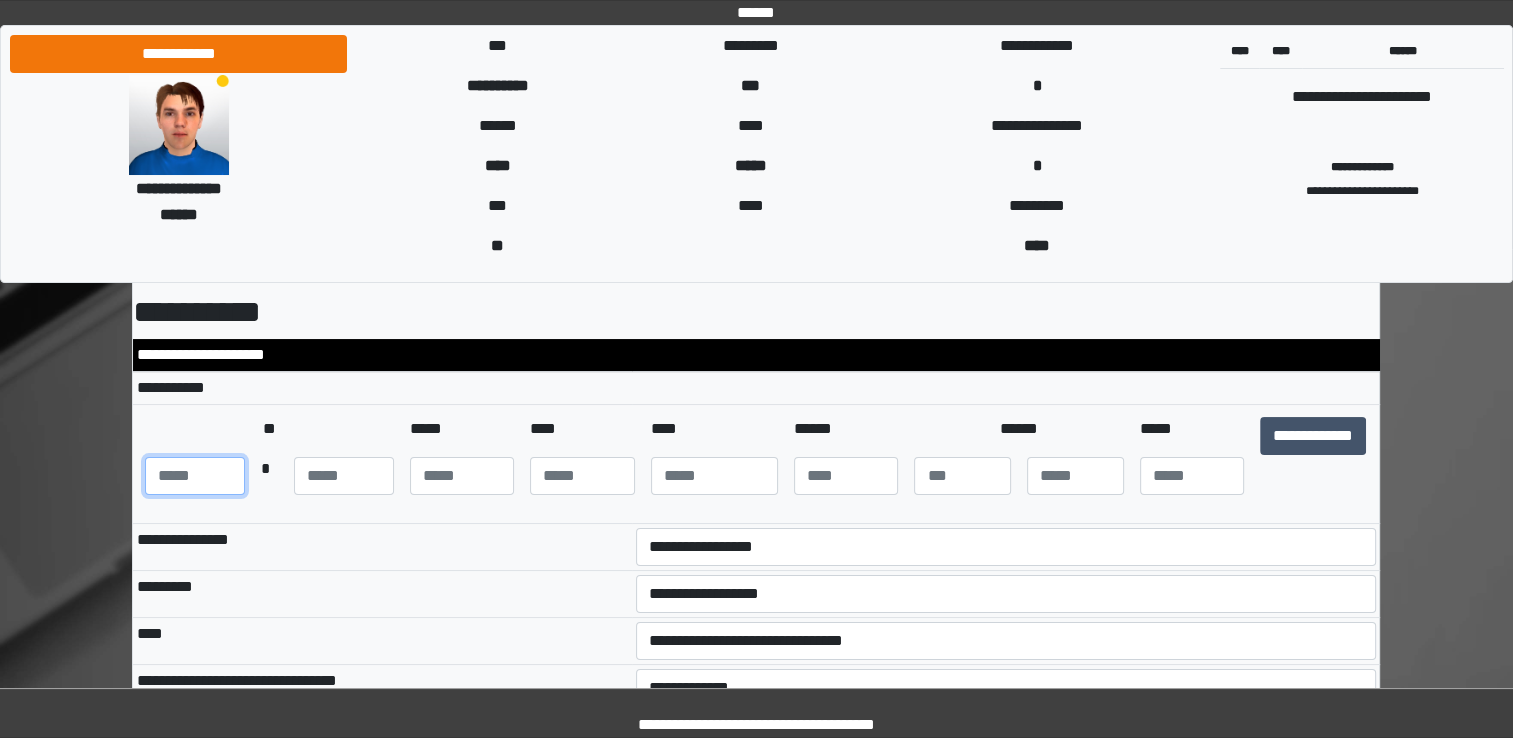 click at bounding box center (195, 476) 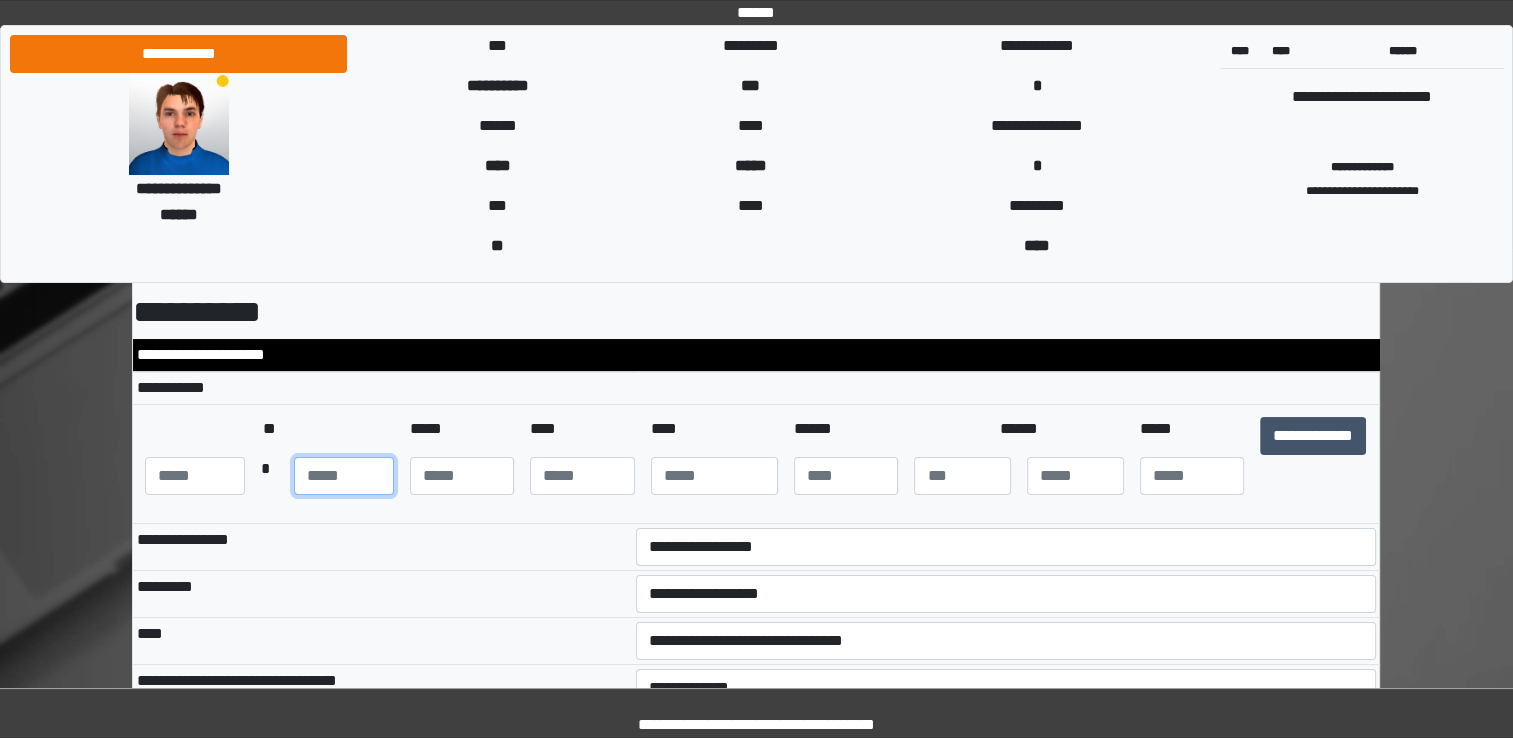 type on "**" 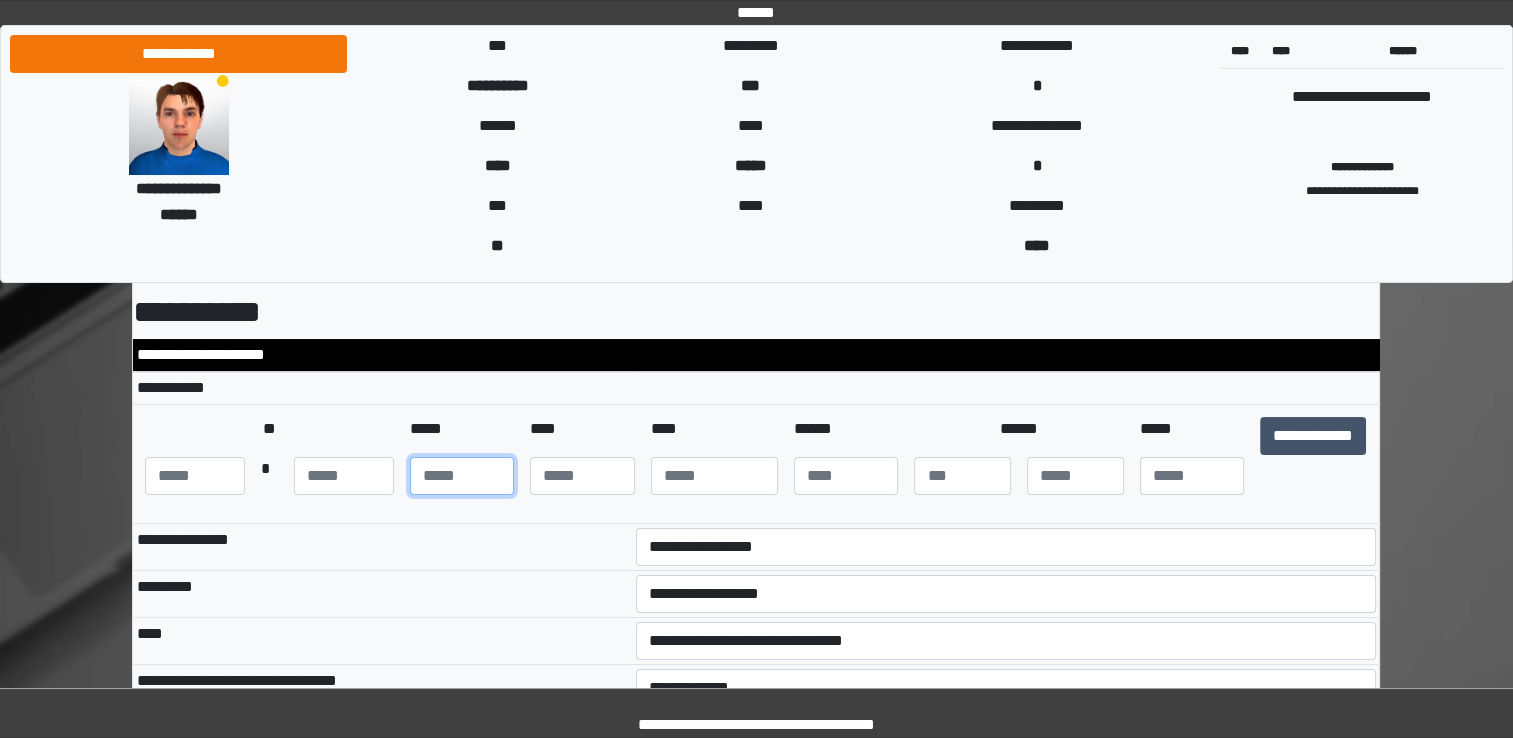 type on "***" 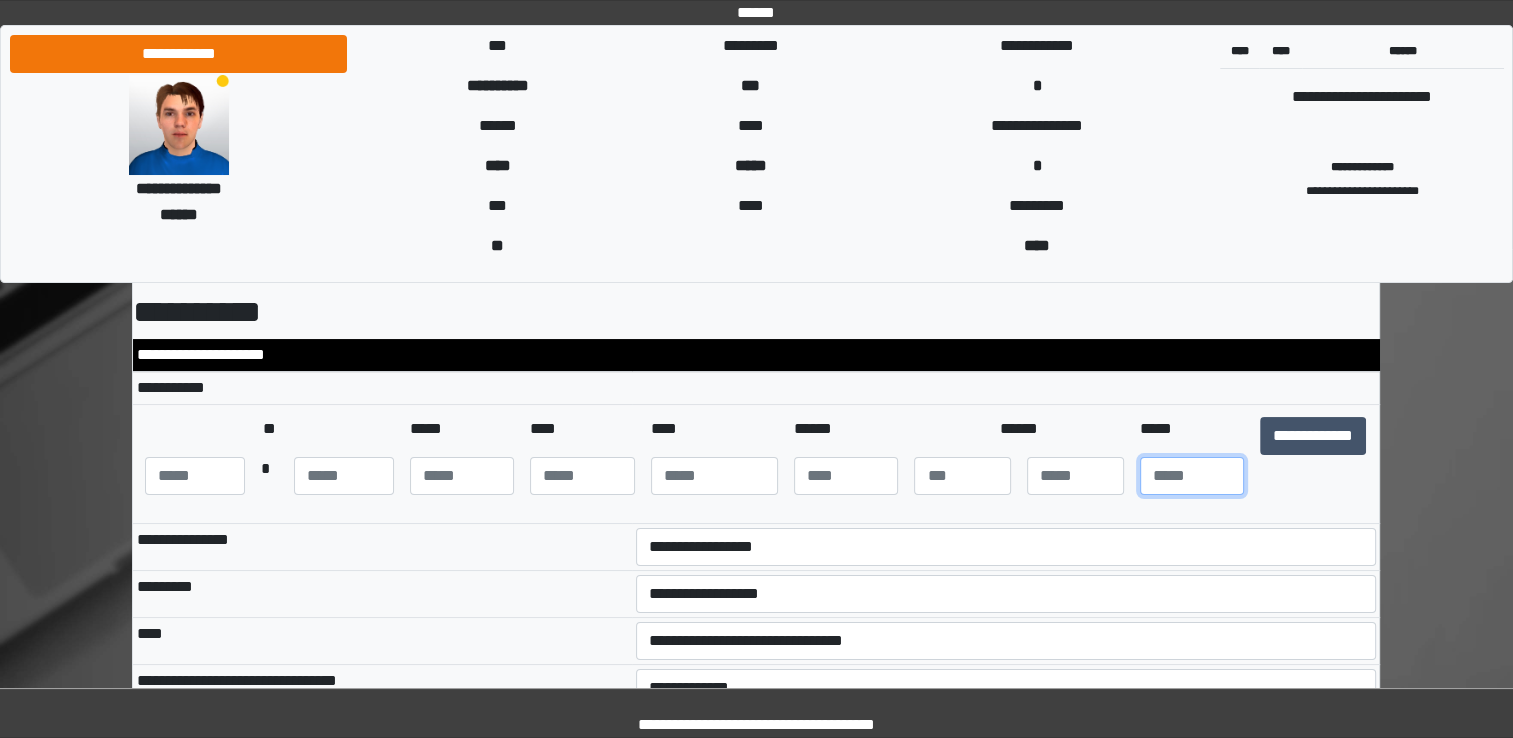 type on "**" 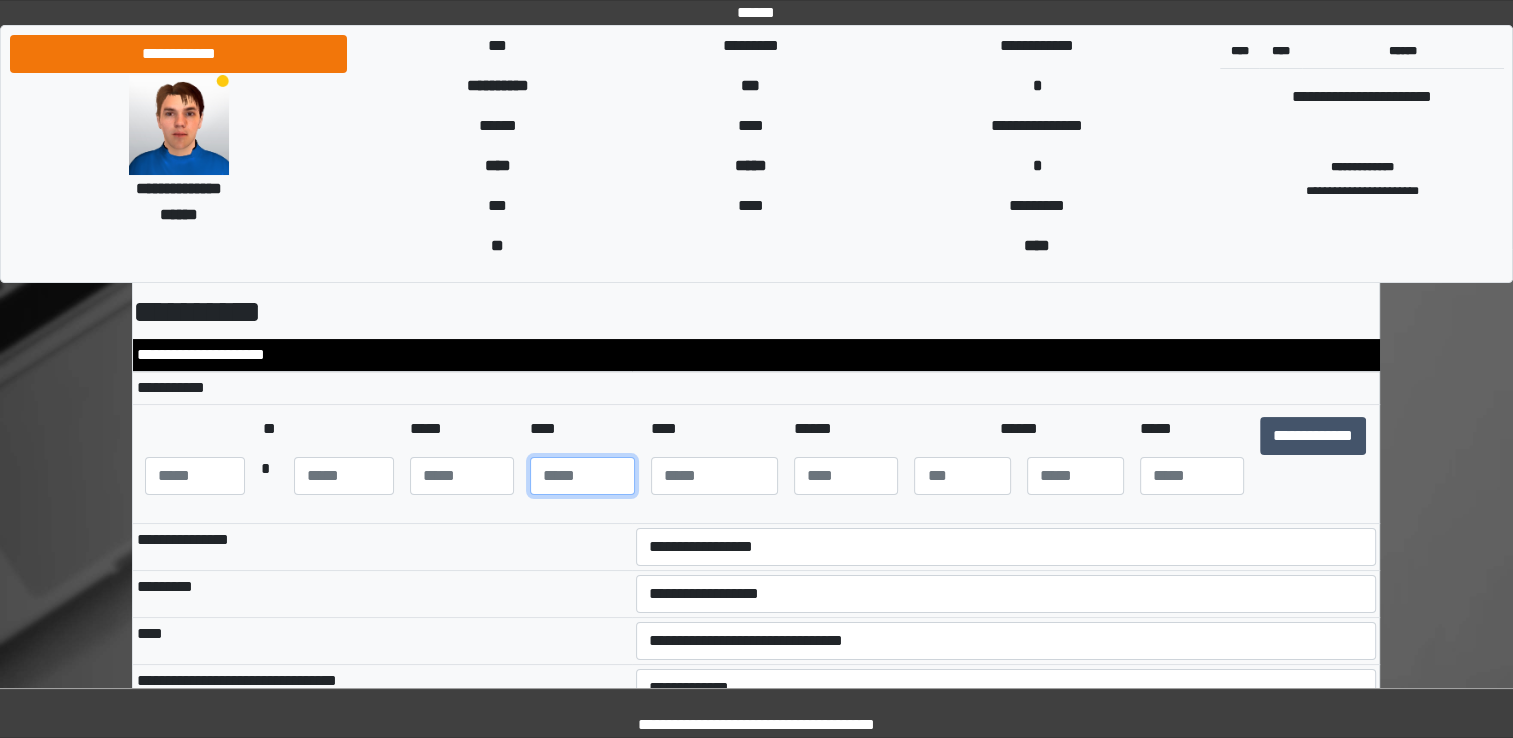 click at bounding box center [582, 476] 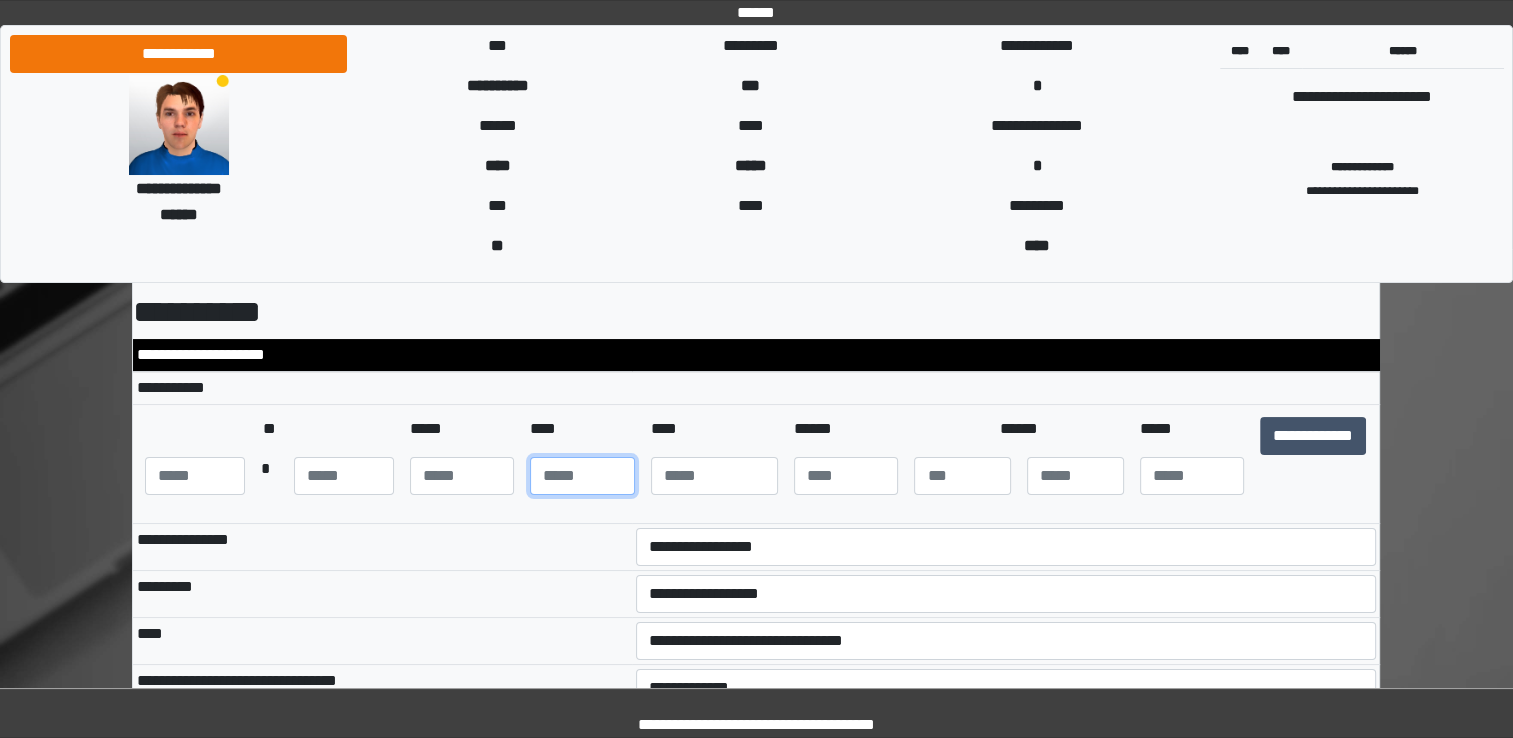 type on "**" 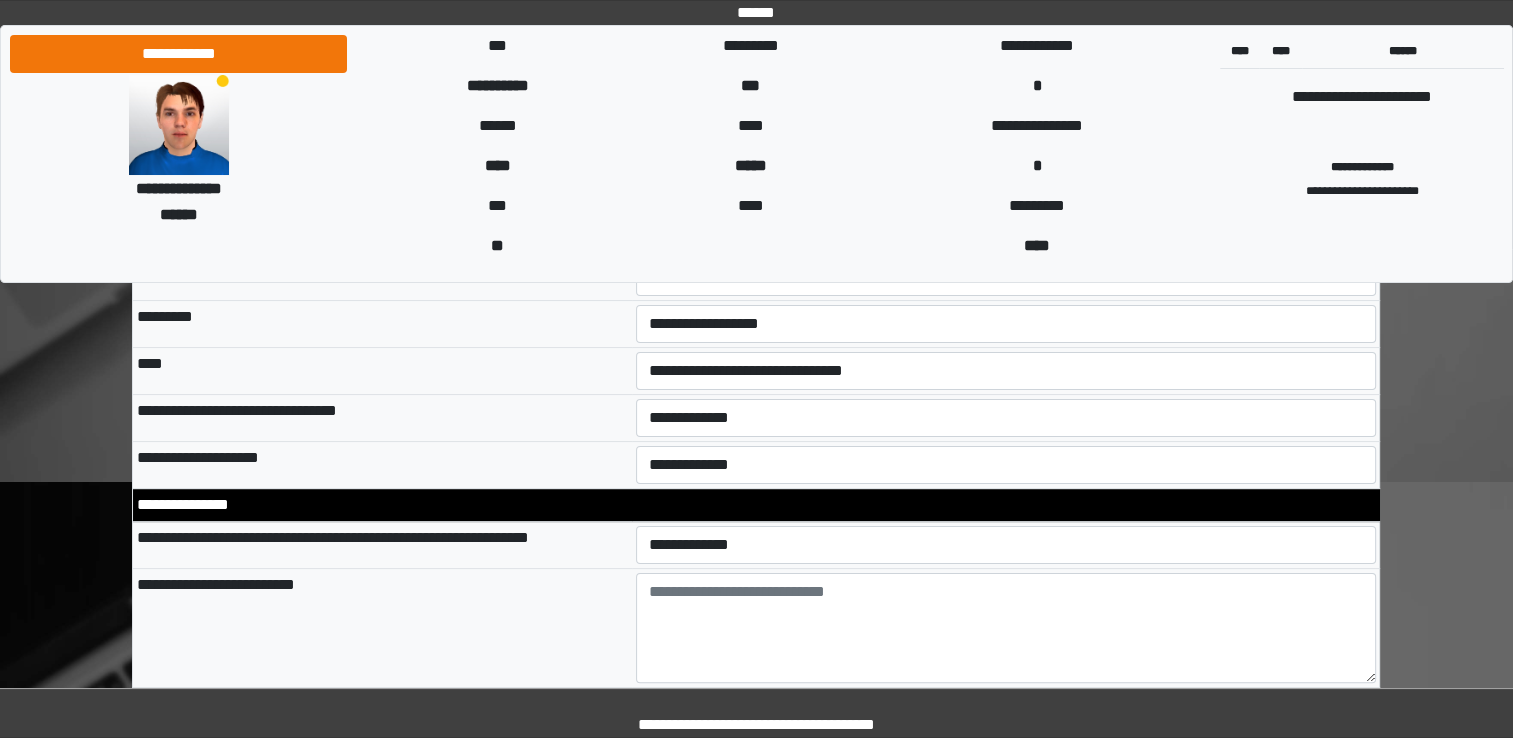 scroll, scrollTop: 400, scrollLeft: 0, axis: vertical 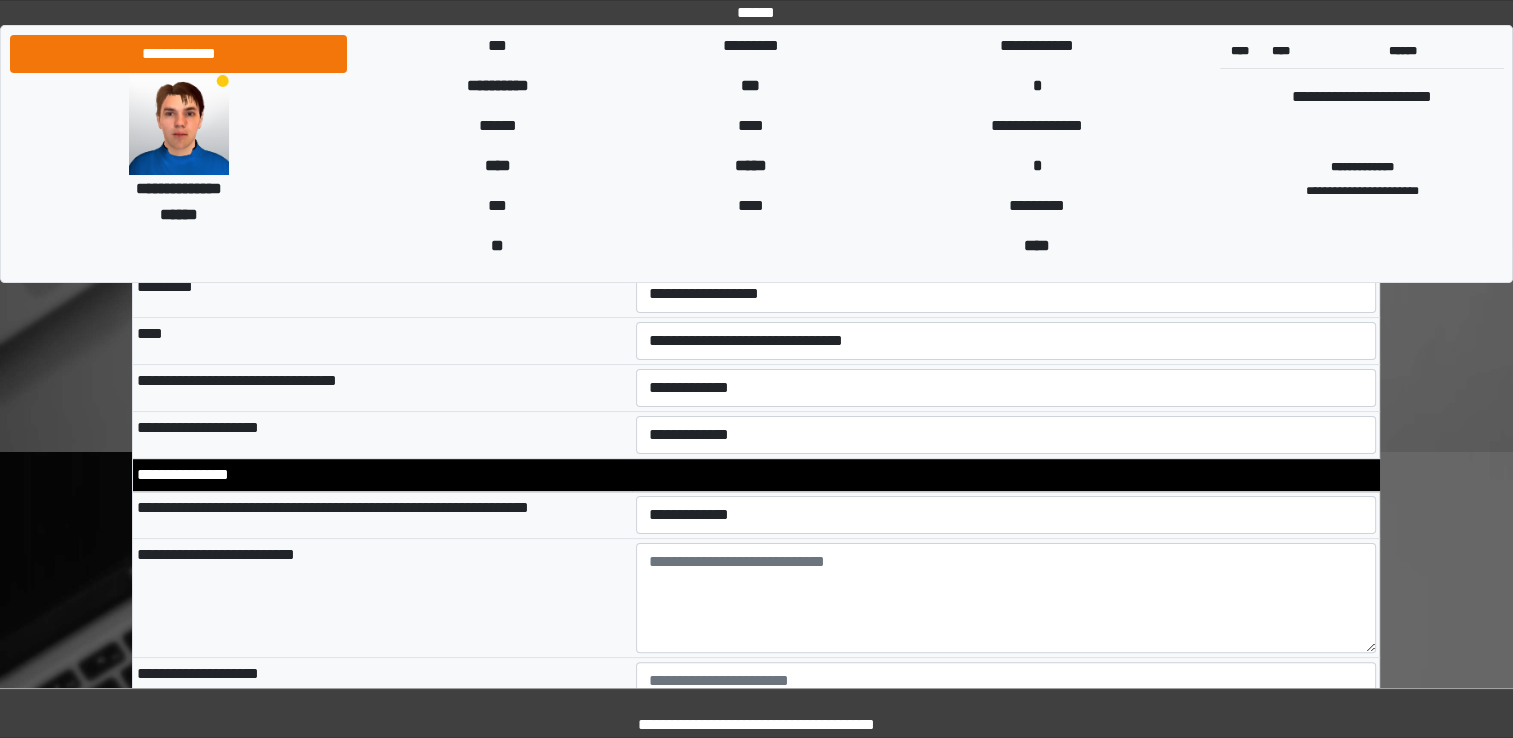type on "*****" 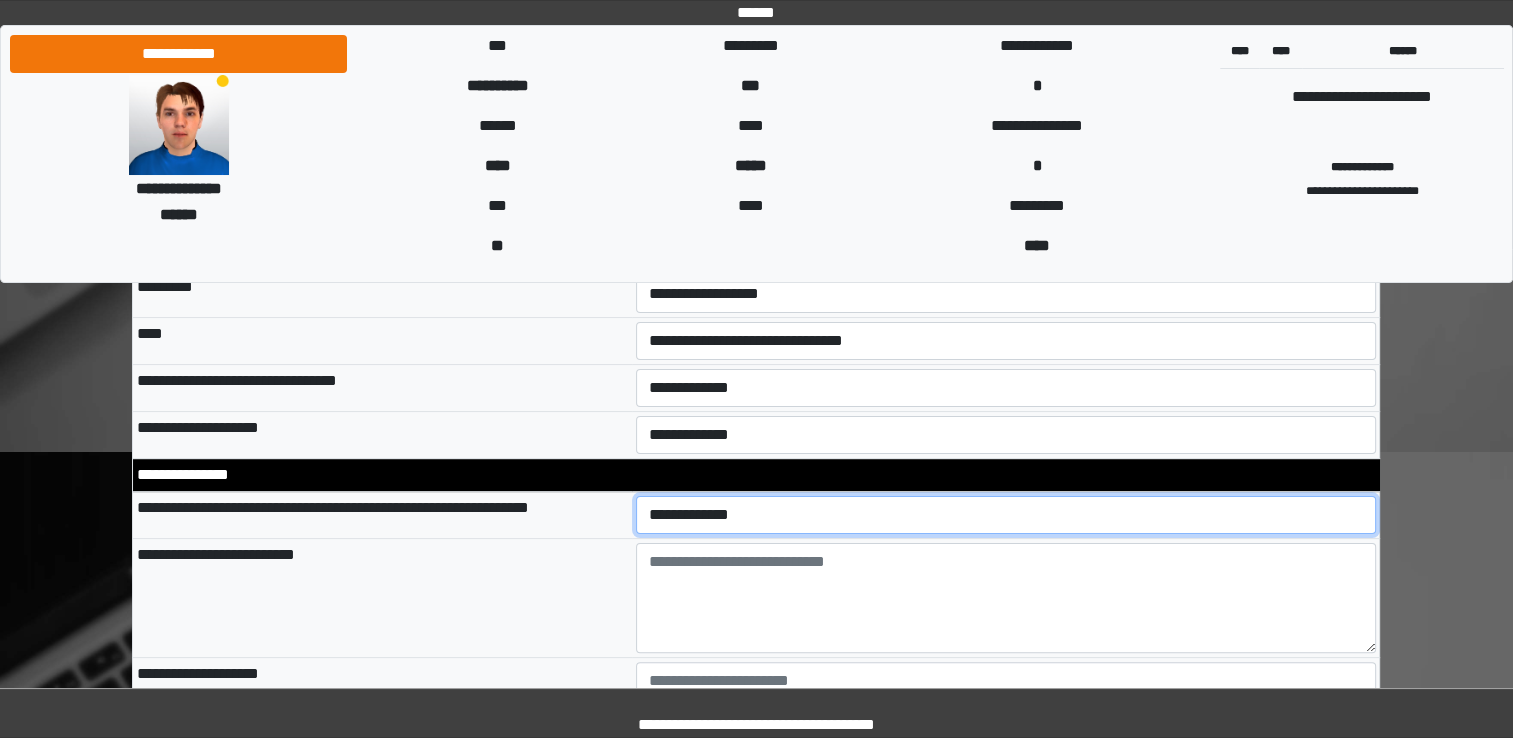 click on "**********" at bounding box center [1006, 515] 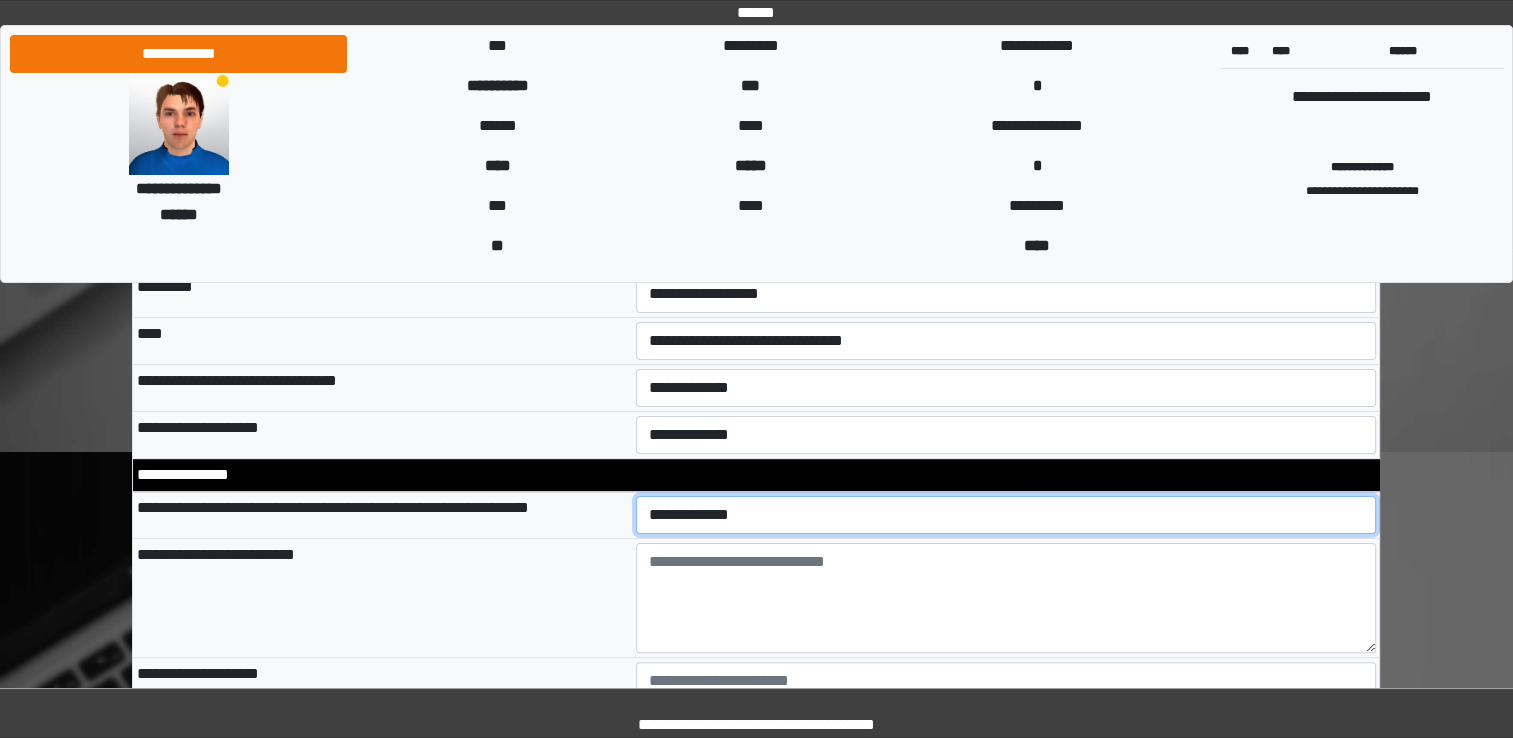 select on "*" 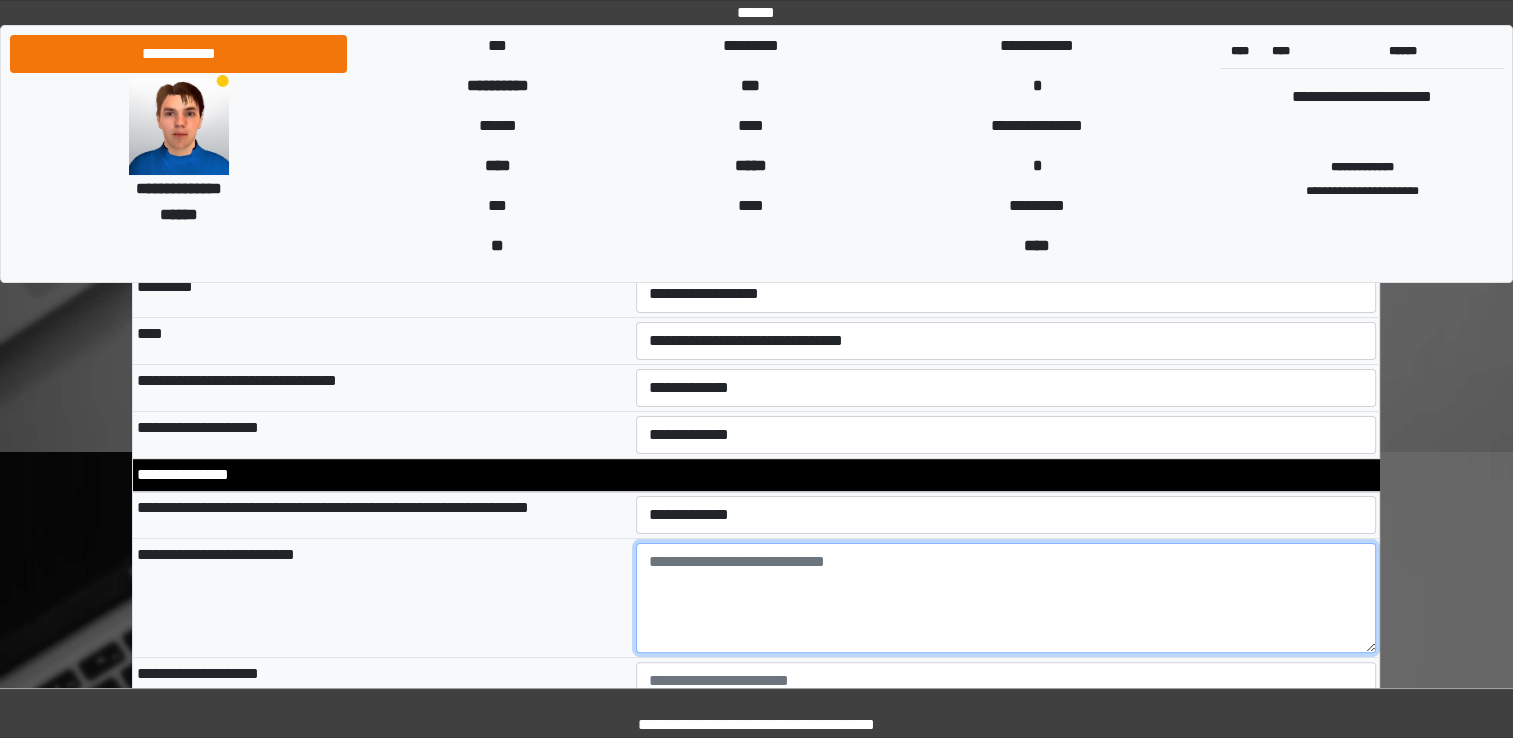 click at bounding box center (1006, 598) 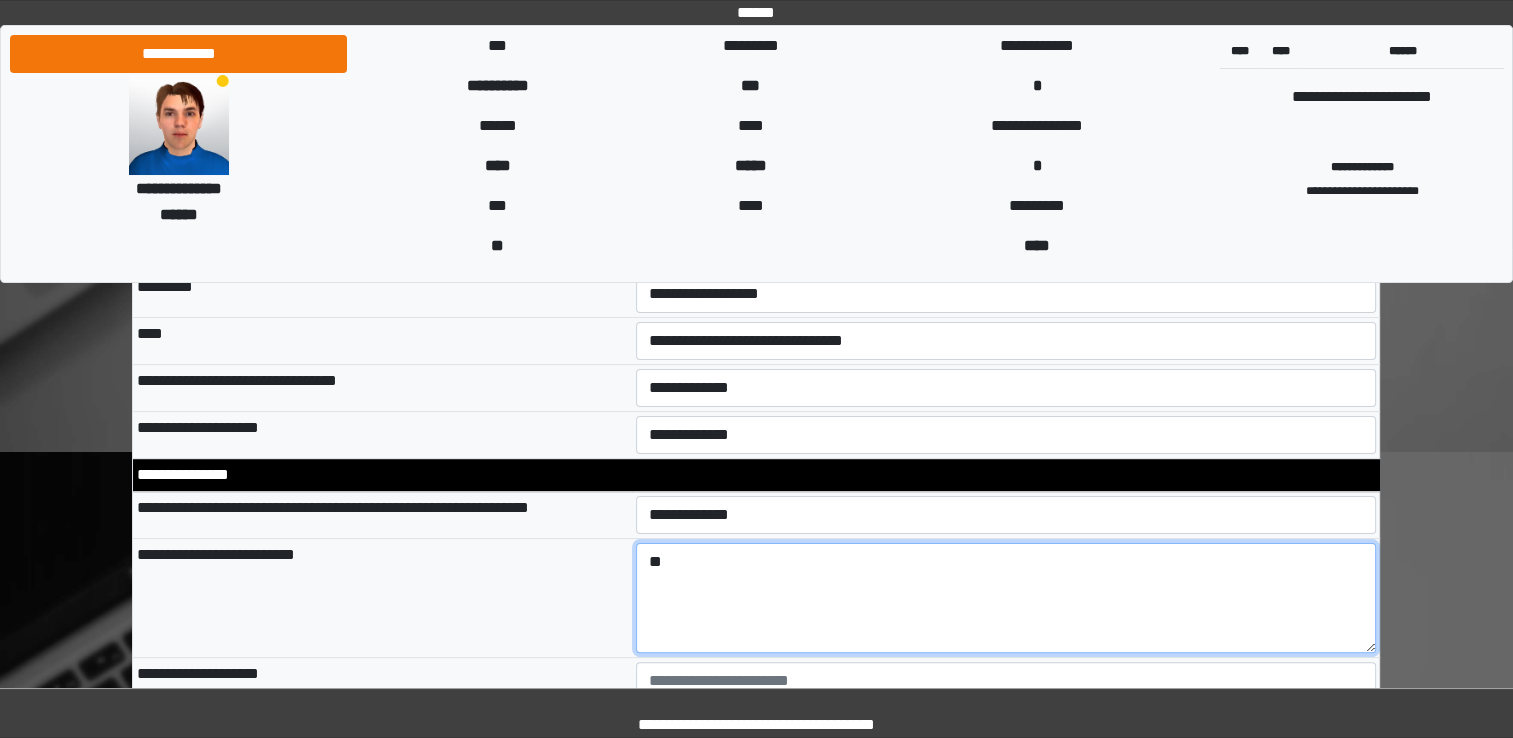 type on "*" 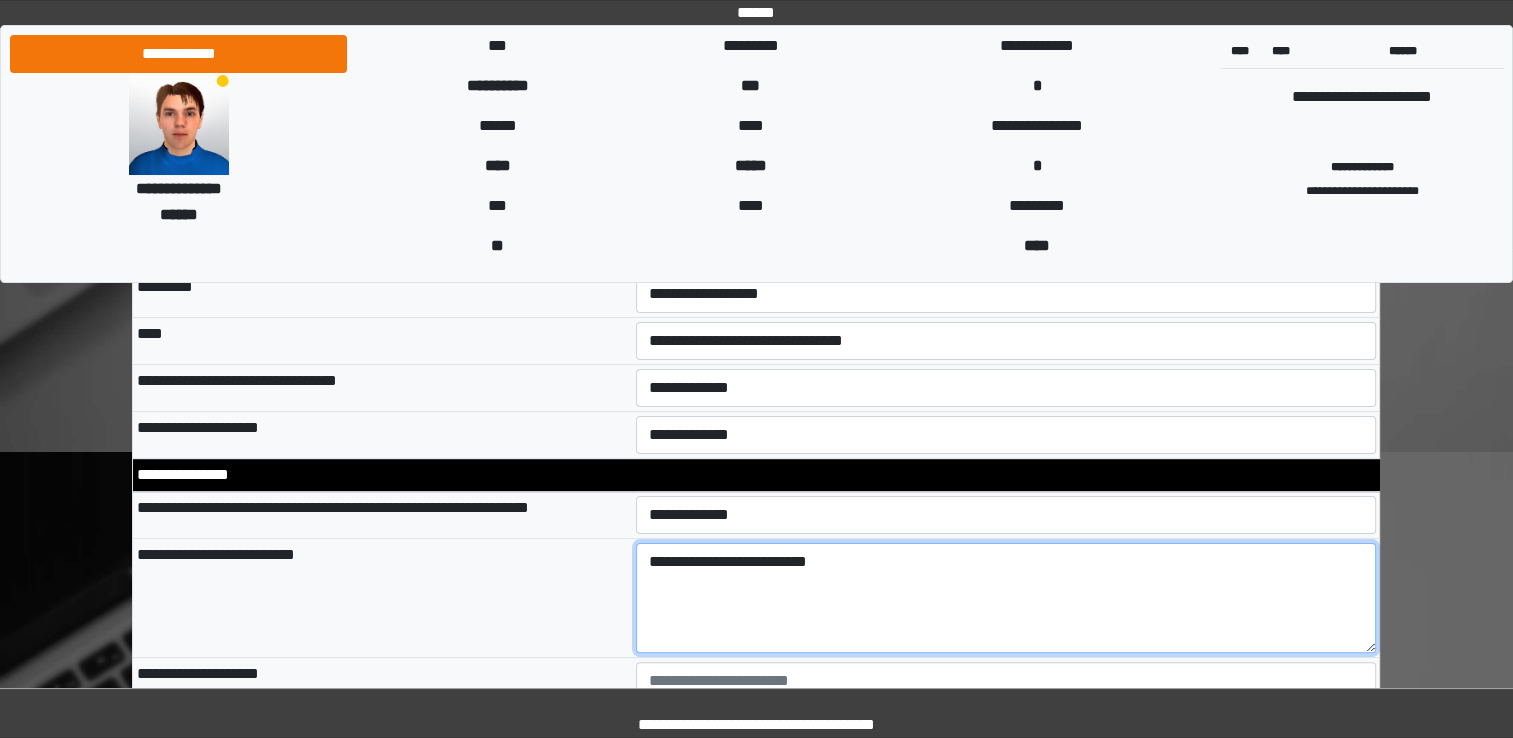 type on "**********" 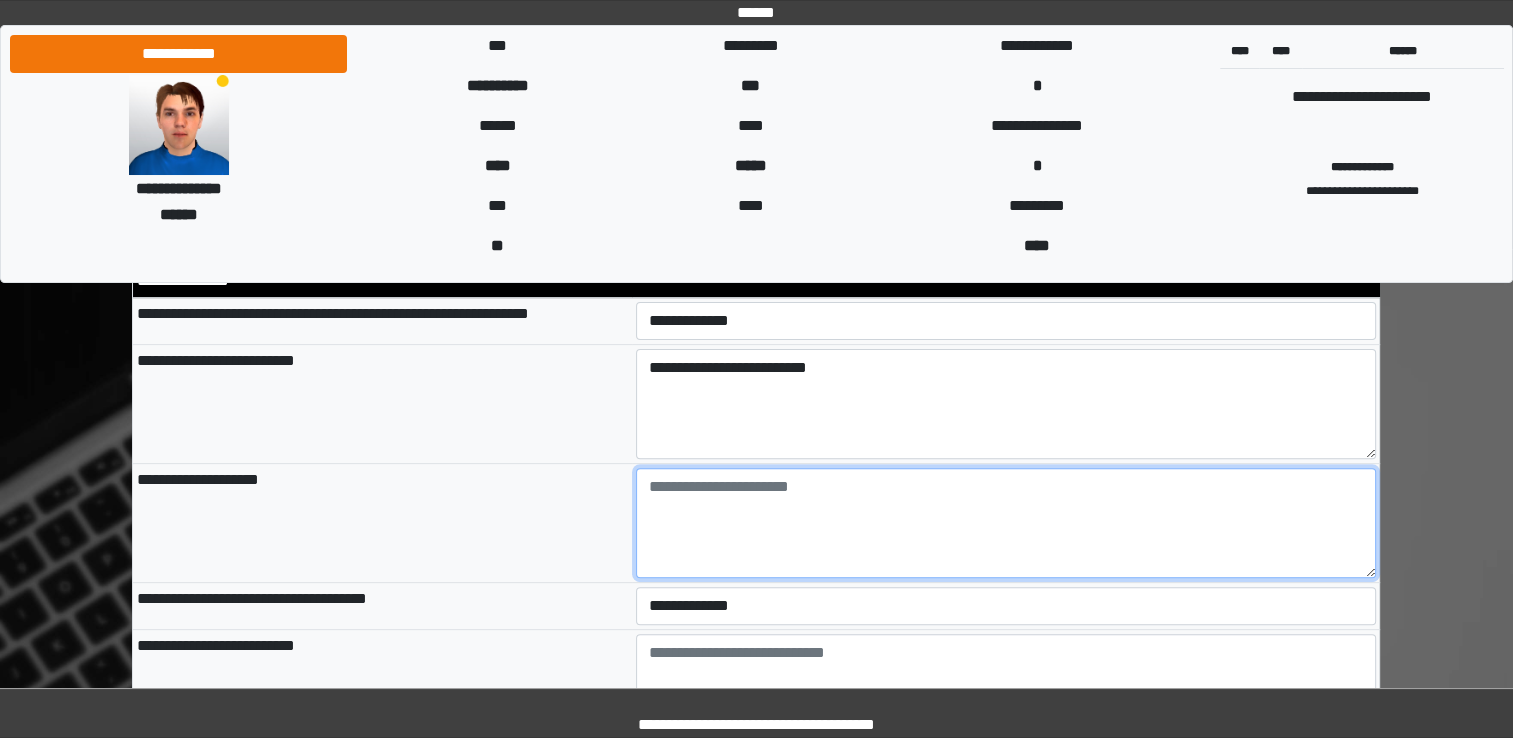 scroll, scrollTop: 600, scrollLeft: 0, axis: vertical 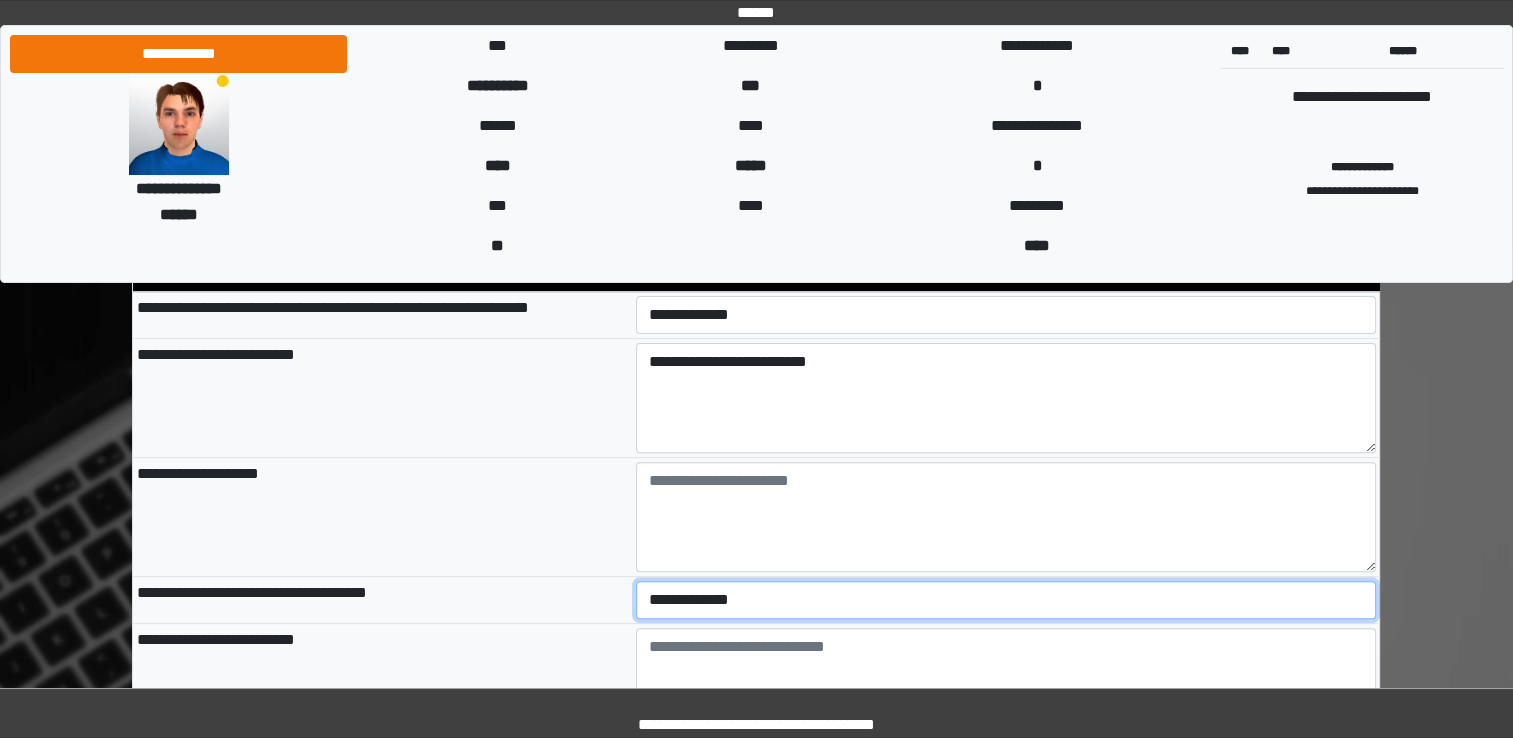 click on "**********" at bounding box center (1006, 600) 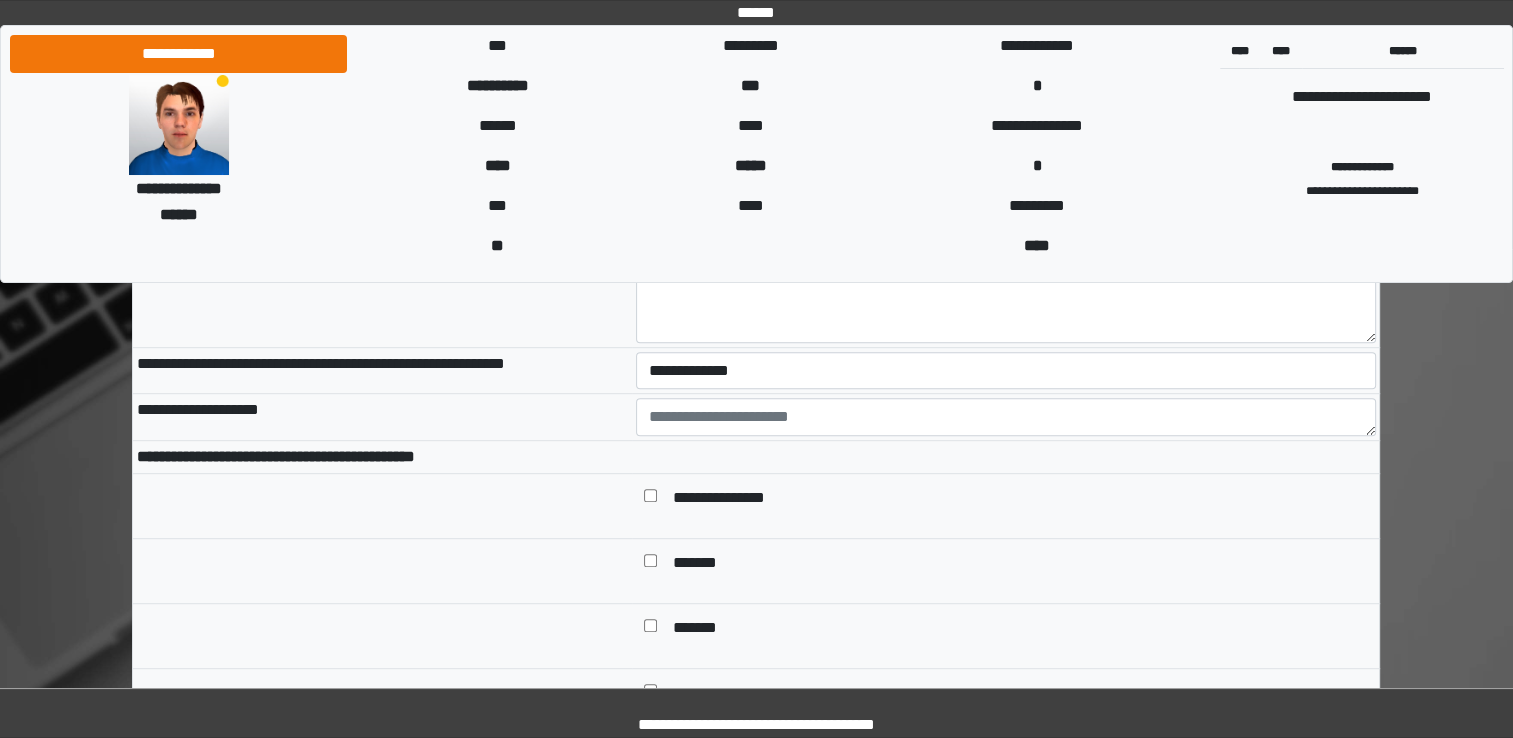 scroll, scrollTop: 1000, scrollLeft: 0, axis: vertical 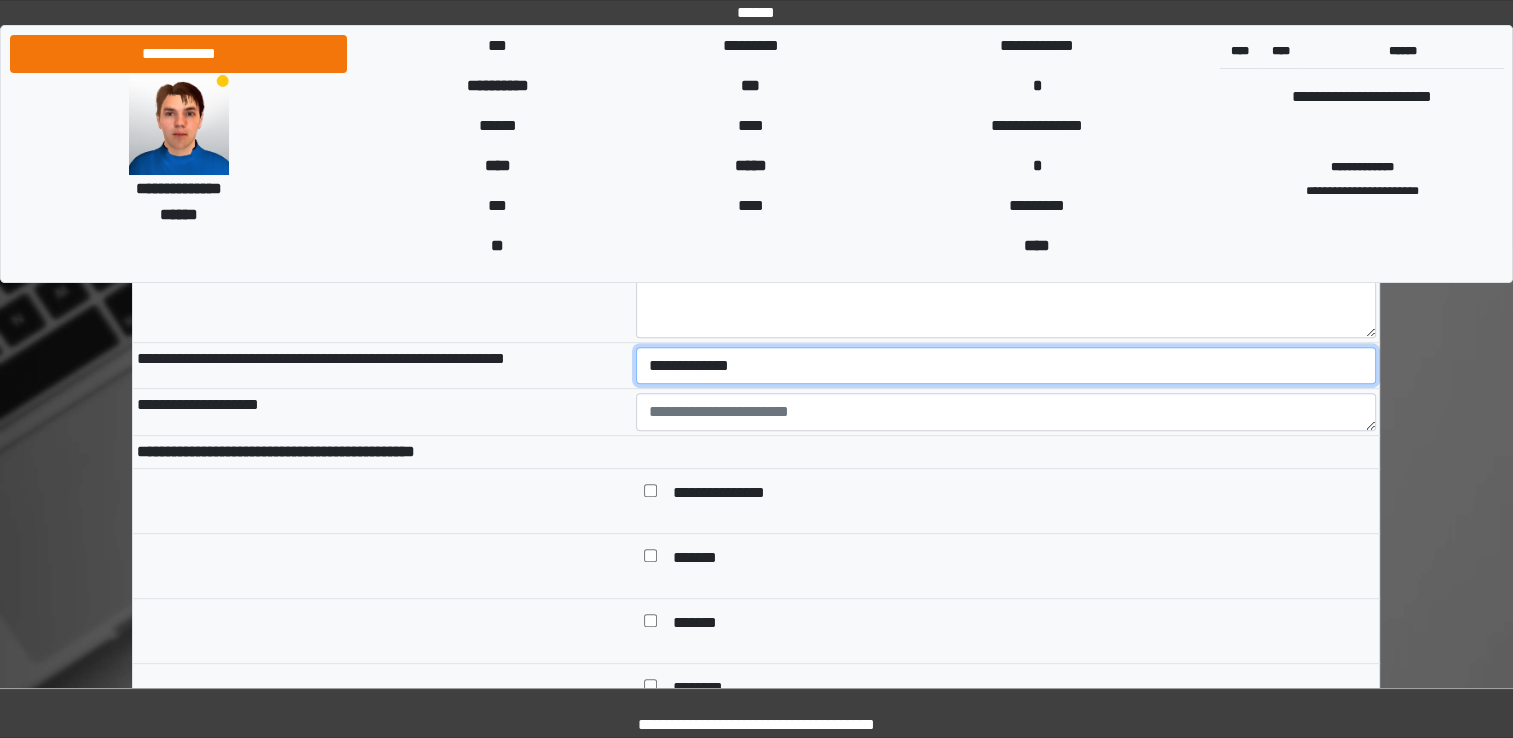 drag, startPoint x: 756, startPoint y: 353, endPoint x: 745, endPoint y: 370, distance: 20.248457 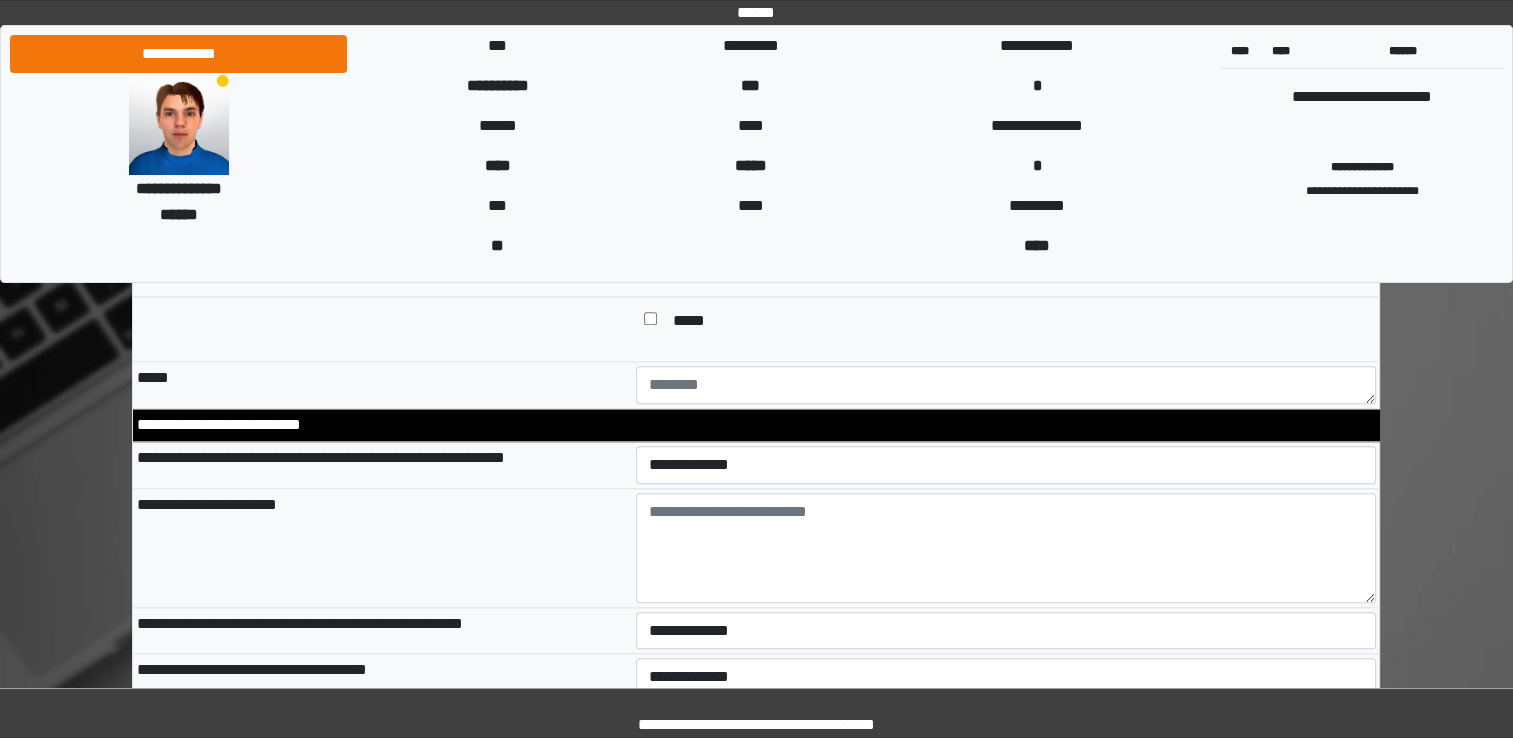 scroll, scrollTop: 2000, scrollLeft: 0, axis: vertical 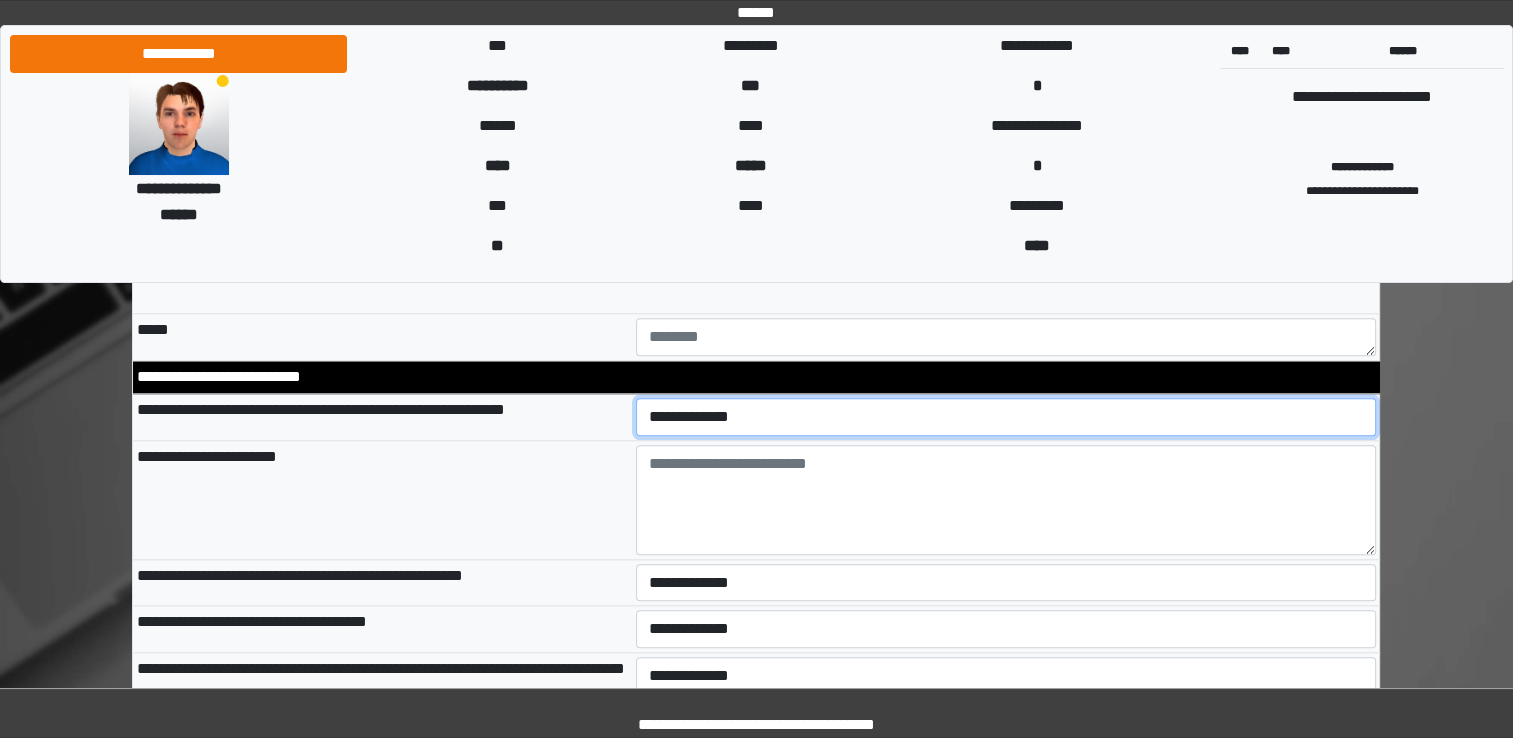 click on "**********" at bounding box center [1006, 417] 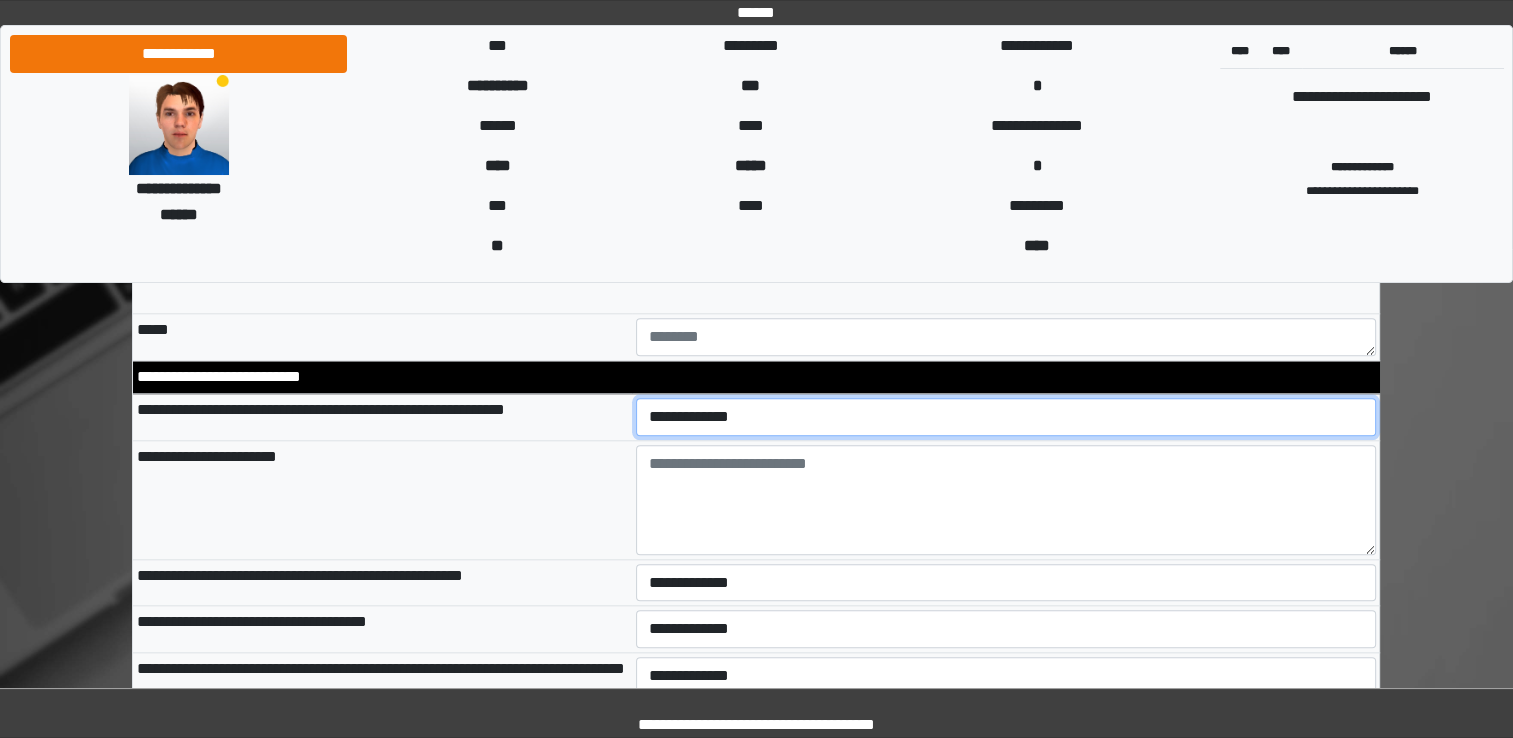 select on "*" 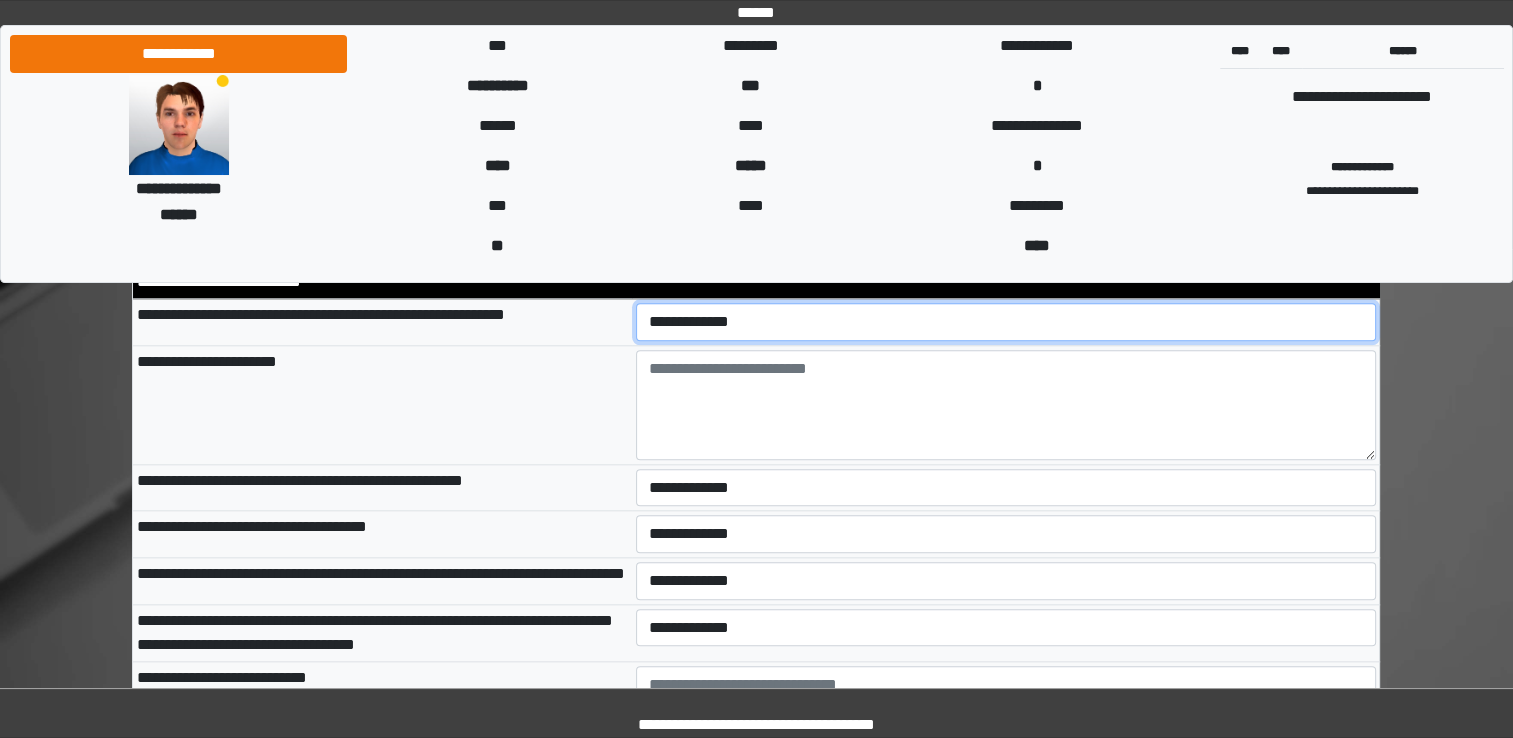 scroll, scrollTop: 2100, scrollLeft: 0, axis: vertical 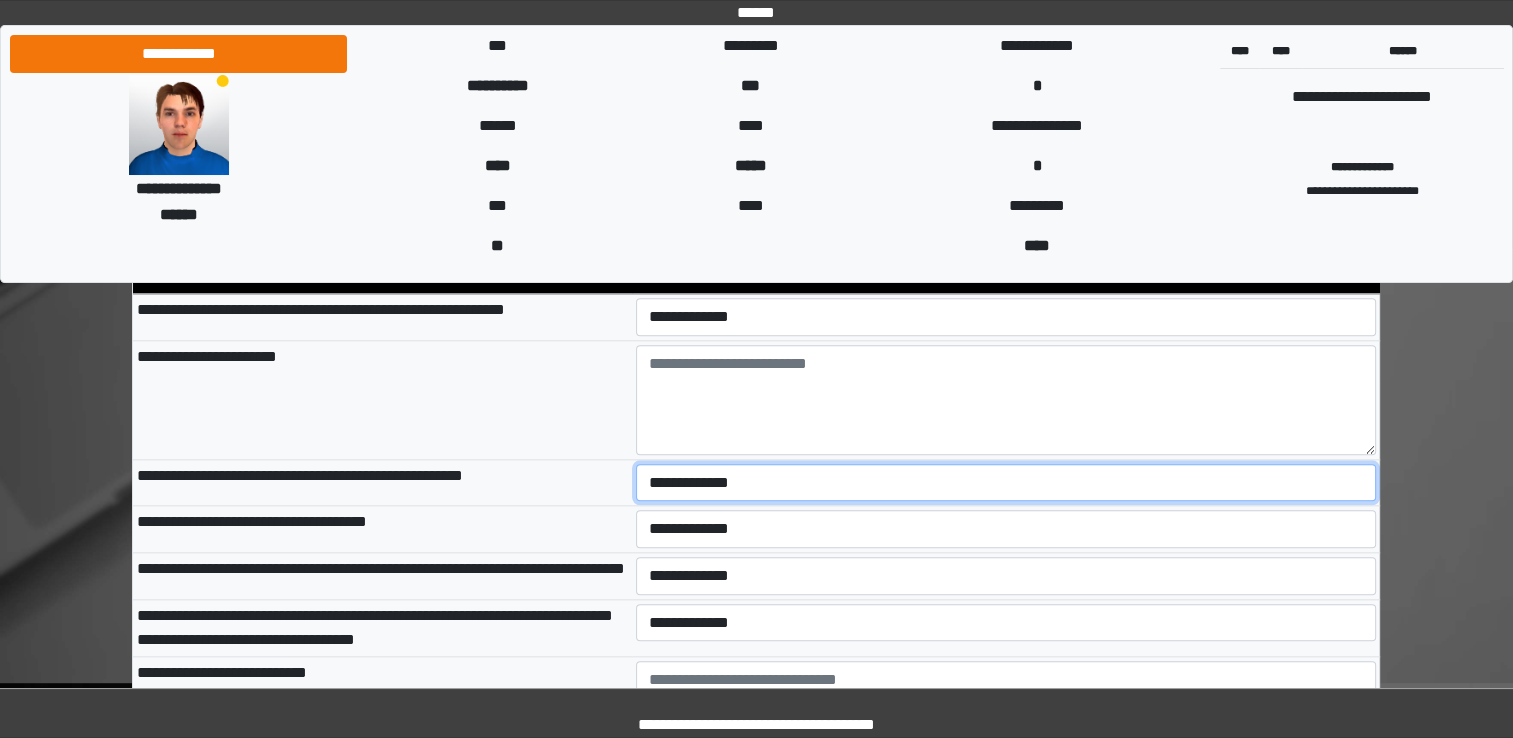 drag, startPoint x: 696, startPoint y: 454, endPoint x: 688, endPoint y: 472, distance: 19.697716 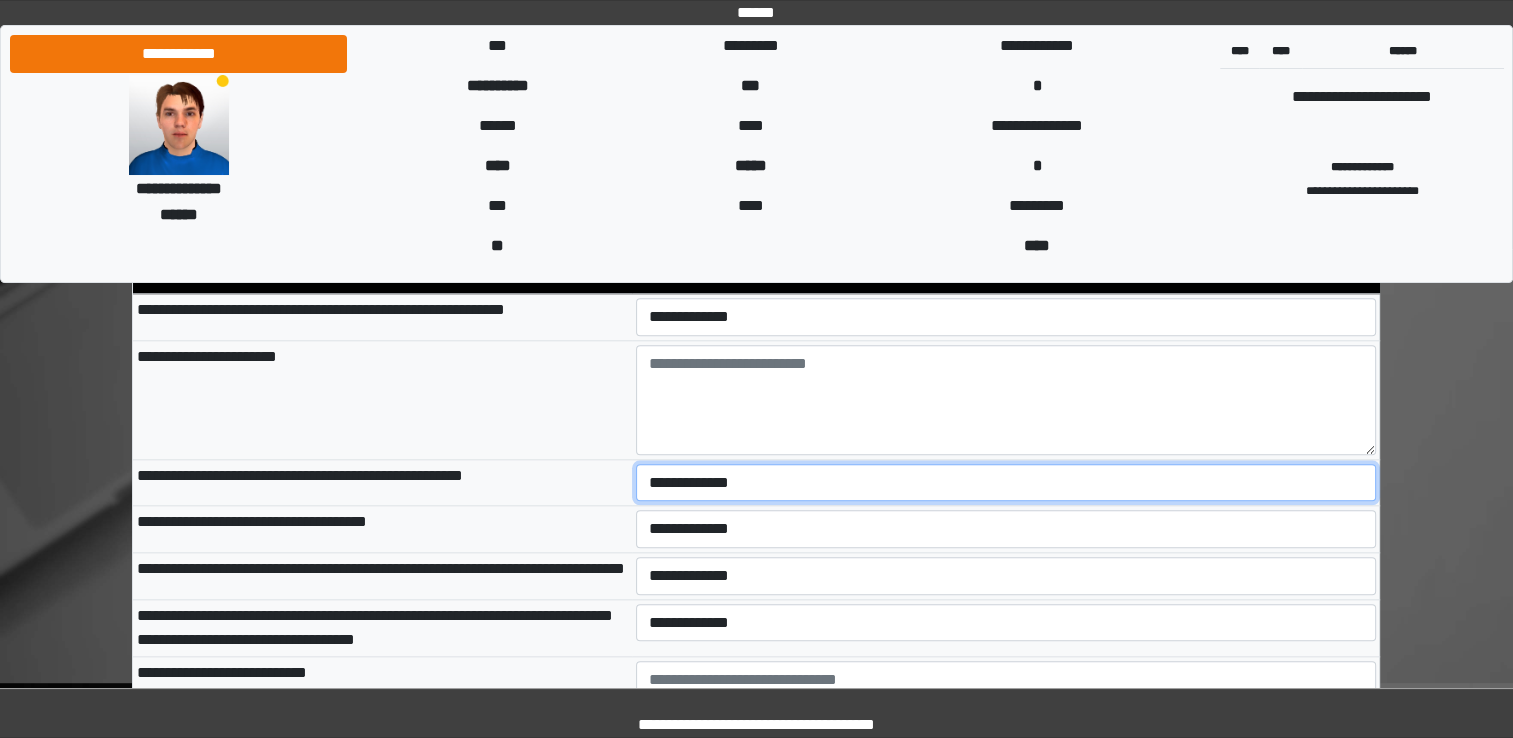 select on "*" 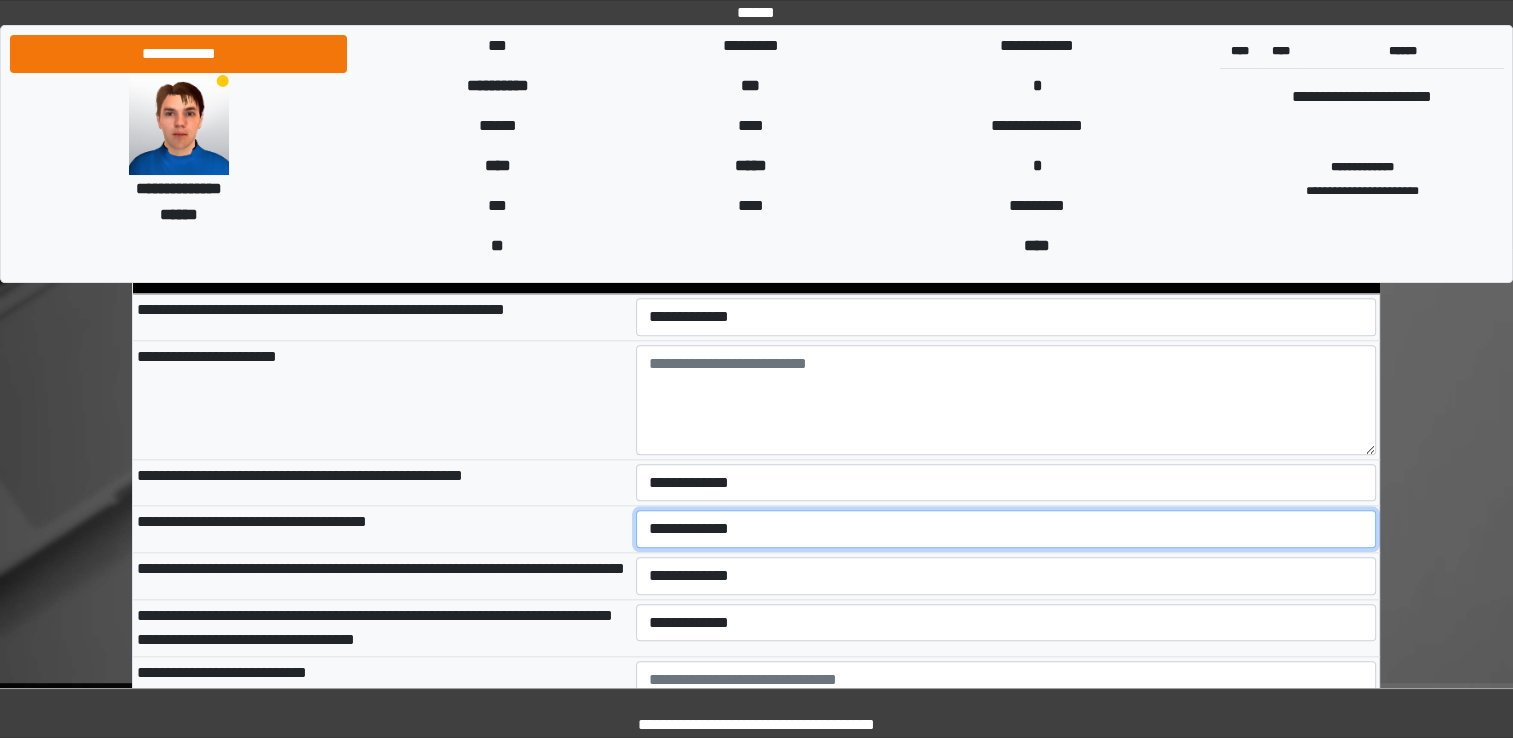 drag, startPoint x: 706, startPoint y: 516, endPoint x: 694, endPoint y: 535, distance: 22.472204 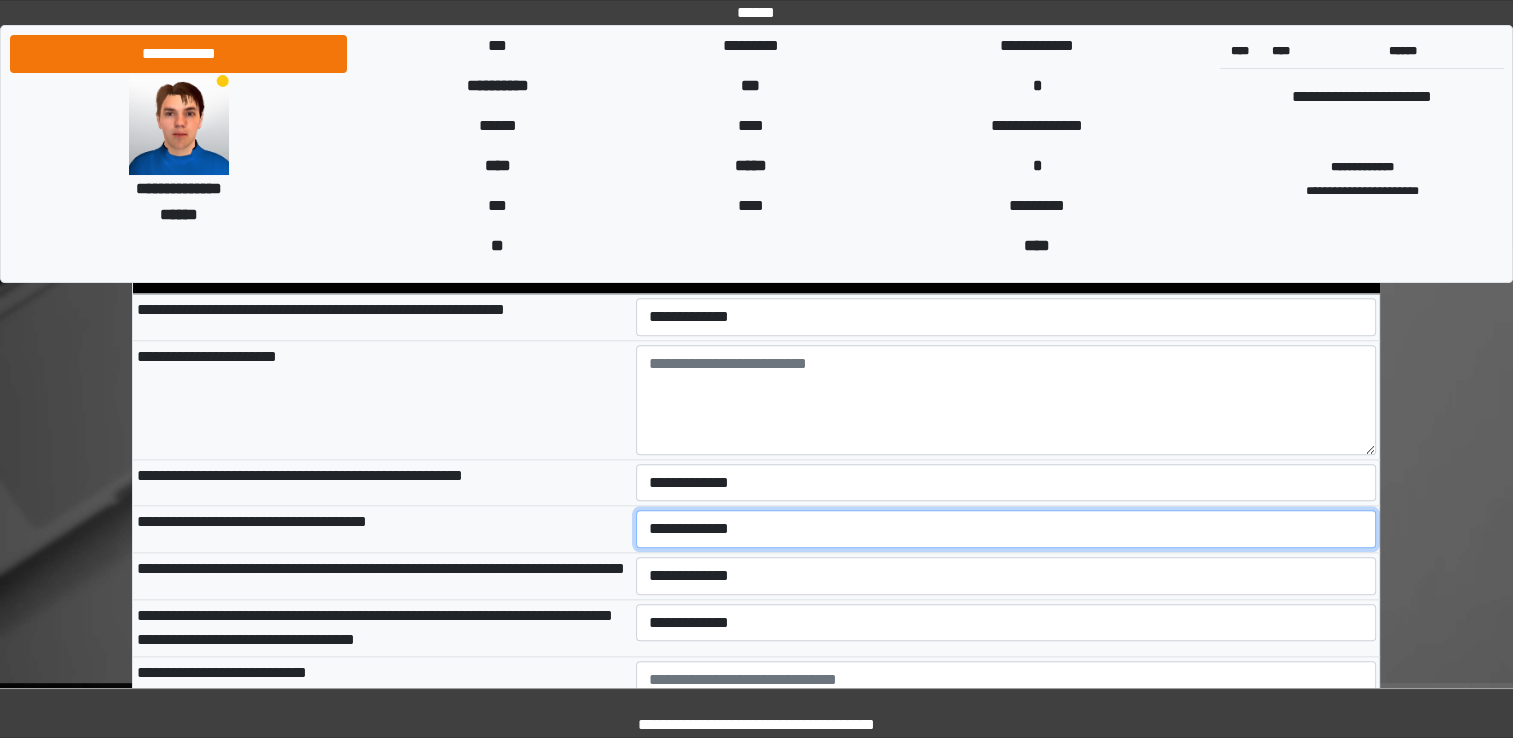 select on "*" 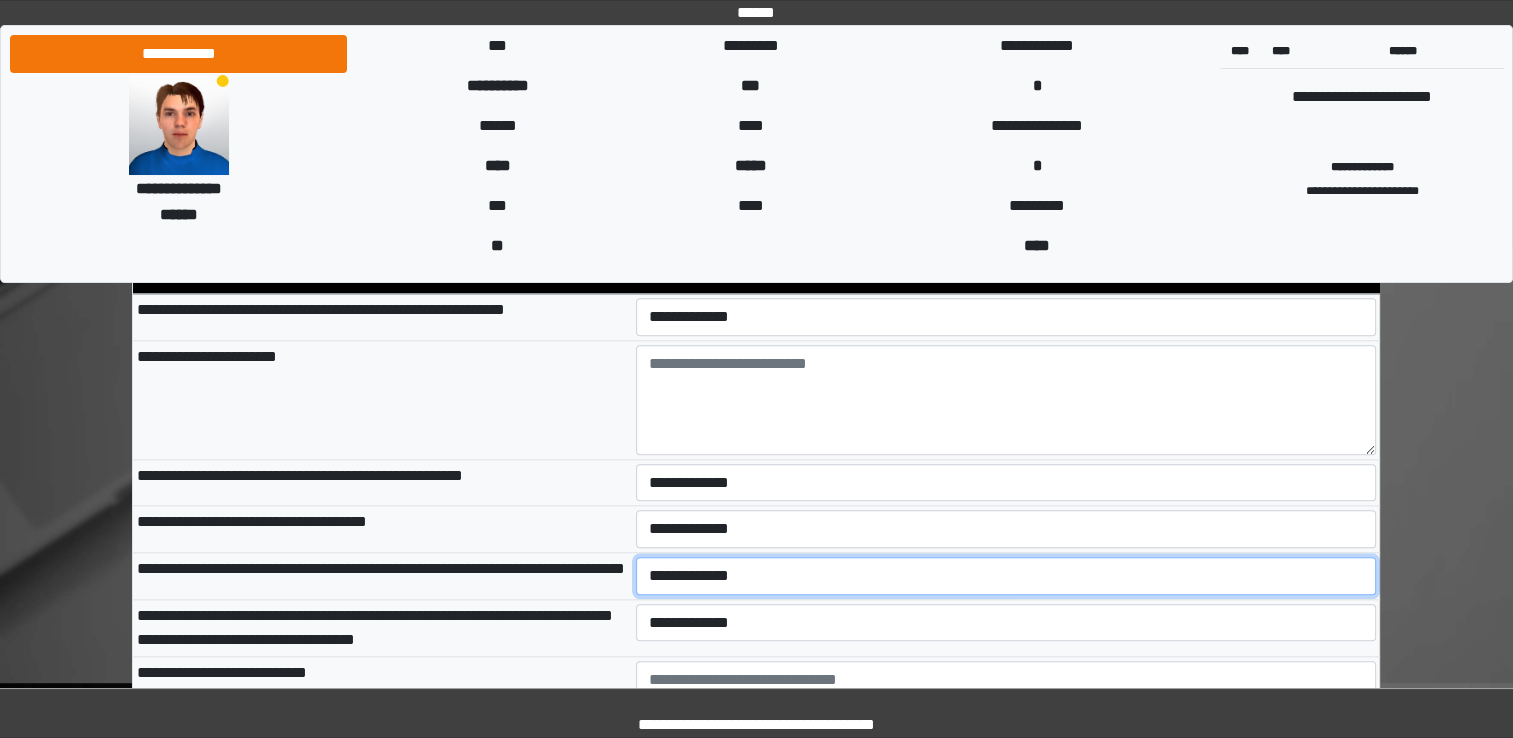 click on "**********" at bounding box center [1006, 576] 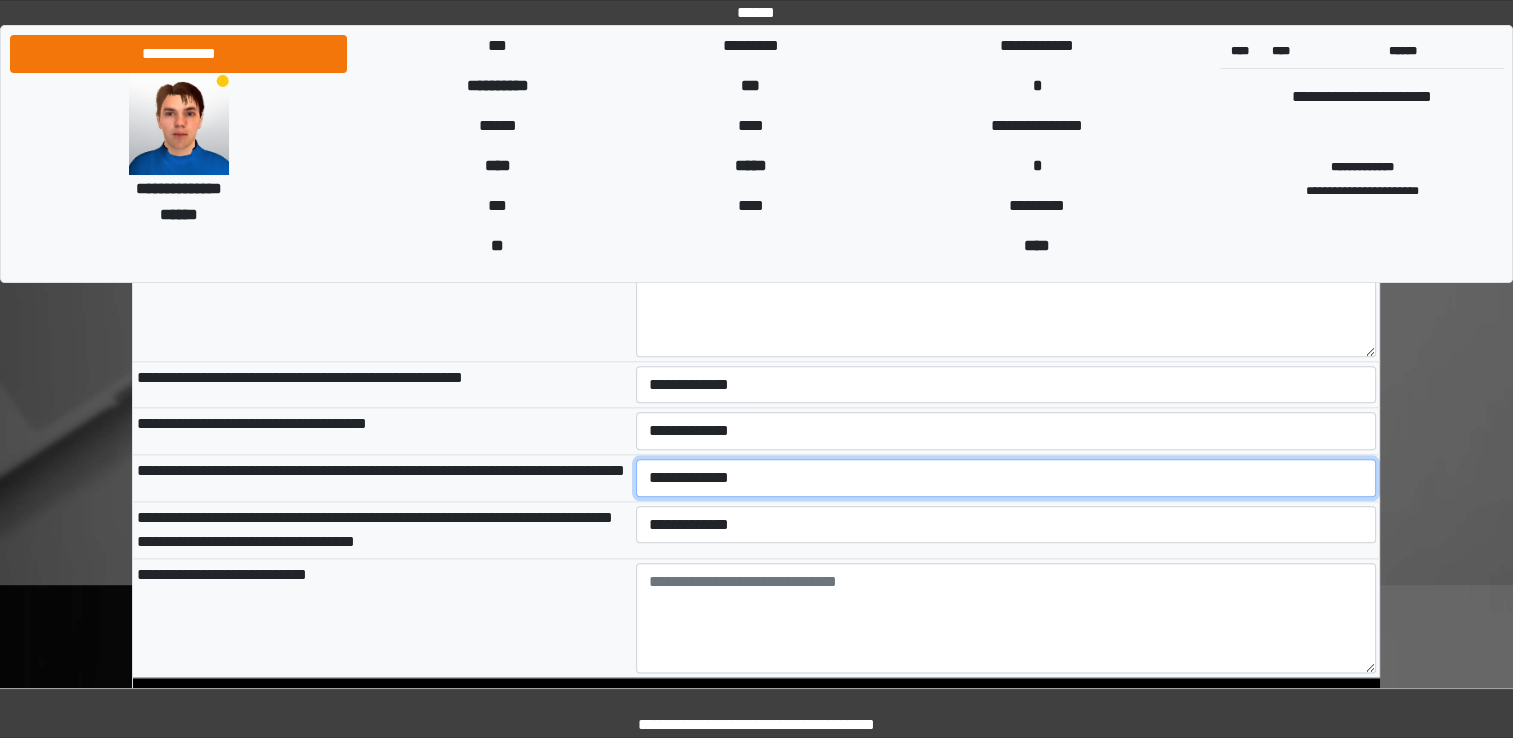 scroll, scrollTop: 2200, scrollLeft: 0, axis: vertical 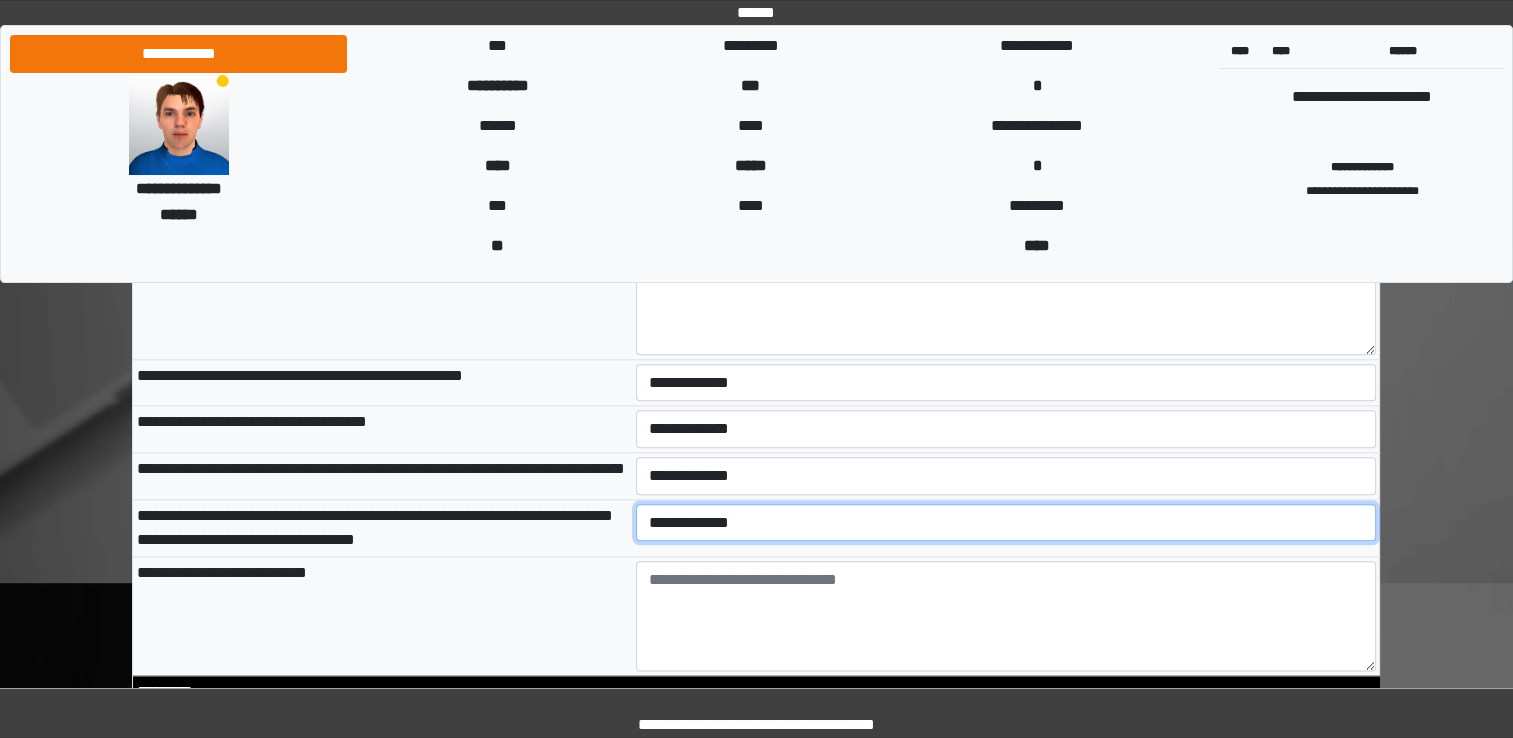 click on "**********" at bounding box center (1006, 523) 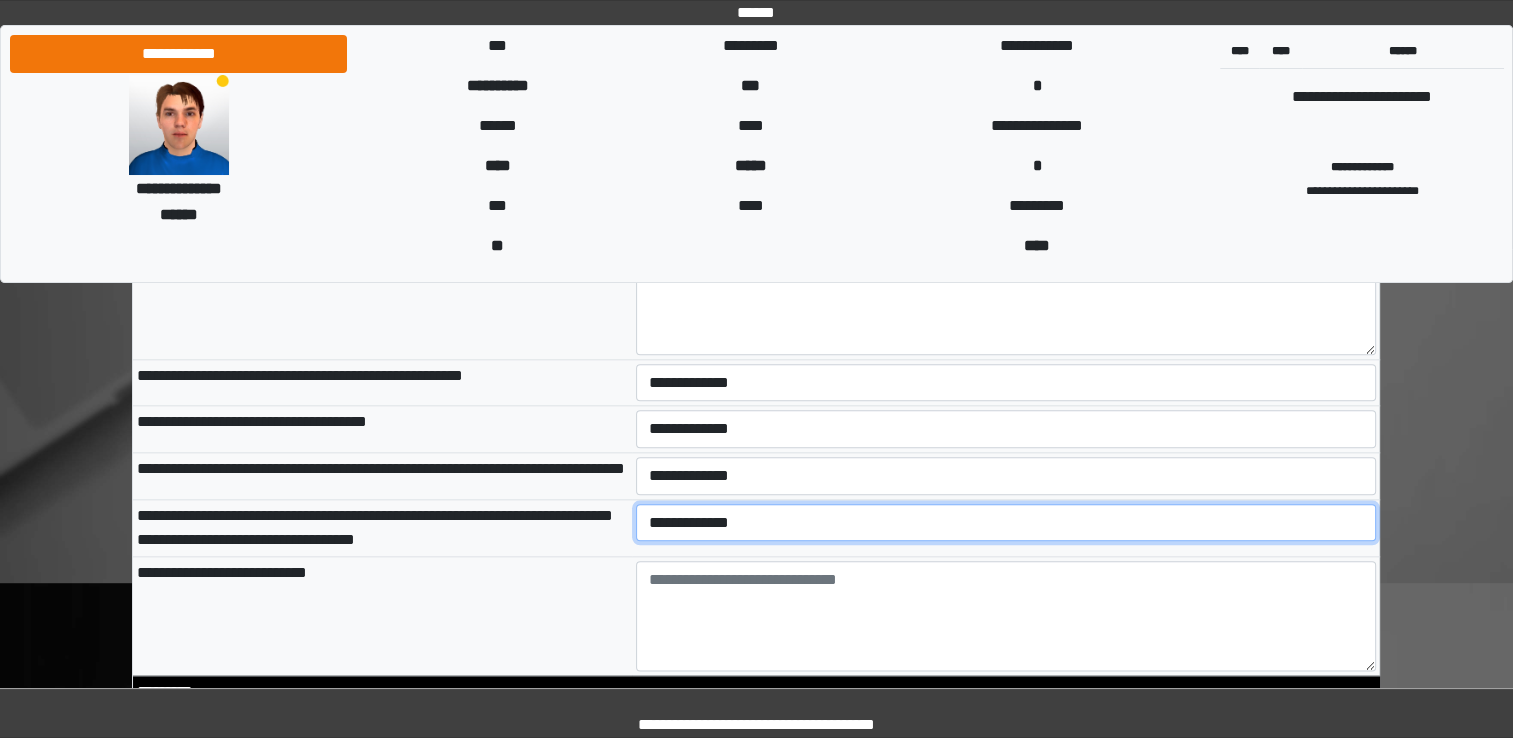 select on "*" 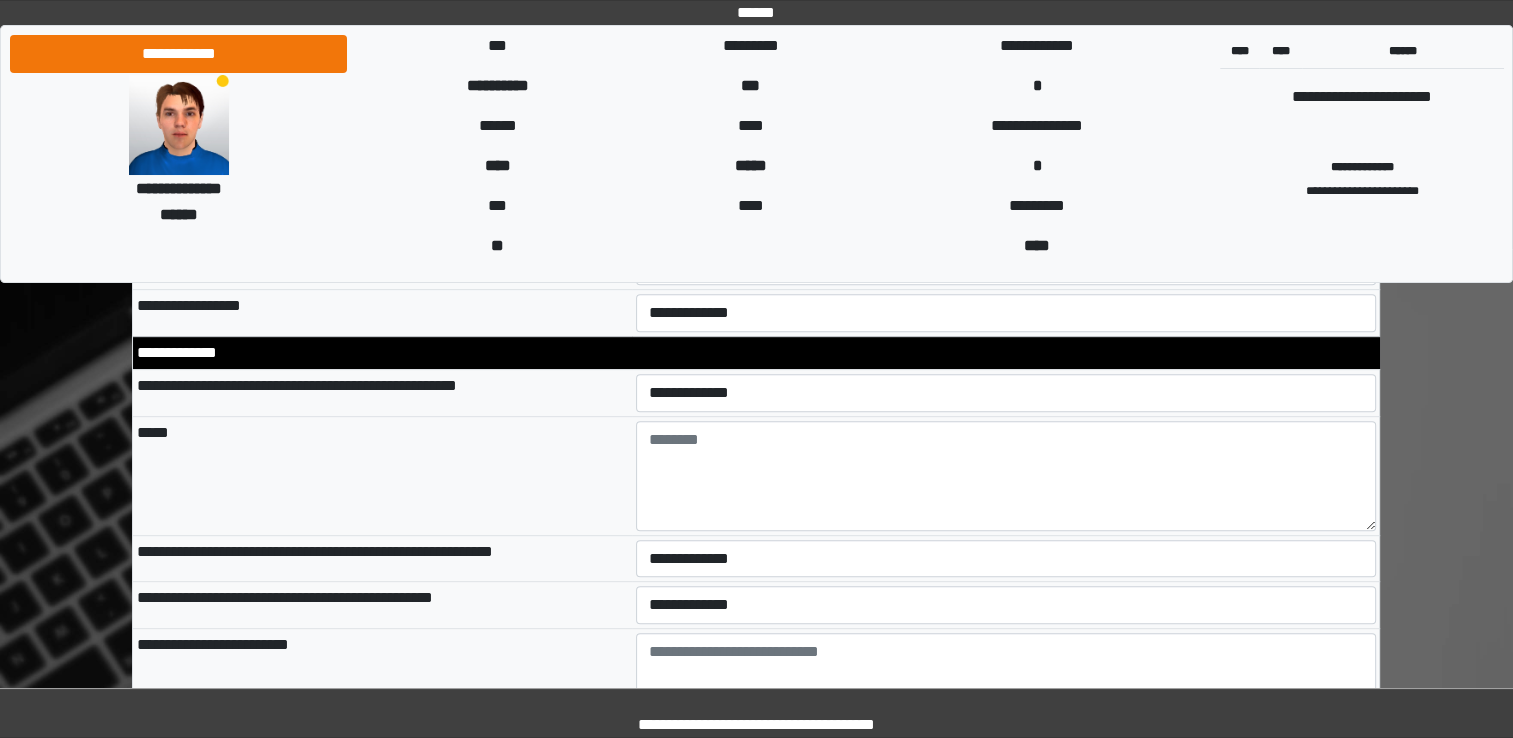 scroll, scrollTop: 8500, scrollLeft: 0, axis: vertical 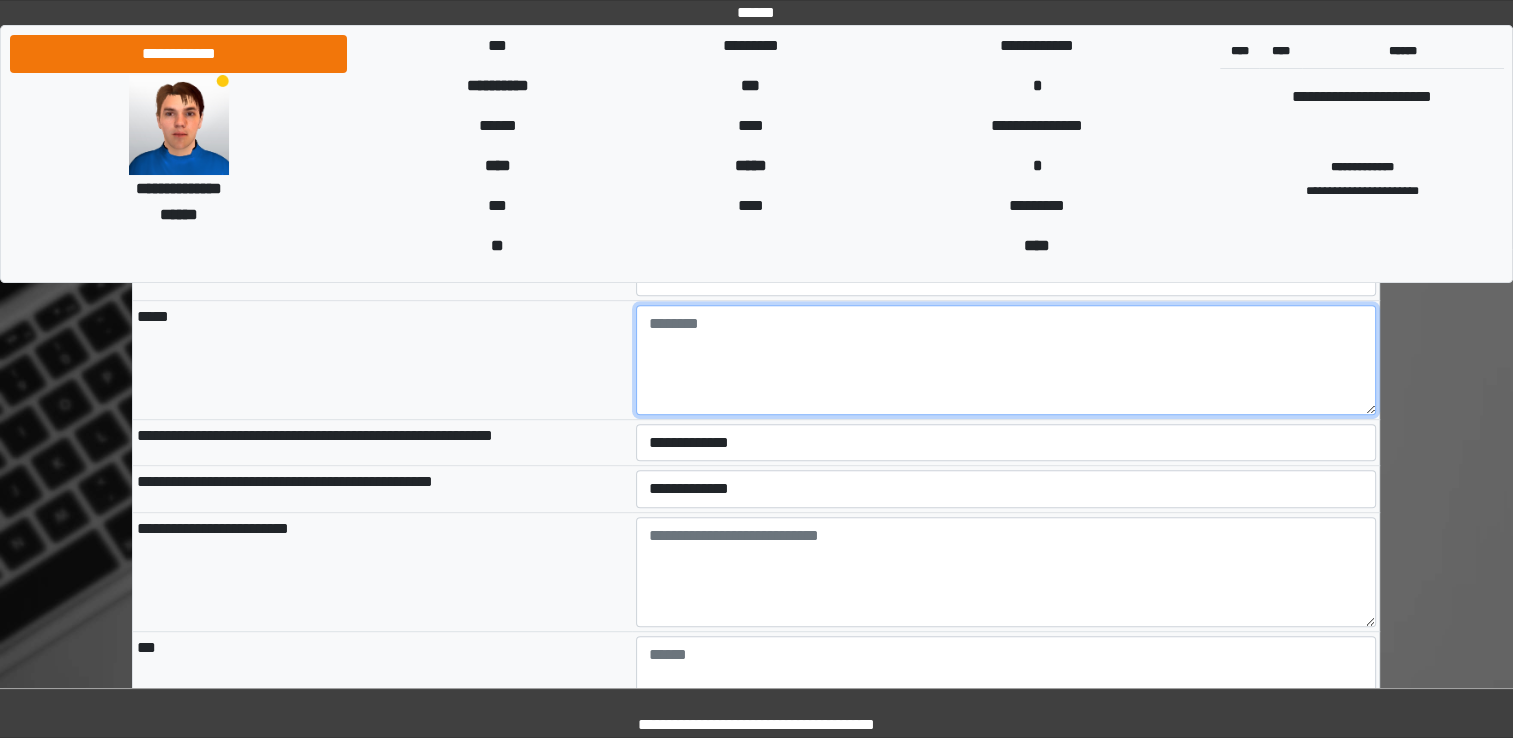 click at bounding box center (1006, 360) 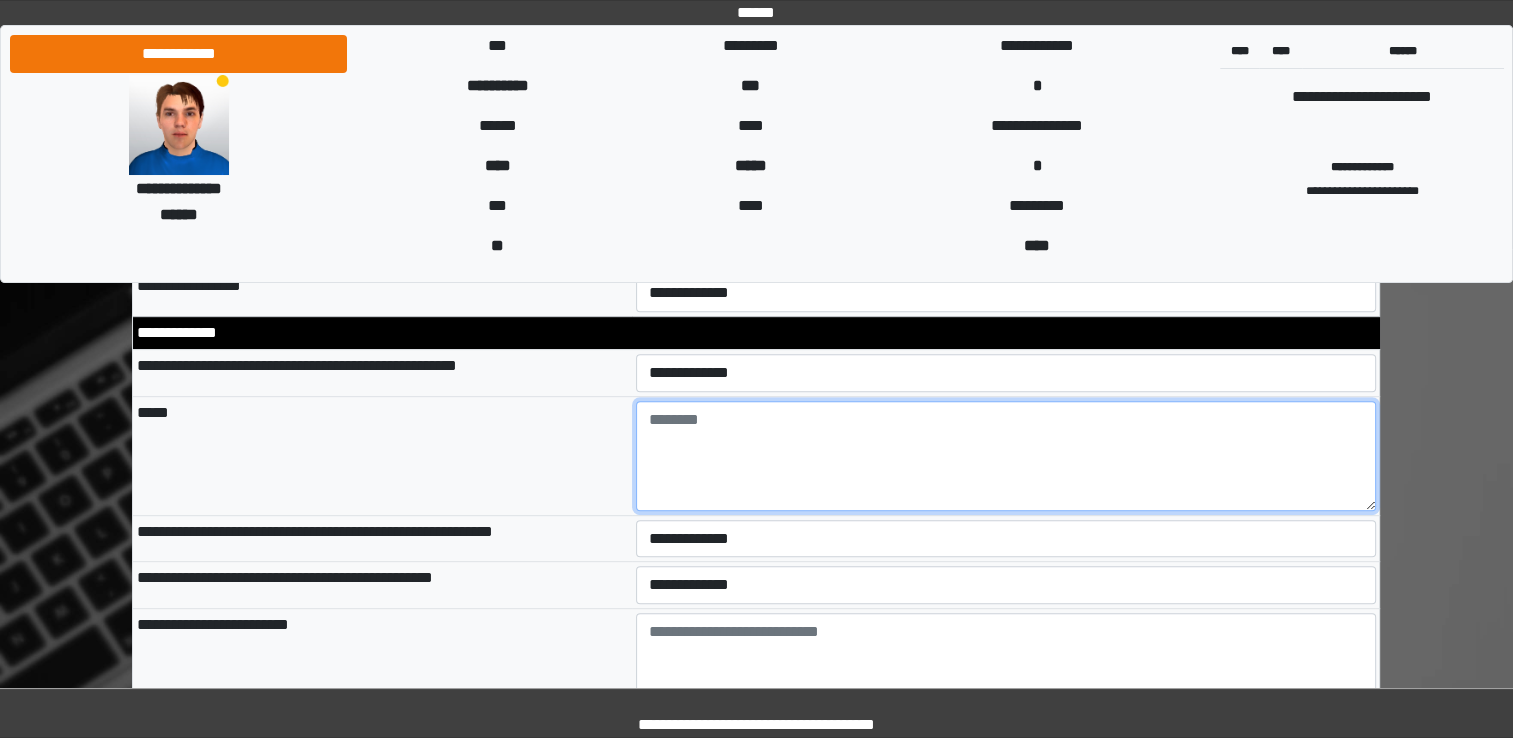 scroll, scrollTop: 8400, scrollLeft: 0, axis: vertical 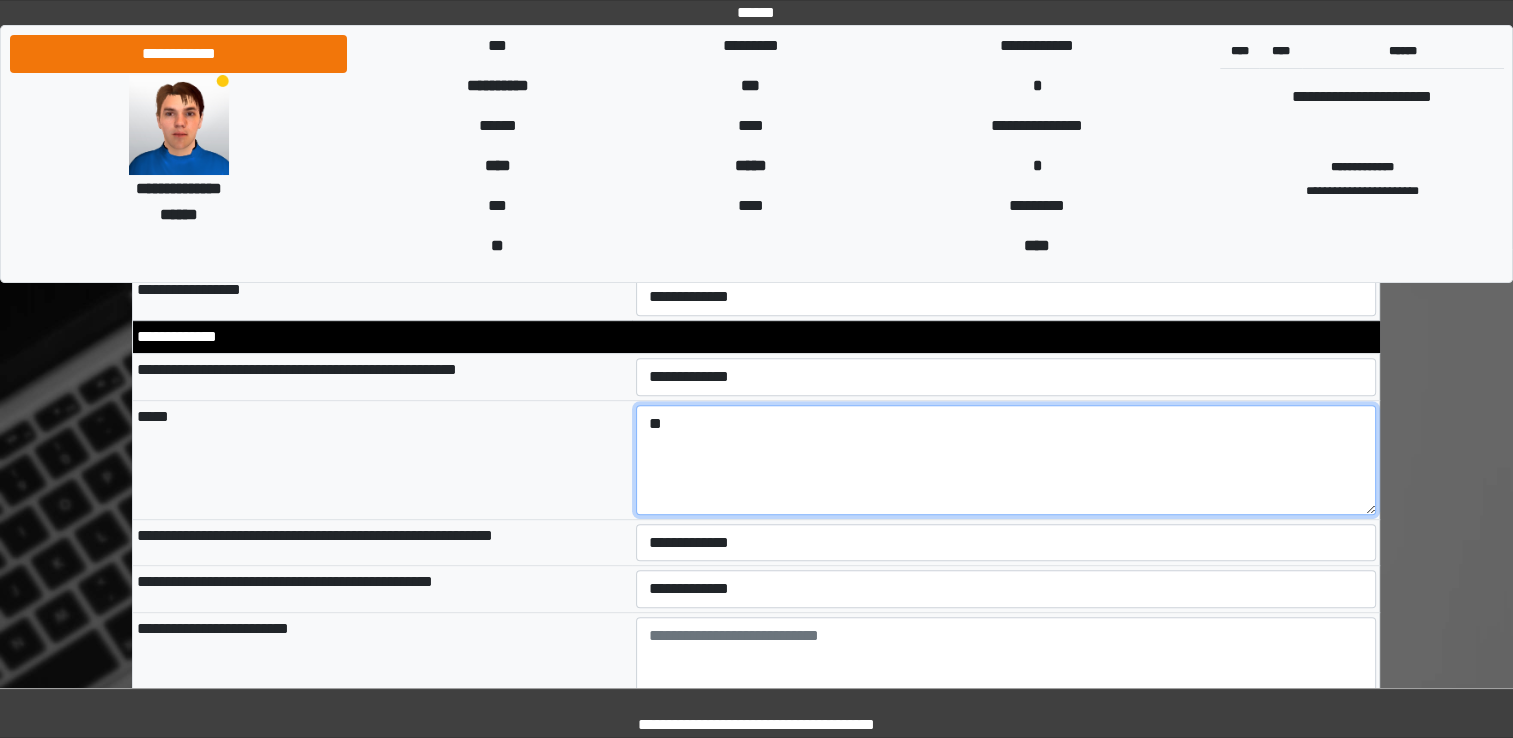type on "*" 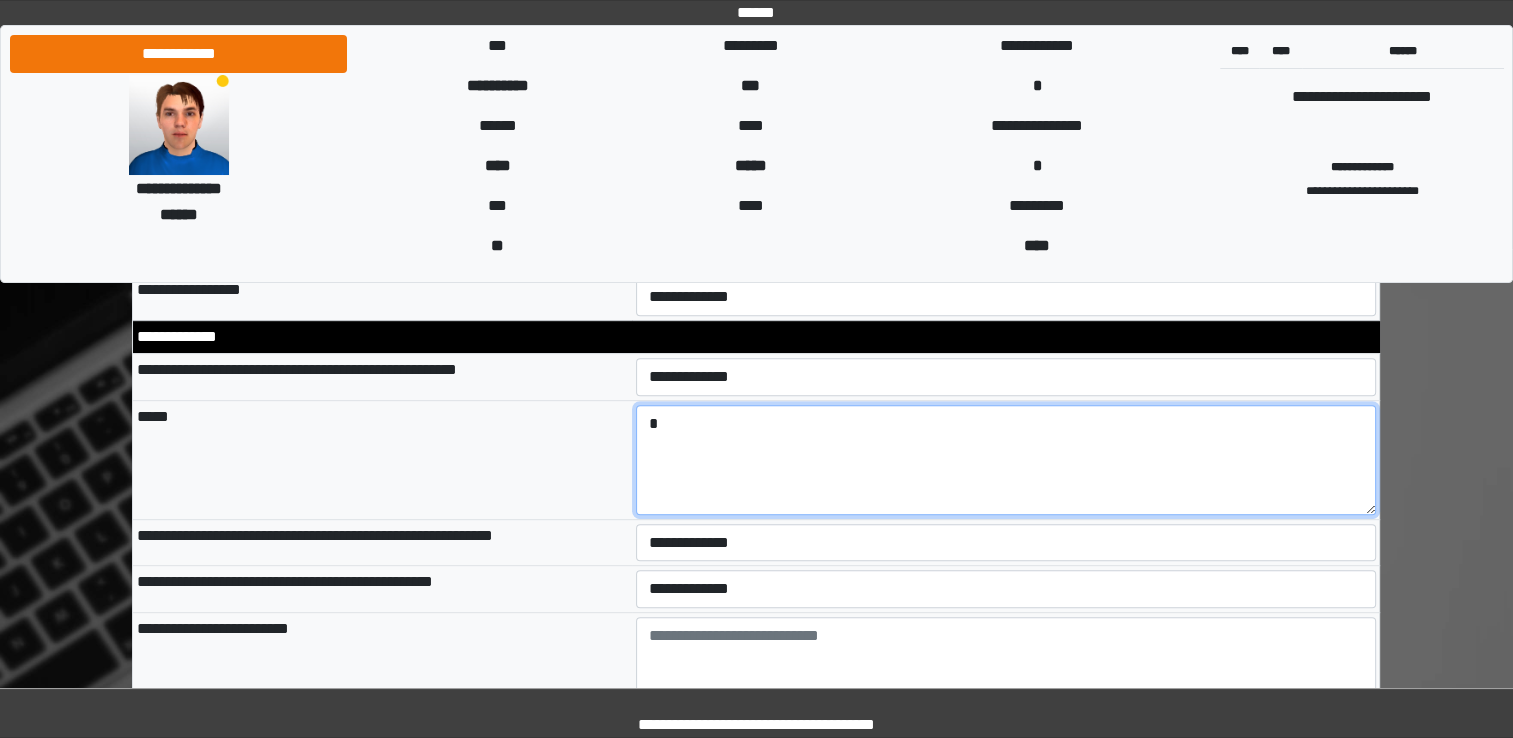 type 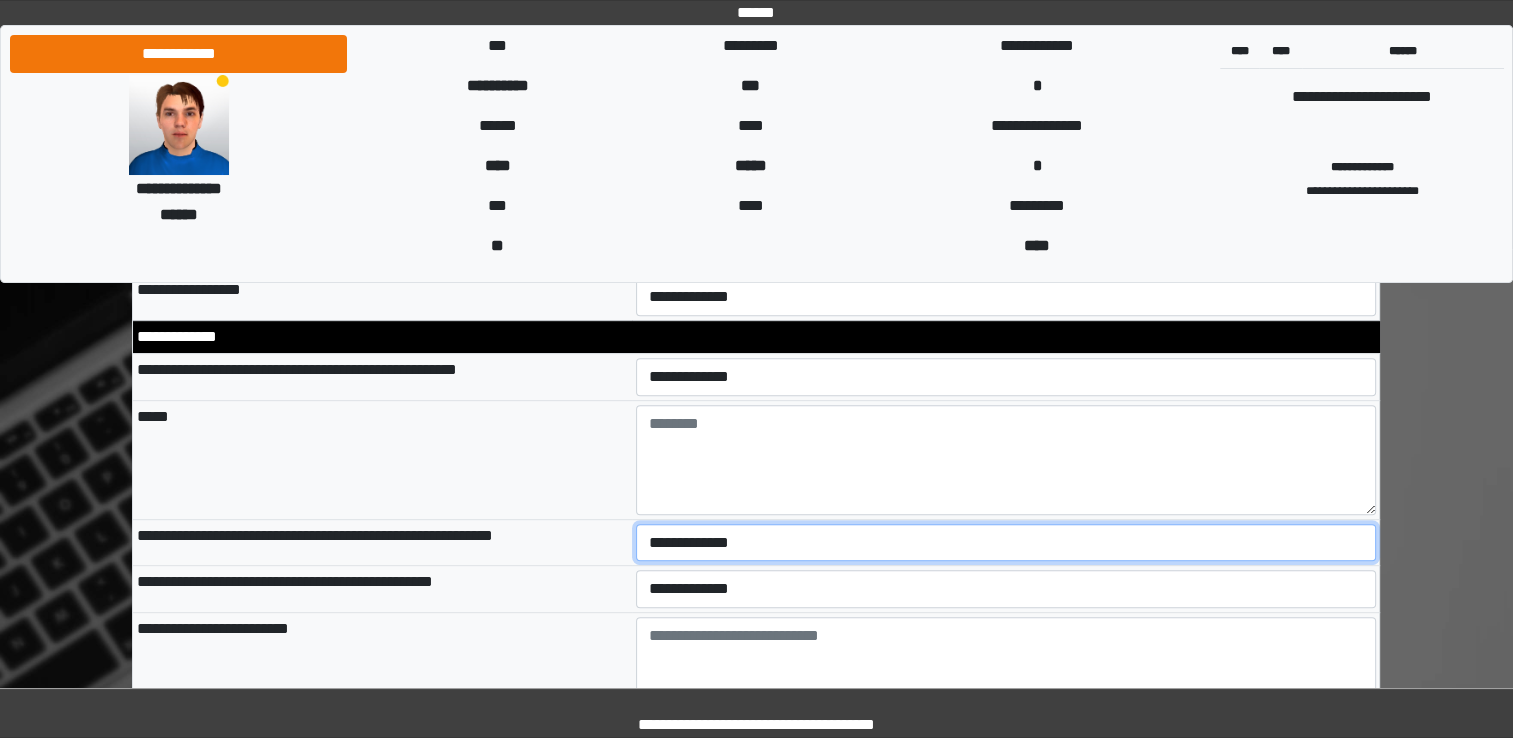 click on "**********" at bounding box center [1006, 543] 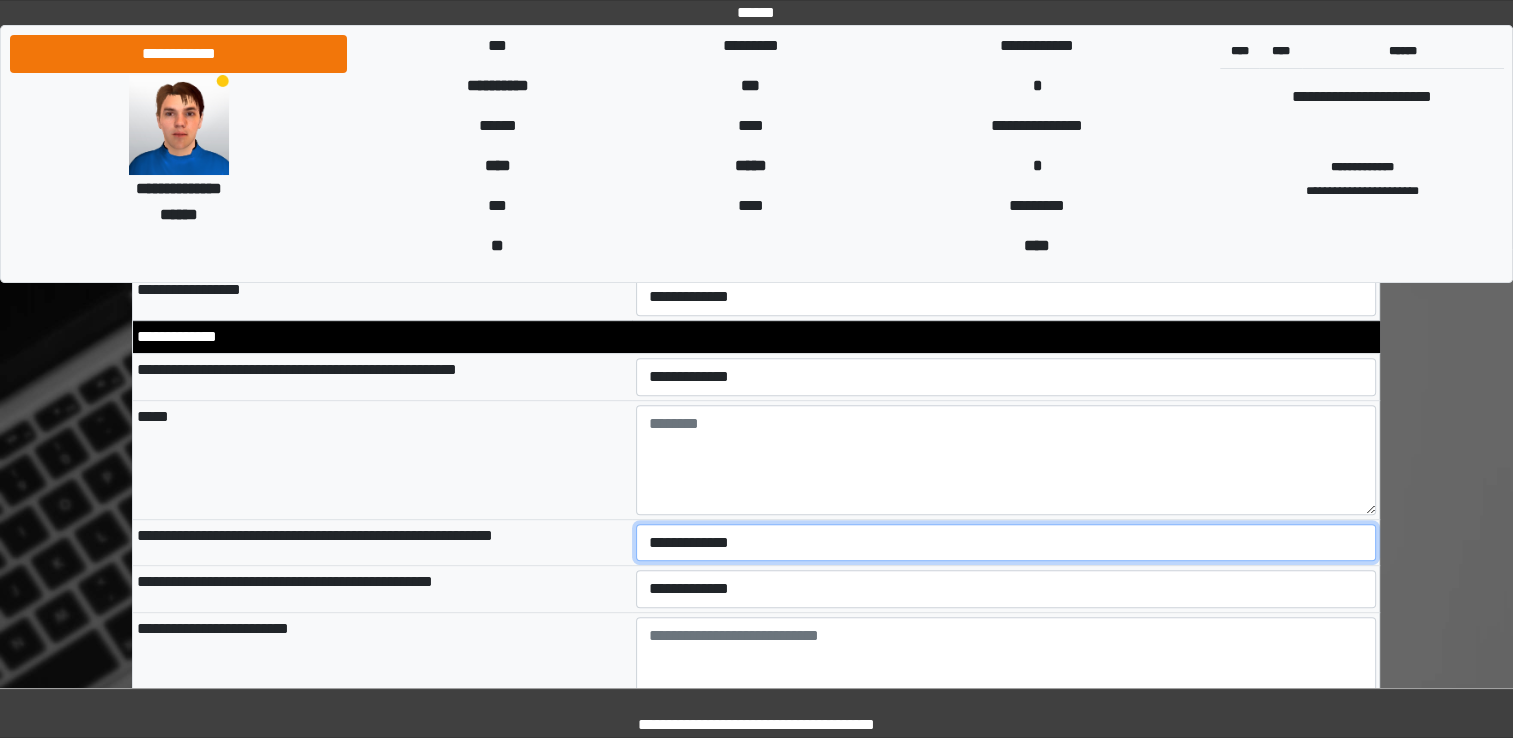 select on "*" 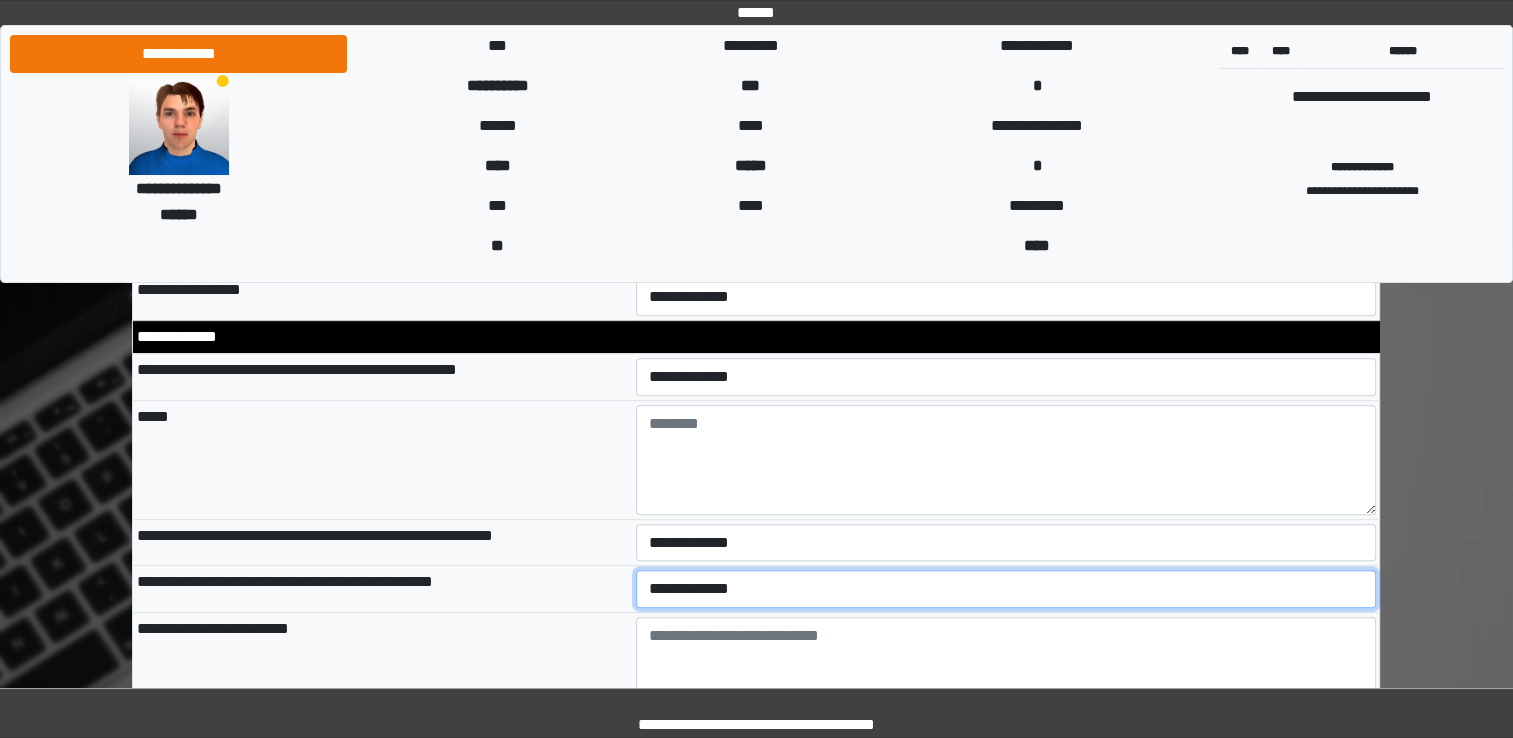 drag, startPoint x: 744, startPoint y: 582, endPoint x: 743, endPoint y: 598, distance: 16.03122 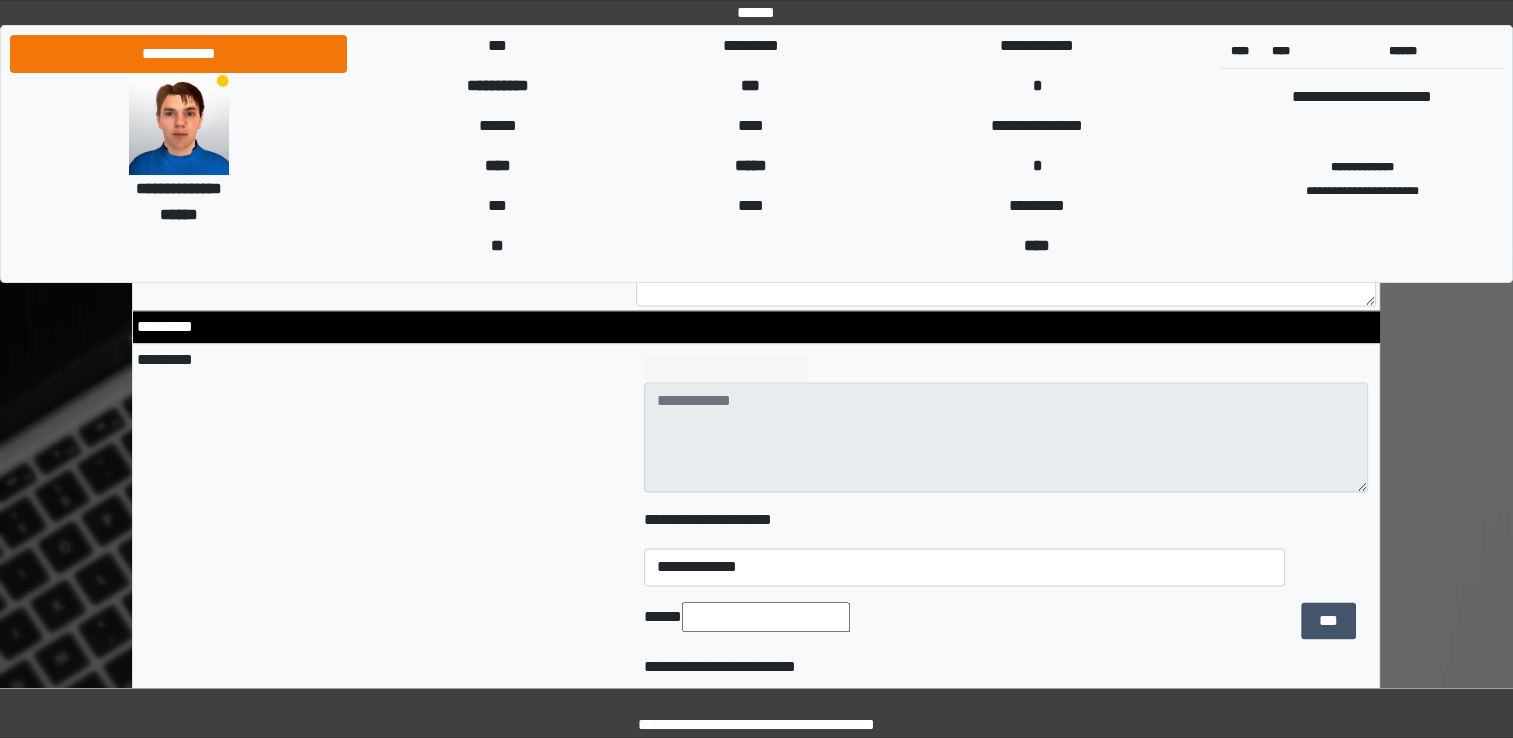 scroll, scrollTop: 2600, scrollLeft: 0, axis: vertical 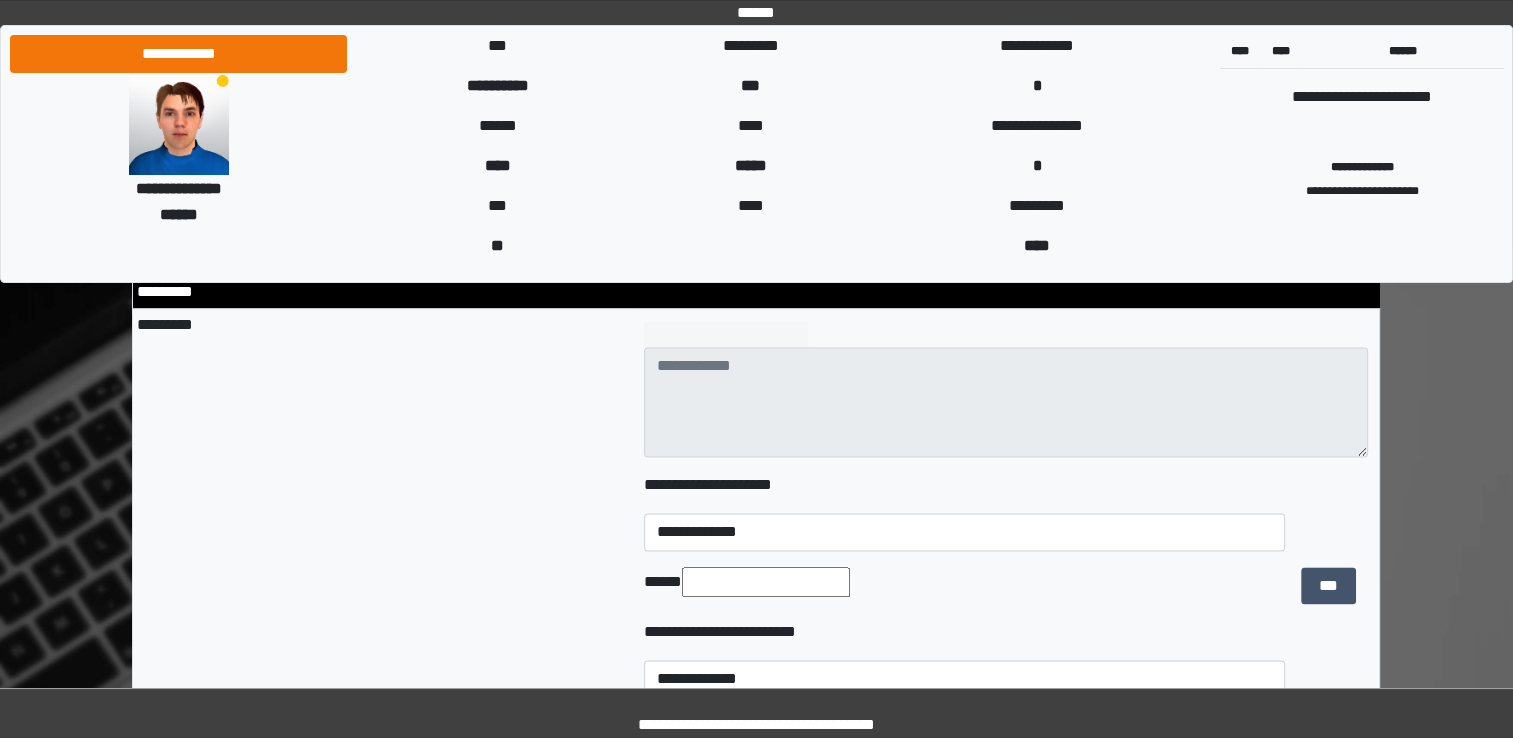 drag, startPoint x: 640, startPoint y: 442, endPoint x: 750, endPoint y: 603, distance: 194.98975 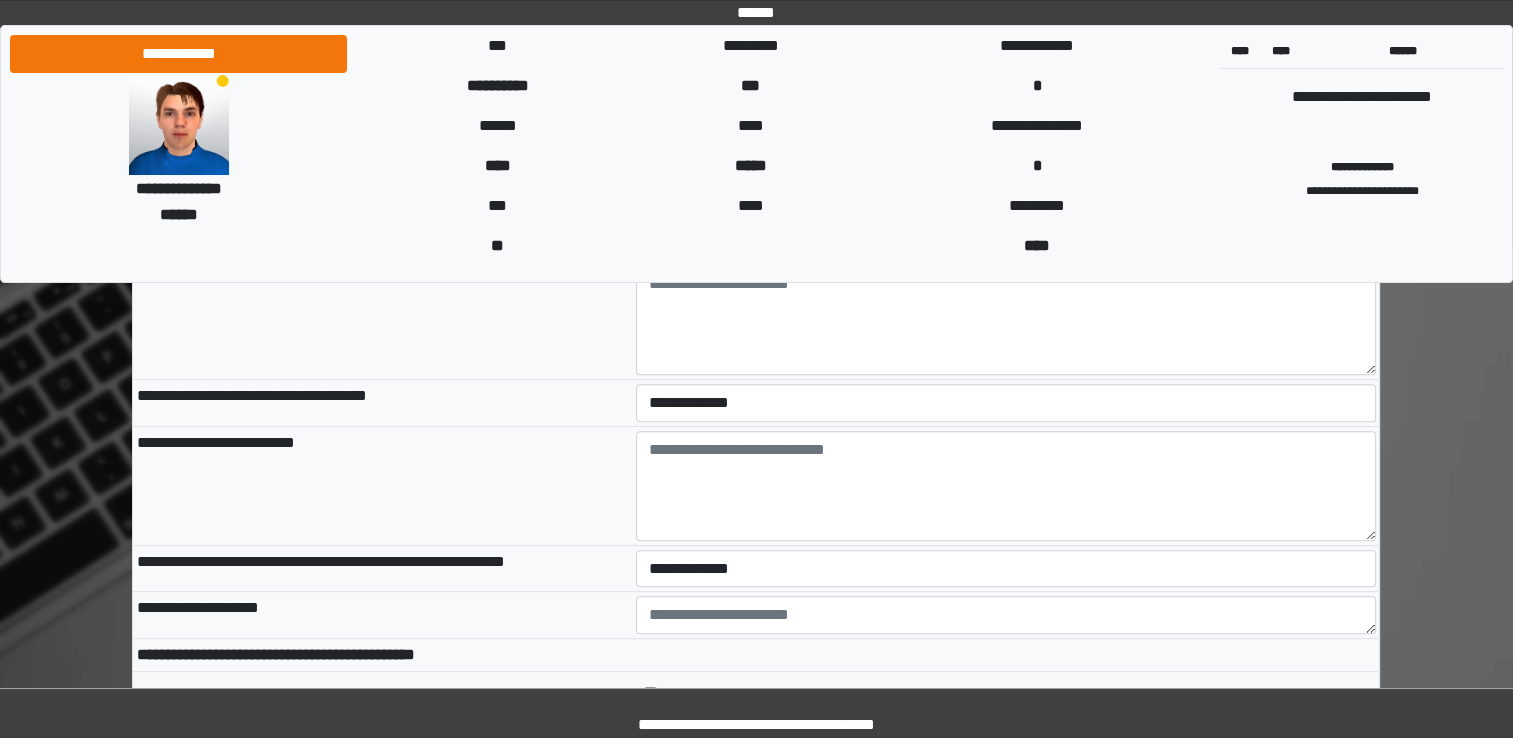 scroll, scrollTop: 800, scrollLeft: 0, axis: vertical 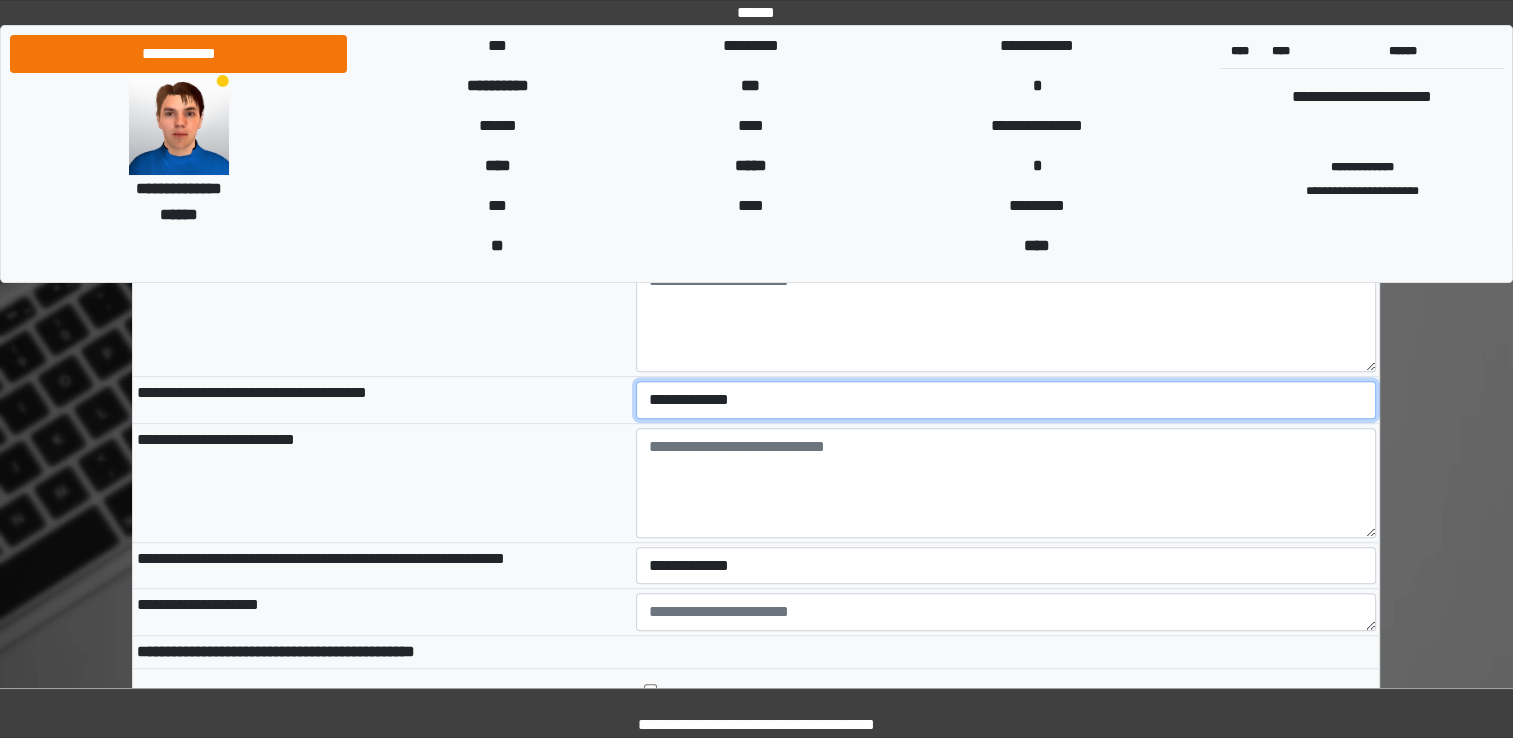 click on "**********" at bounding box center [1006, 400] 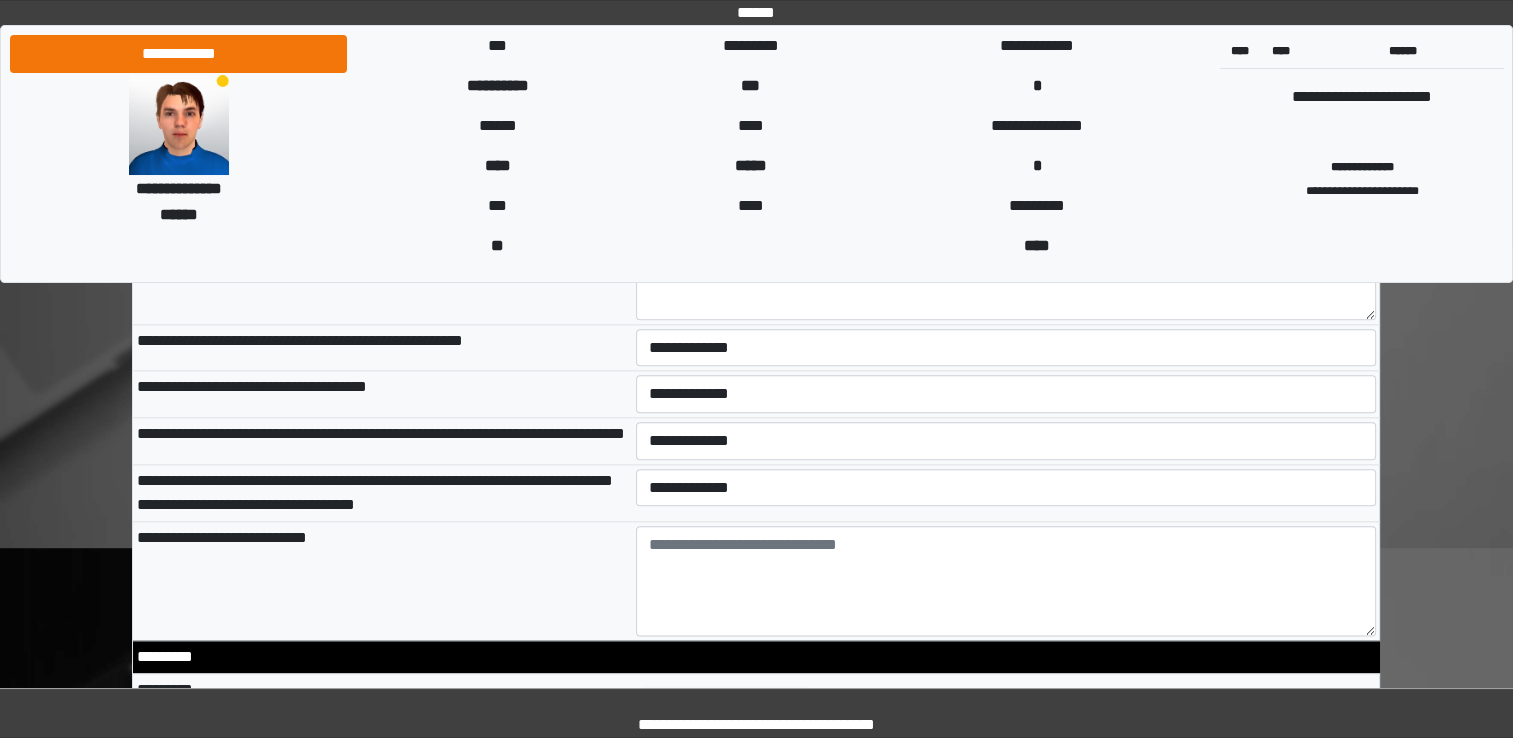 scroll, scrollTop: 2200, scrollLeft: 0, axis: vertical 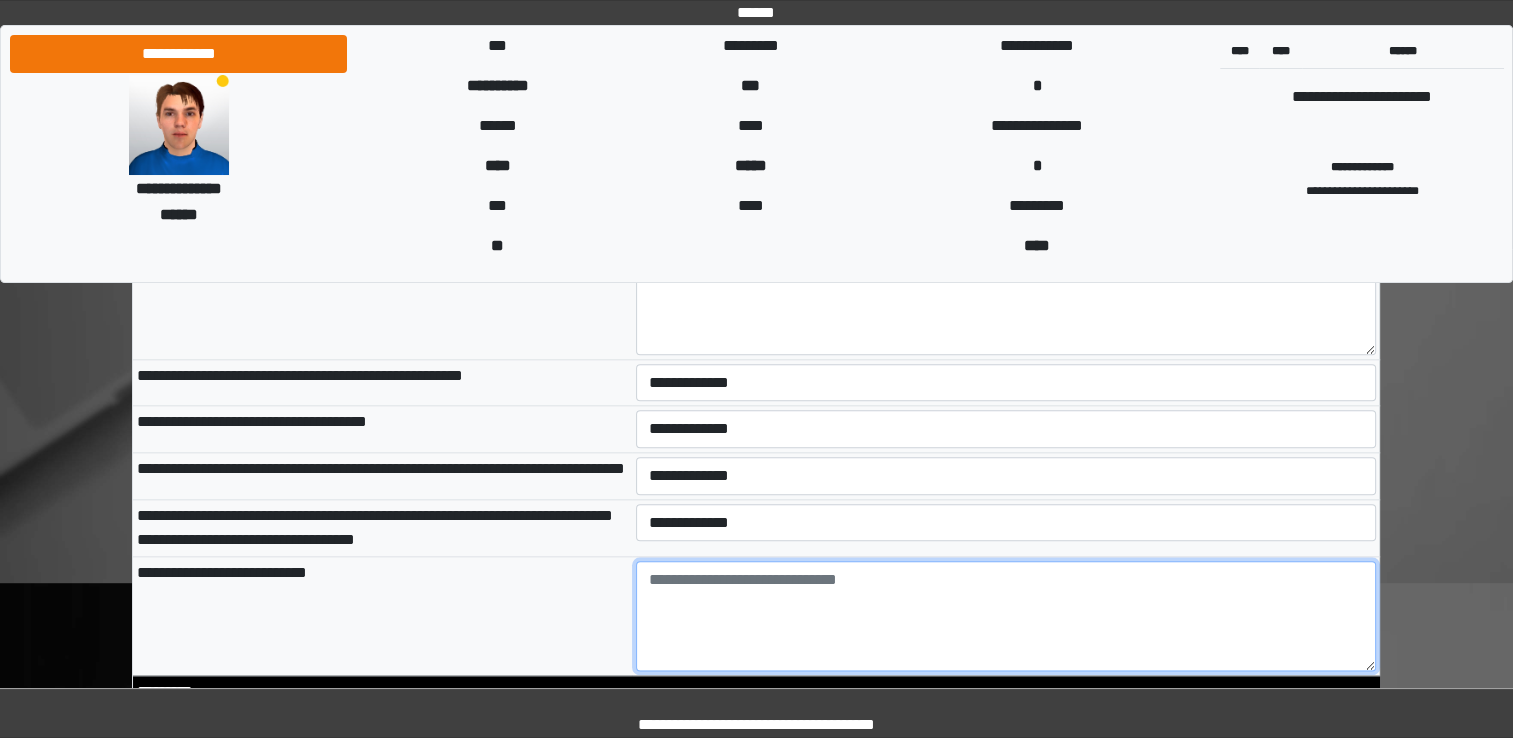click at bounding box center [1006, 616] 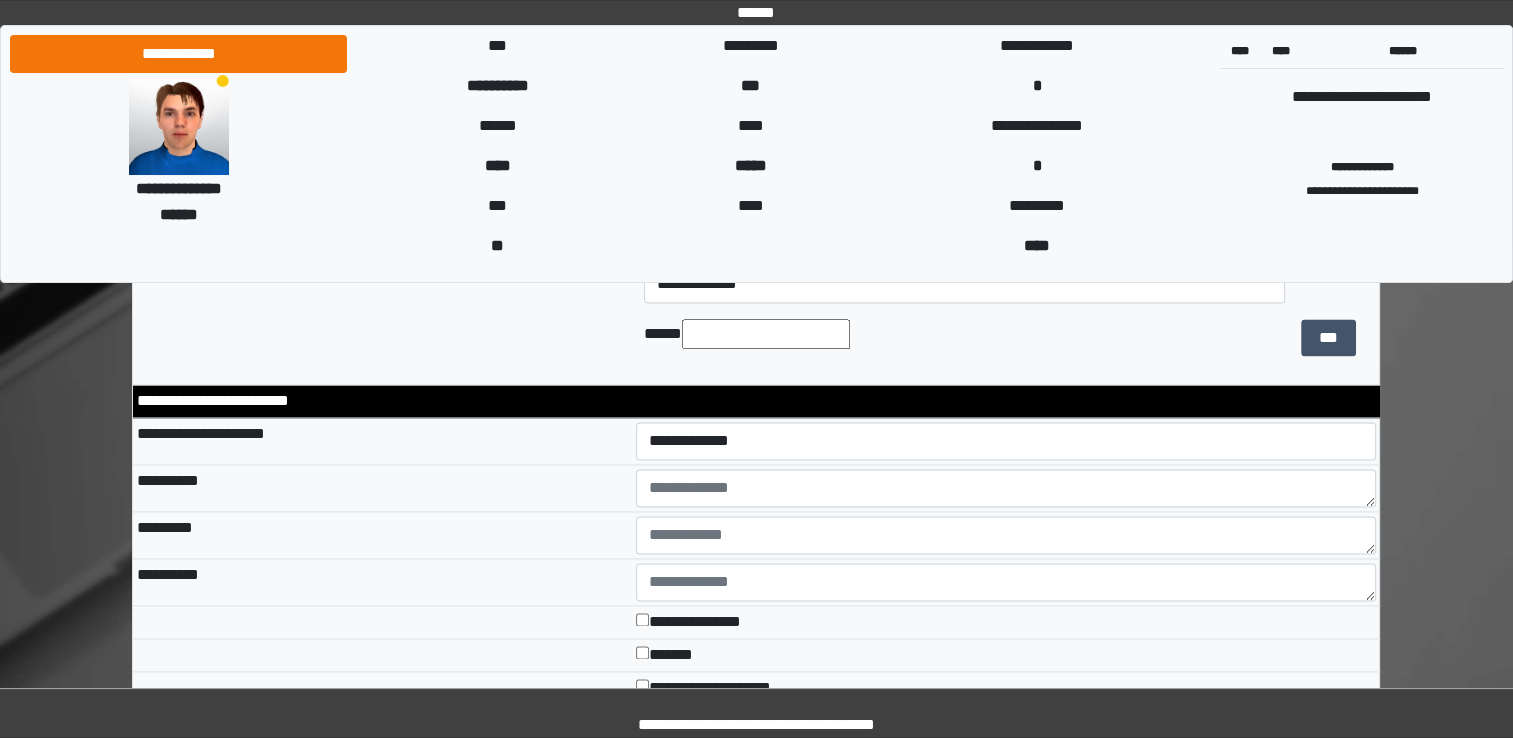 scroll, scrollTop: 3000, scrollLeft: 0, axis: vertical 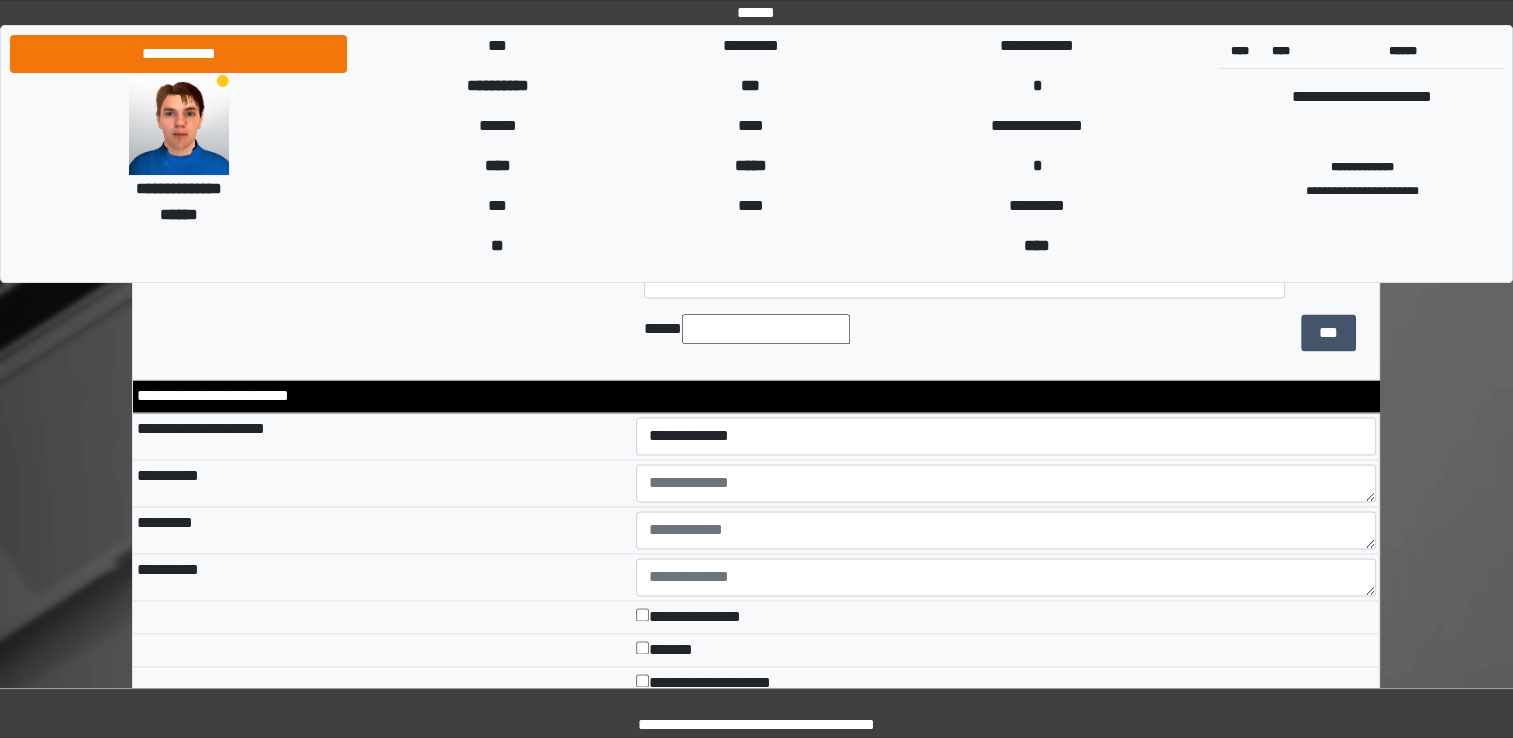 type on "**********" 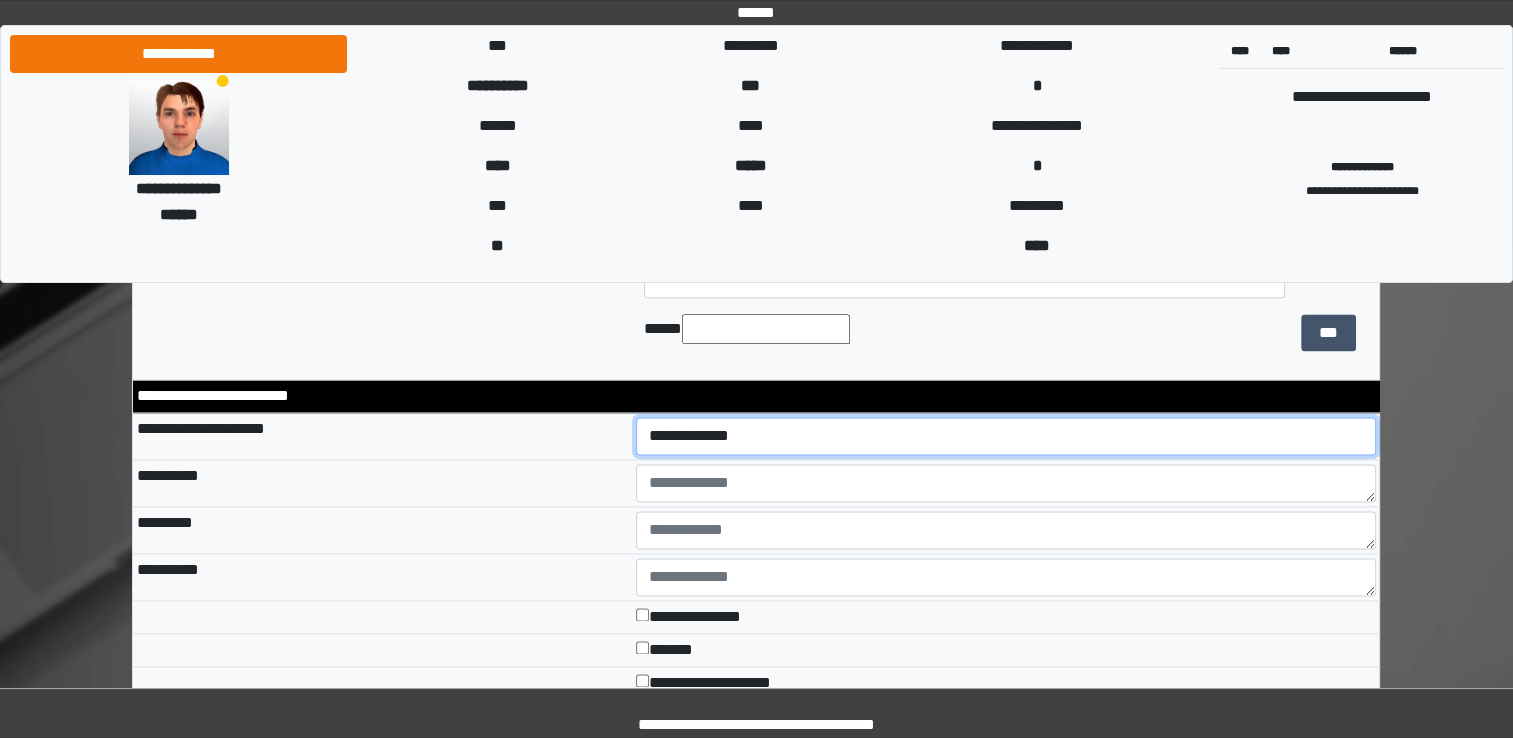 click on "**********" at bounding box center (1006, 436) 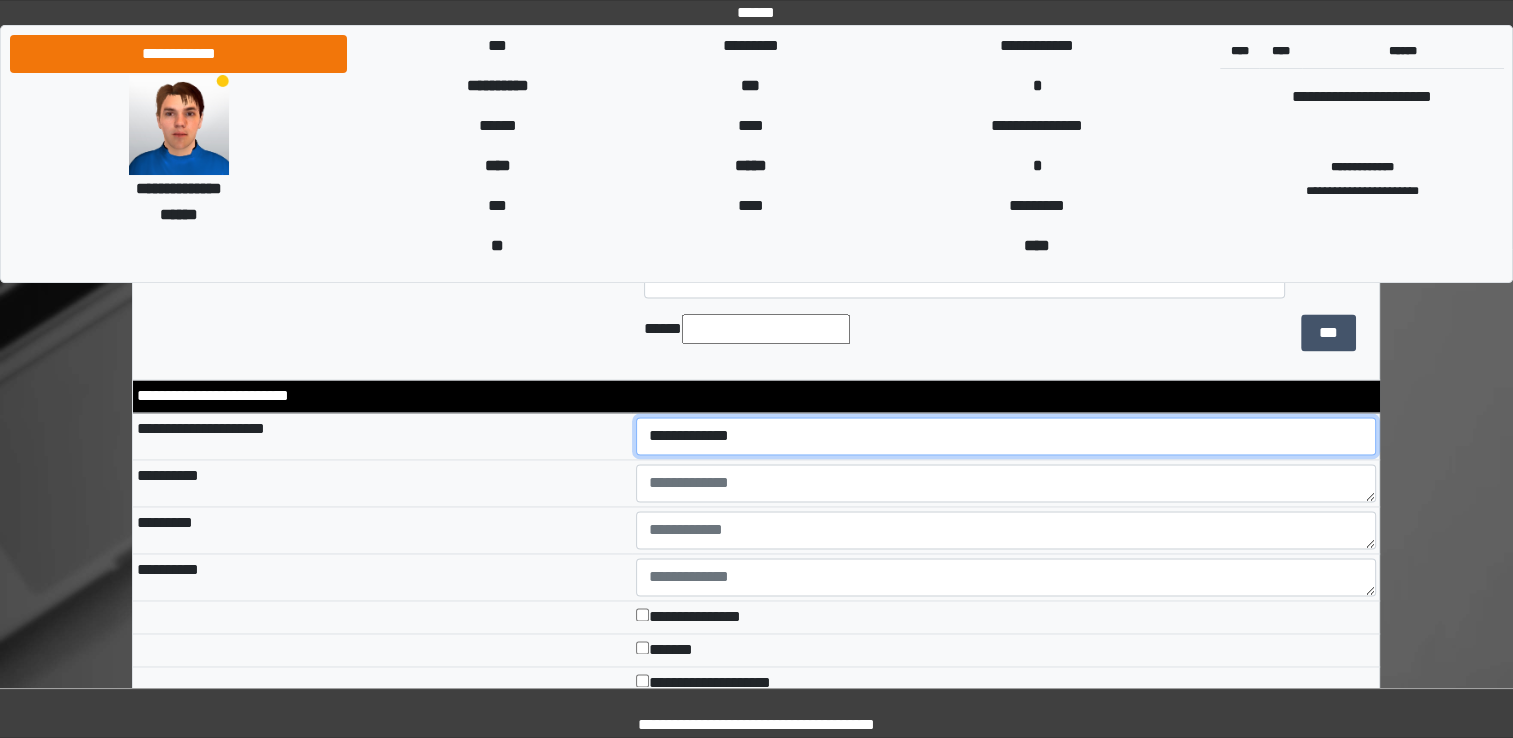select on "*" 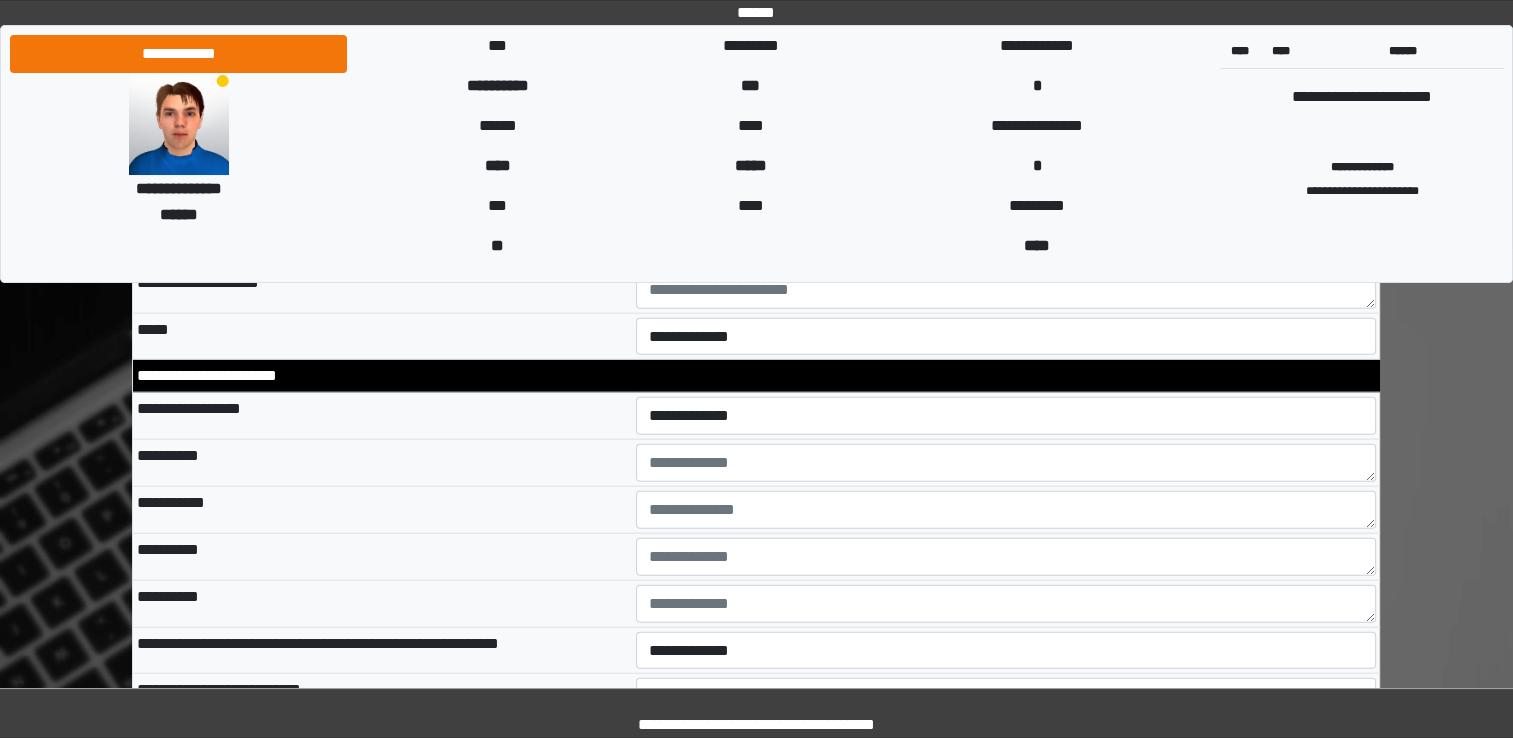 scroll, scrollTop: 4500, scrollLeft: 0, axis: vertical 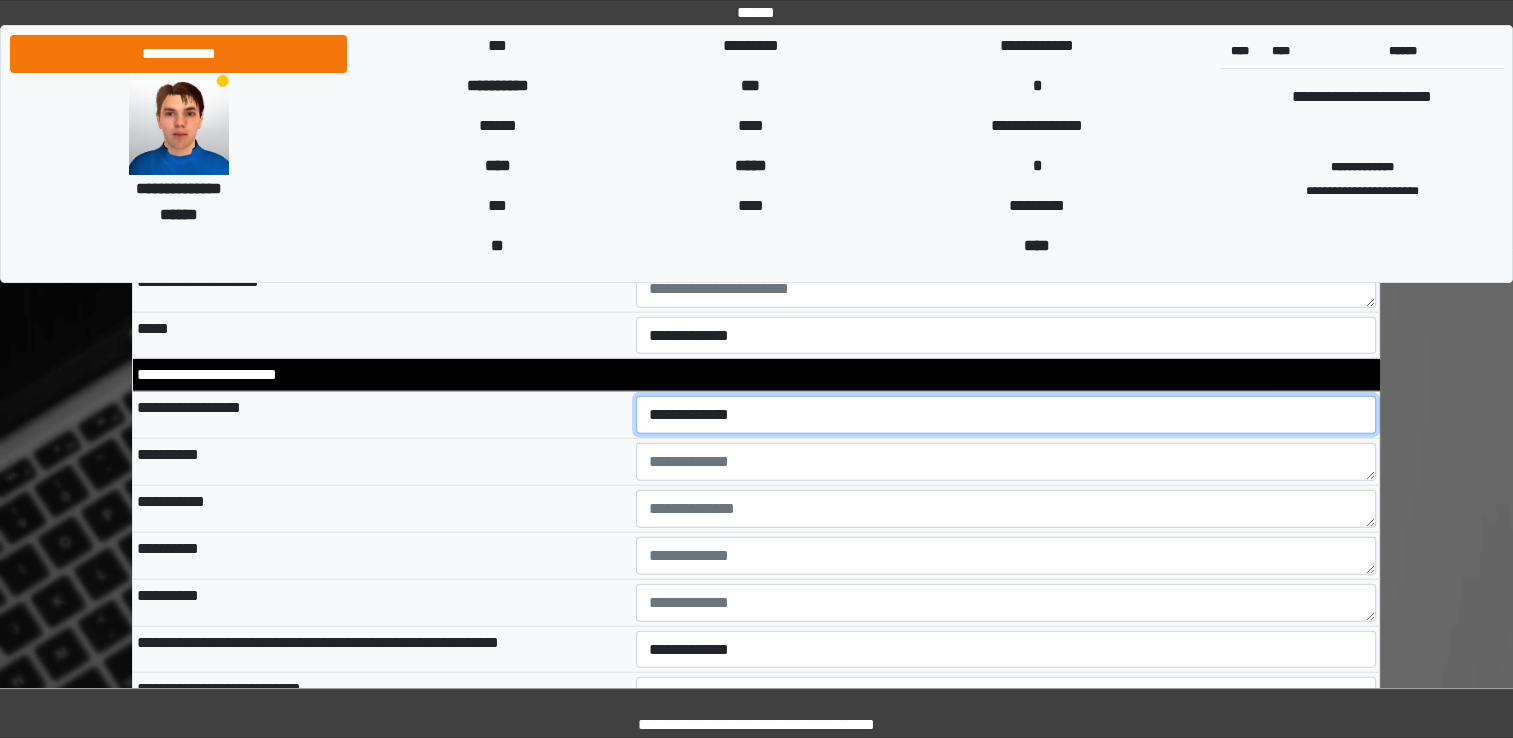 click on "**********" at bounding box center [1006, 415] 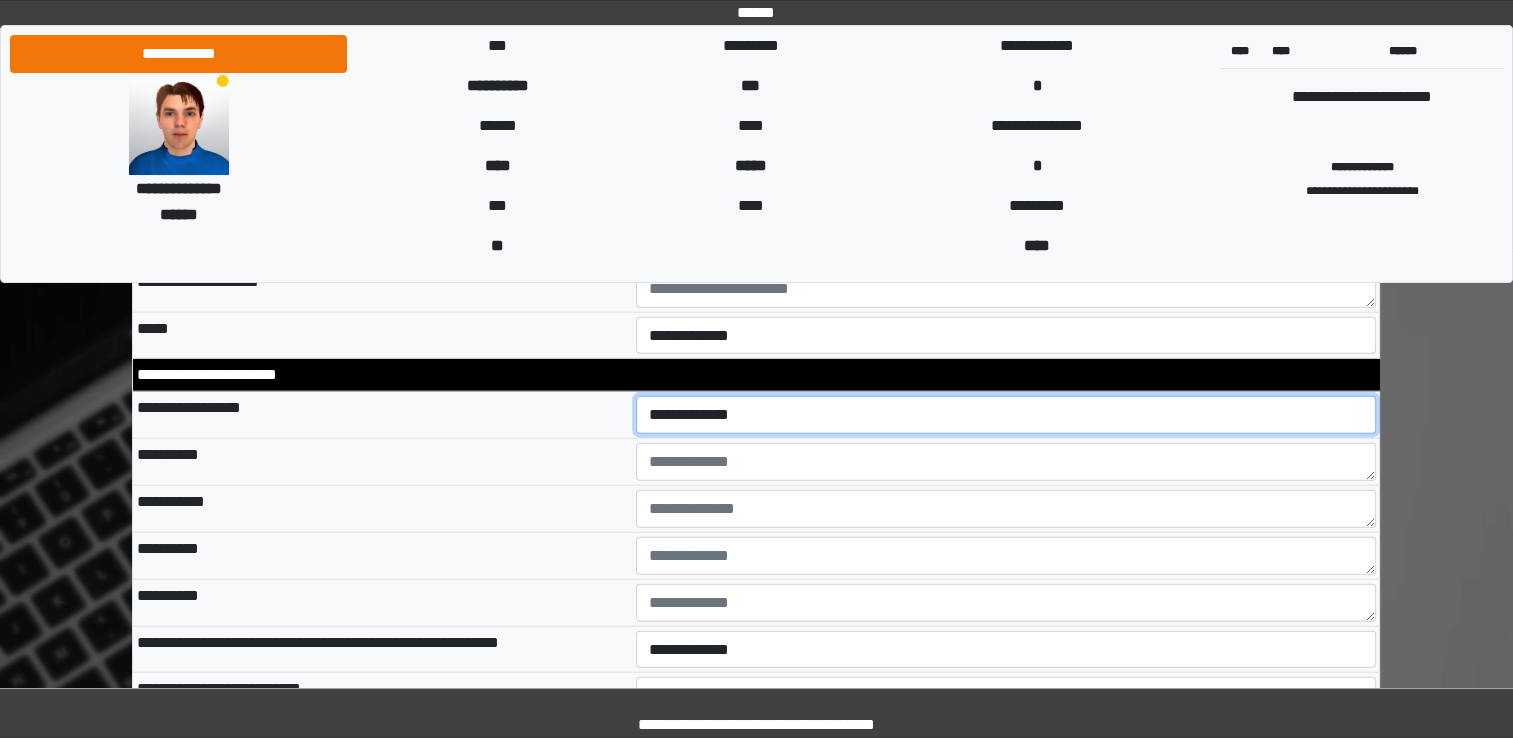 select on "*" 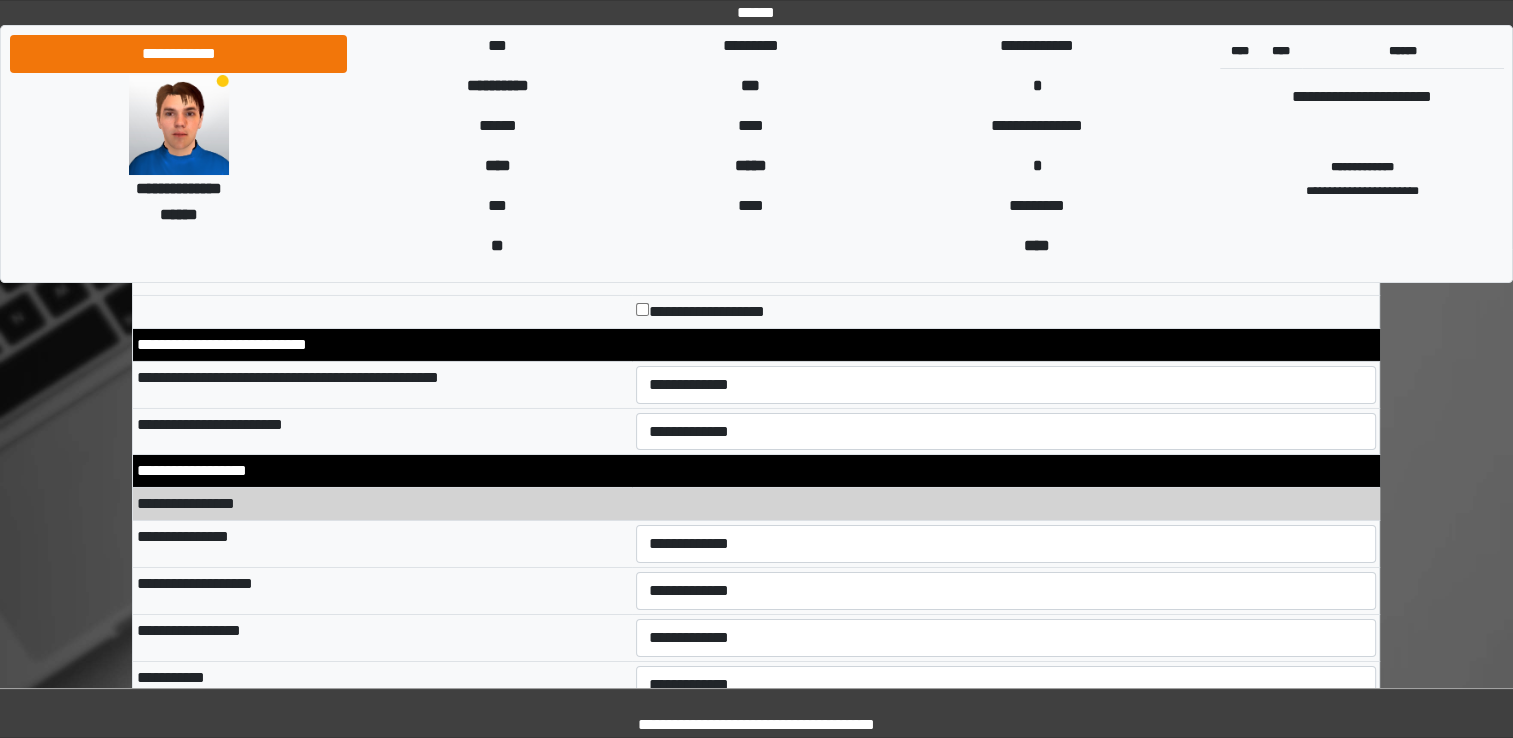 scroll, scrollTop: 6900, scrollLeft: 0, axis: vertical 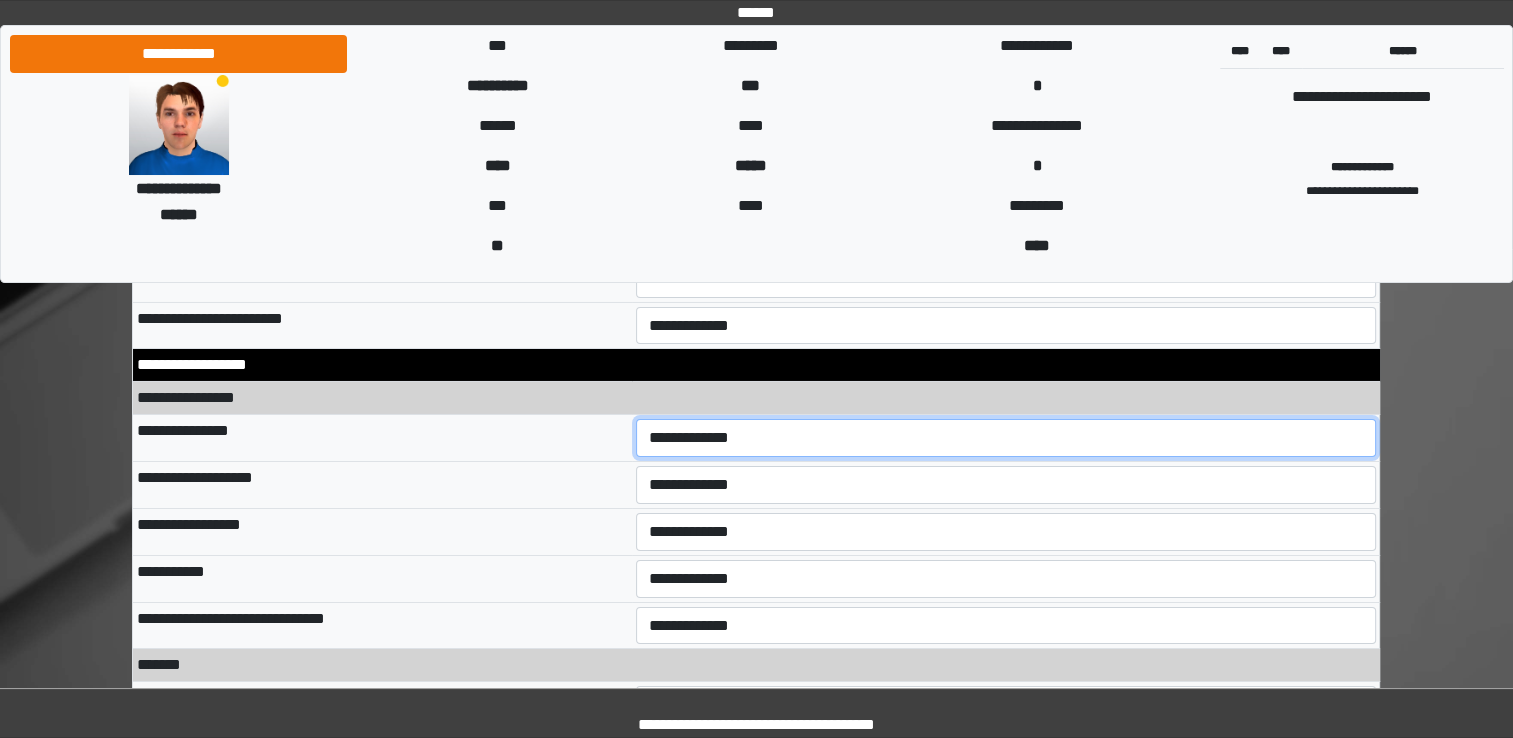 click on "**********" at bounding box center [1006, 438] 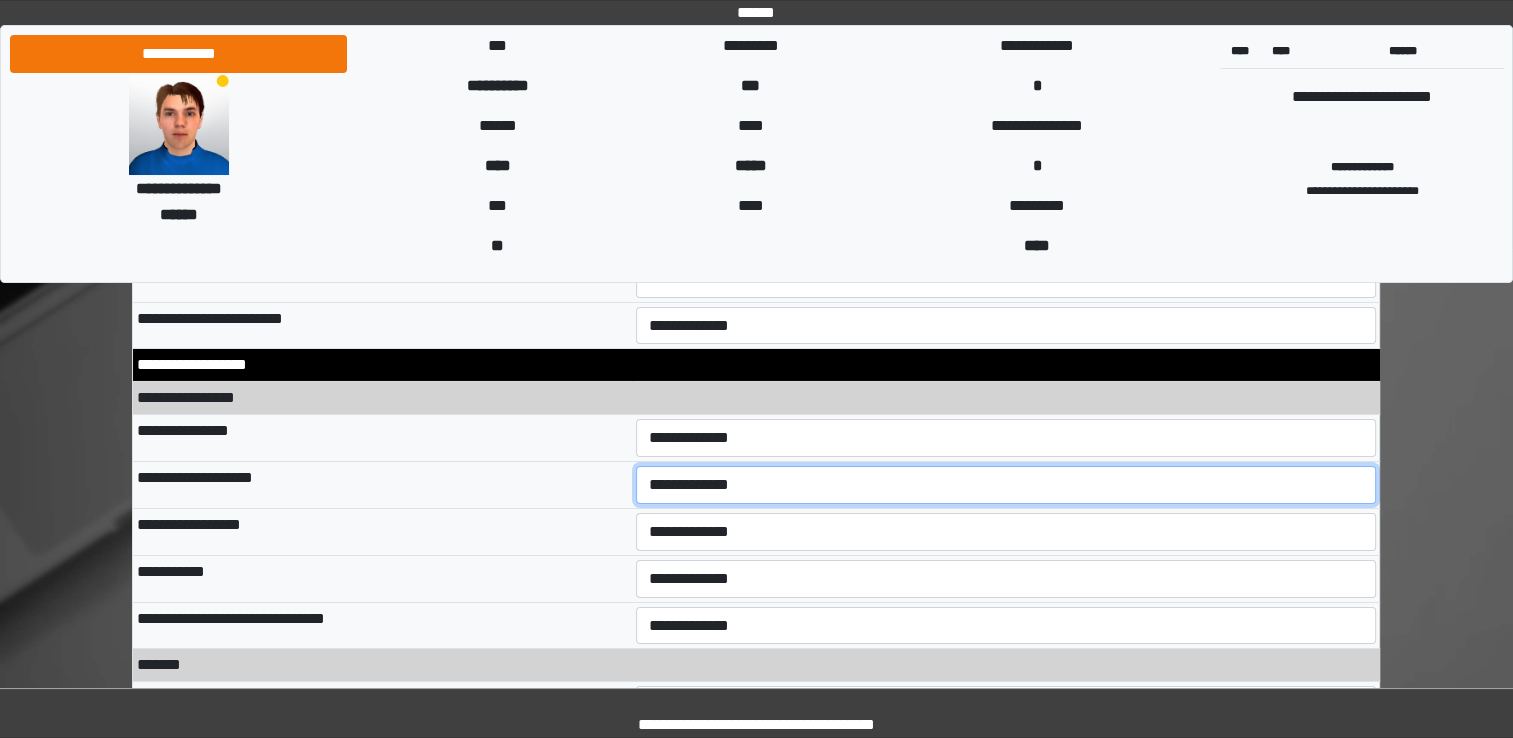 click on "**********" at bounding box center (1006, 485) 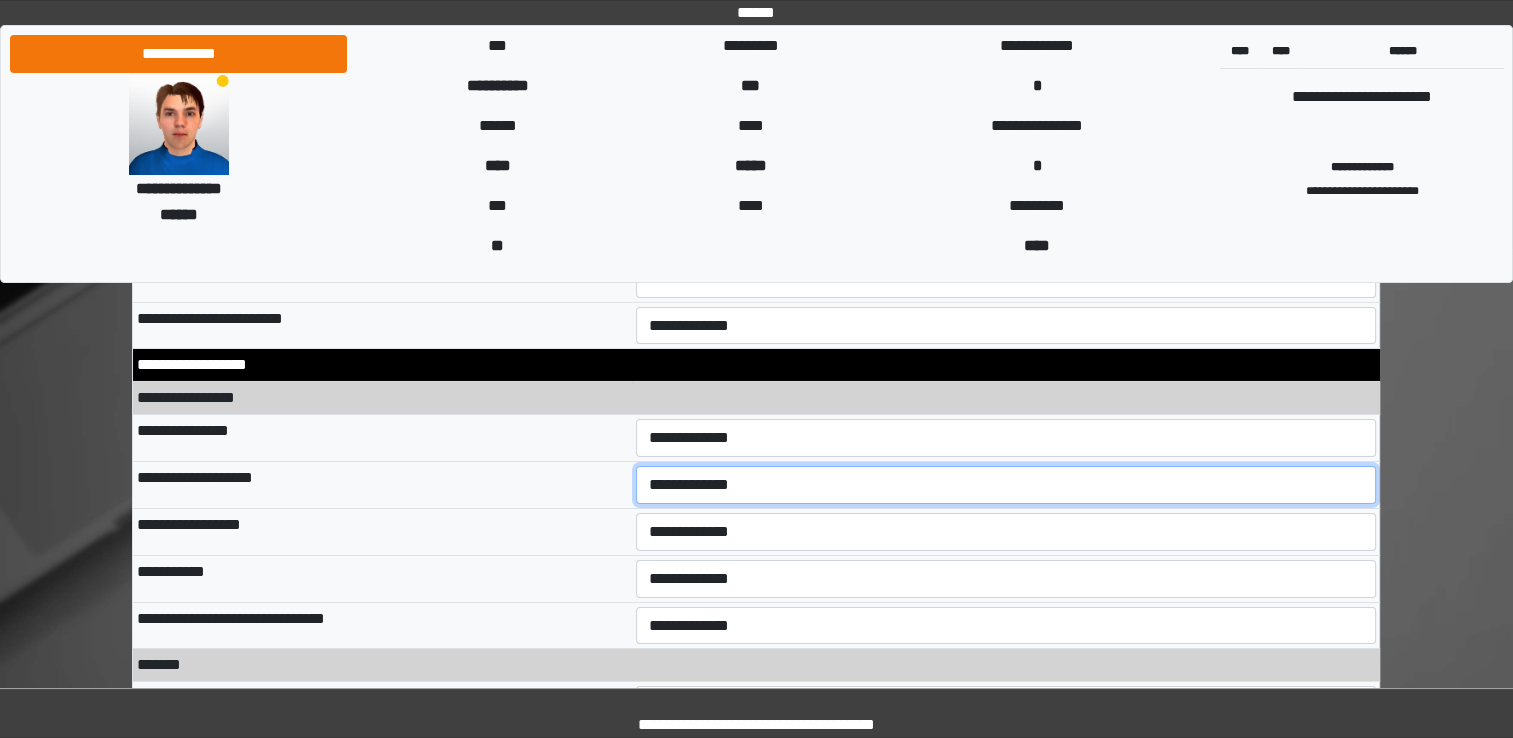 select on "**" 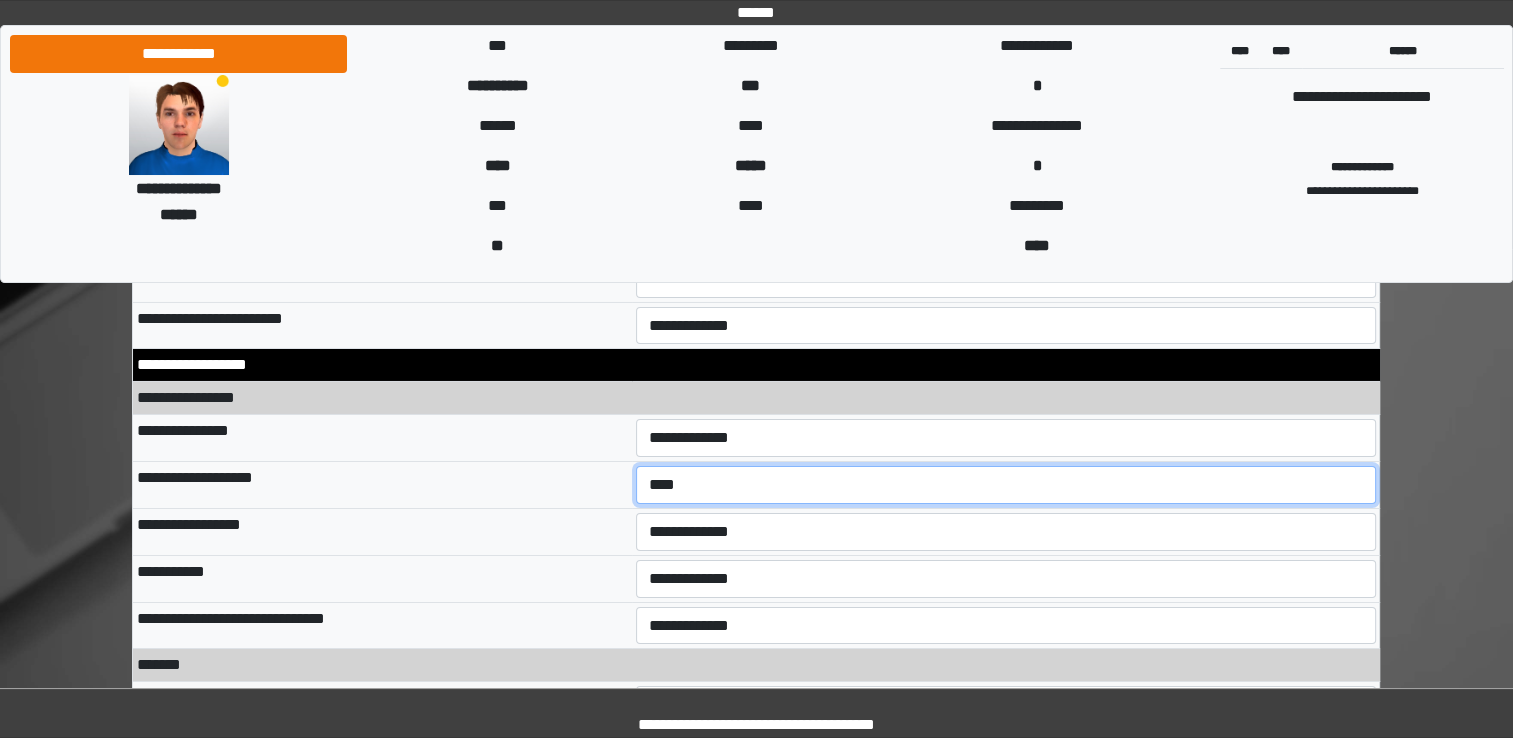 click on "**********" at bounding box center (1006, 485) 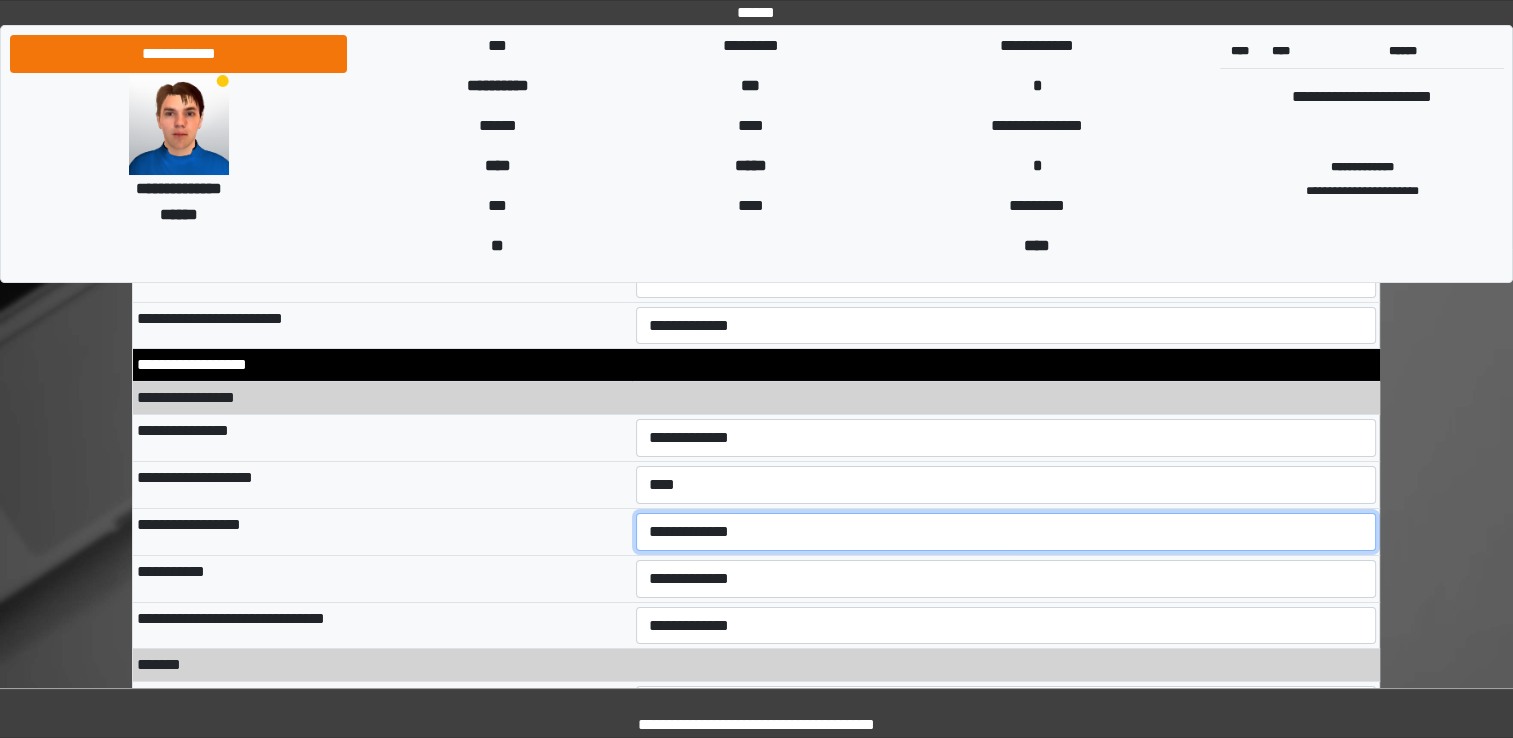 drag, startPoint x: 696, startPoint y: 535, endPoint x: 696, endPoint y: 546, distance: 11 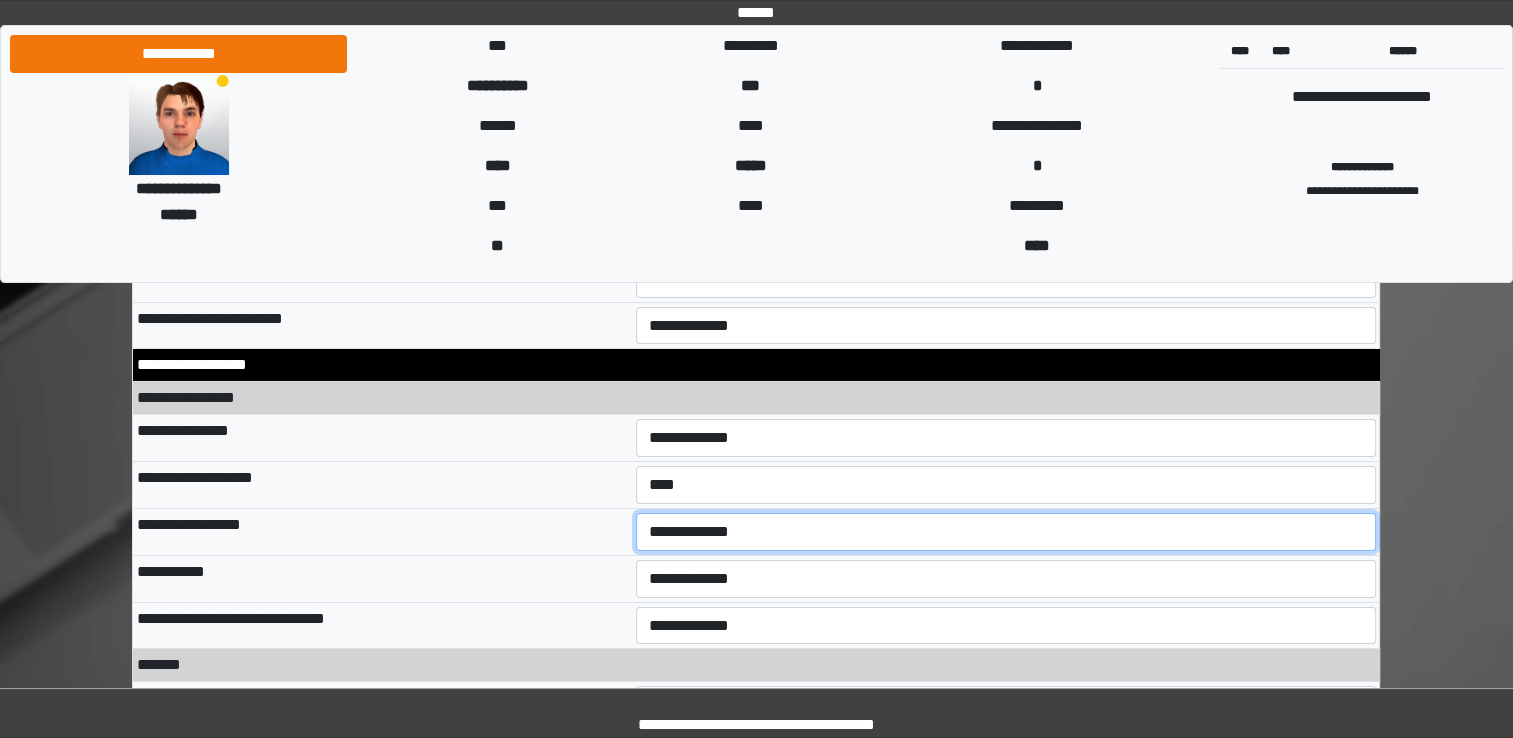 select on "**" 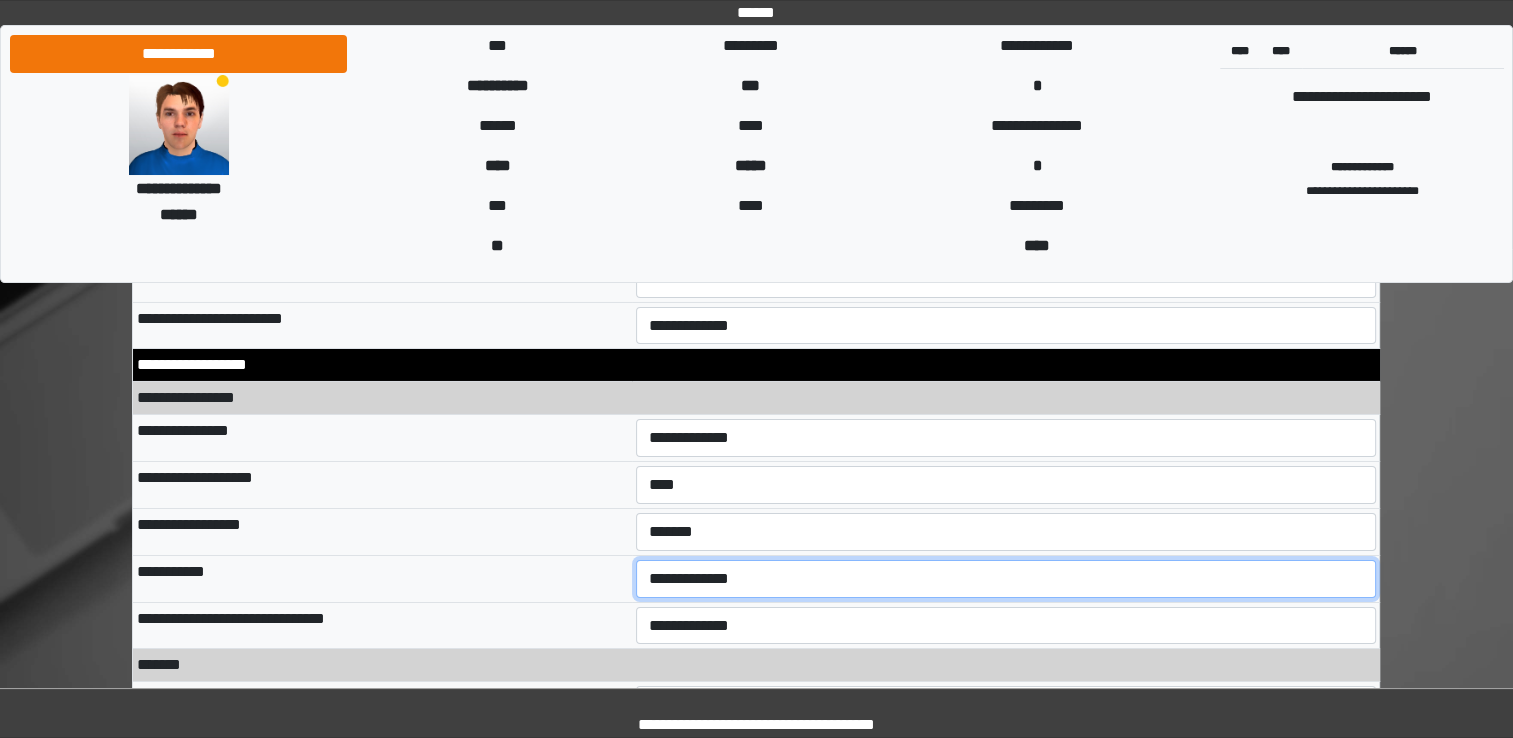 click on "**********" at bounding box center [1006, 579] 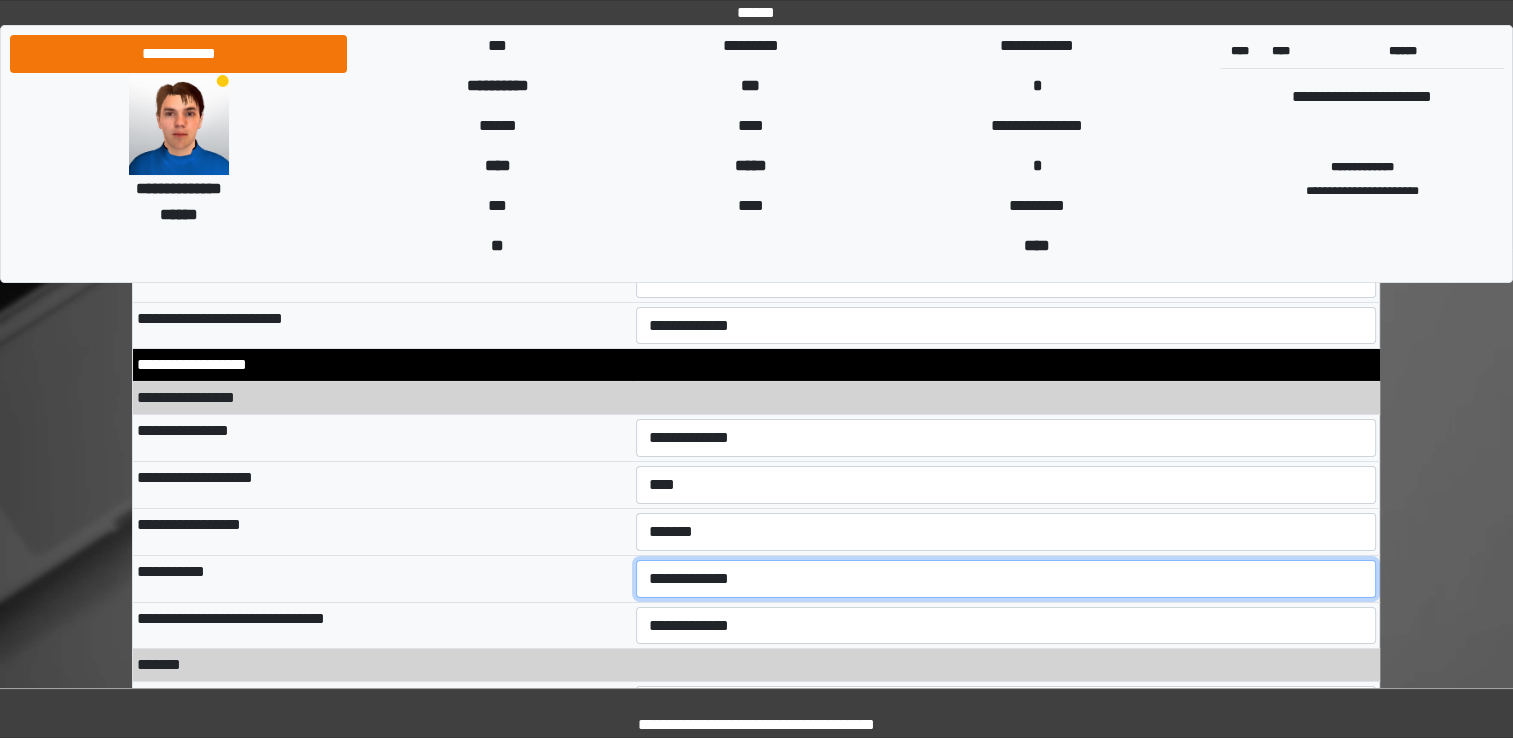 select on "**" 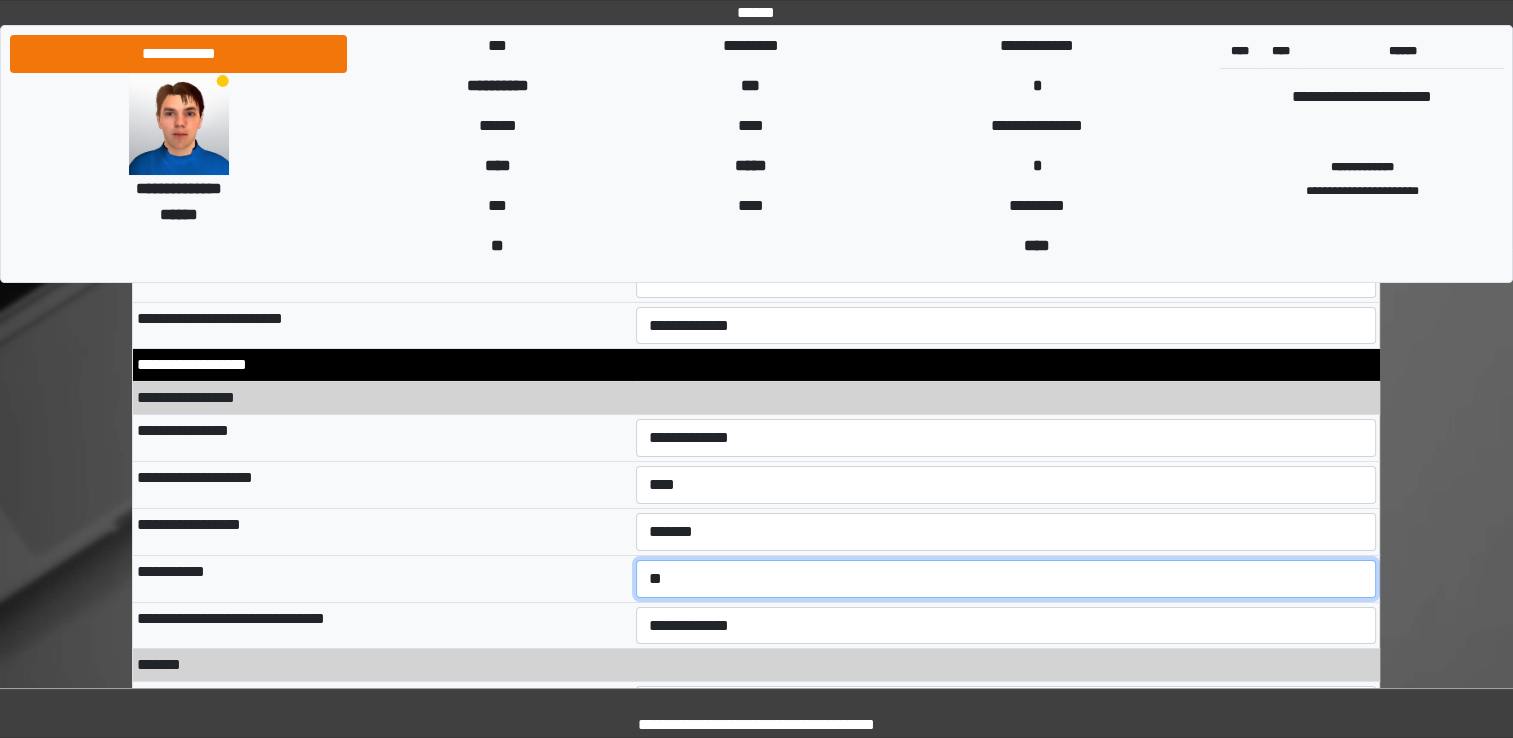 click on "**********" at bounding box center [1006, 579] 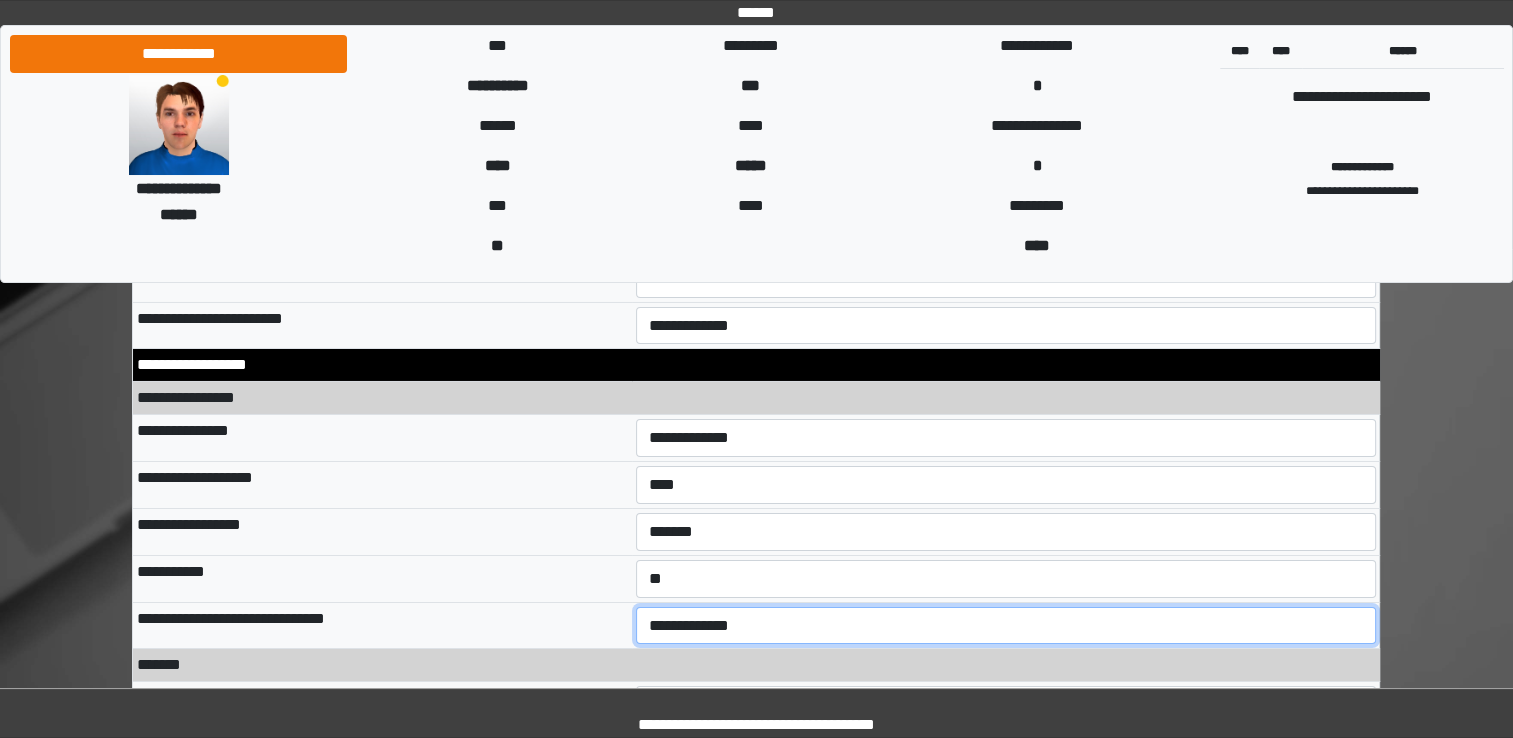 click on "**********" at bounding box center (1006, 626) 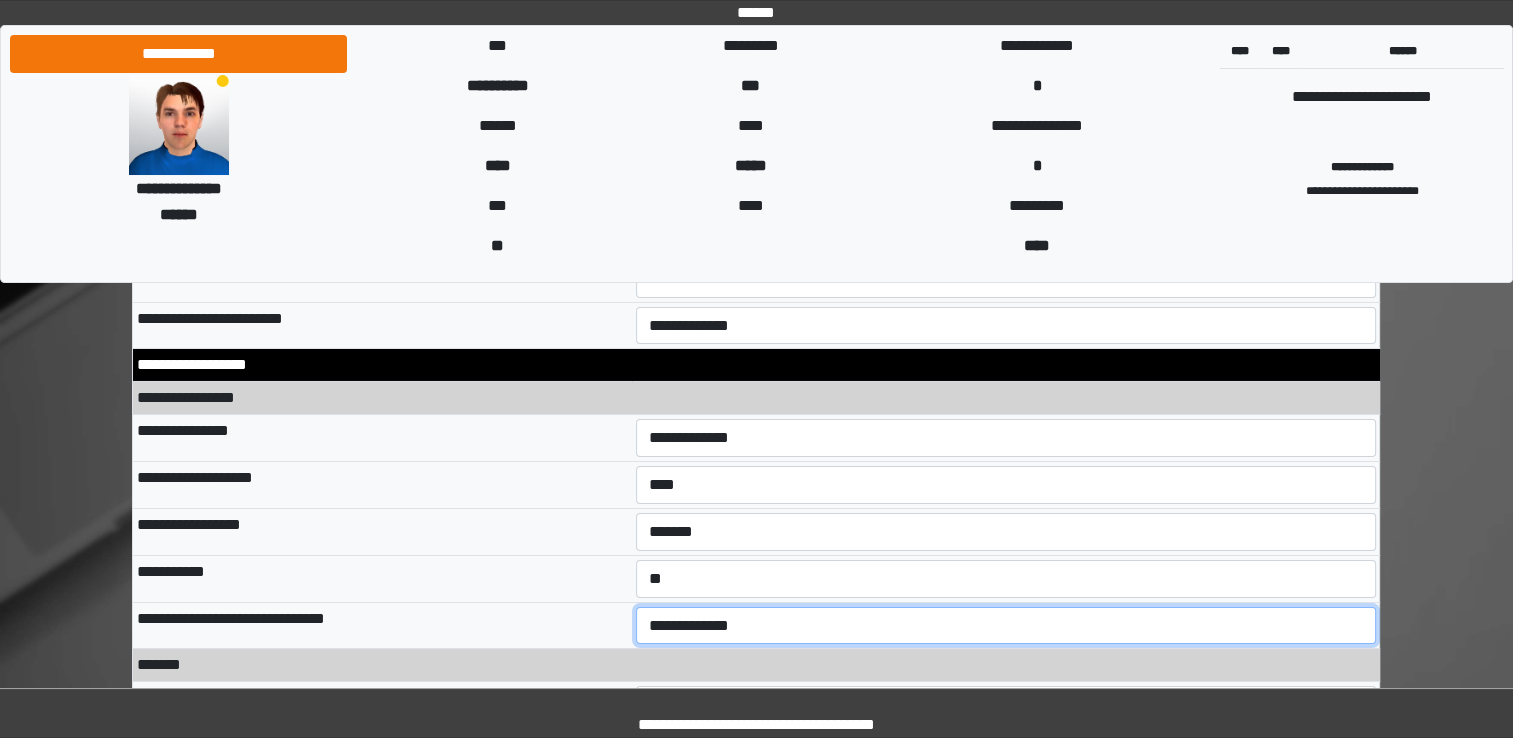 select on "*" 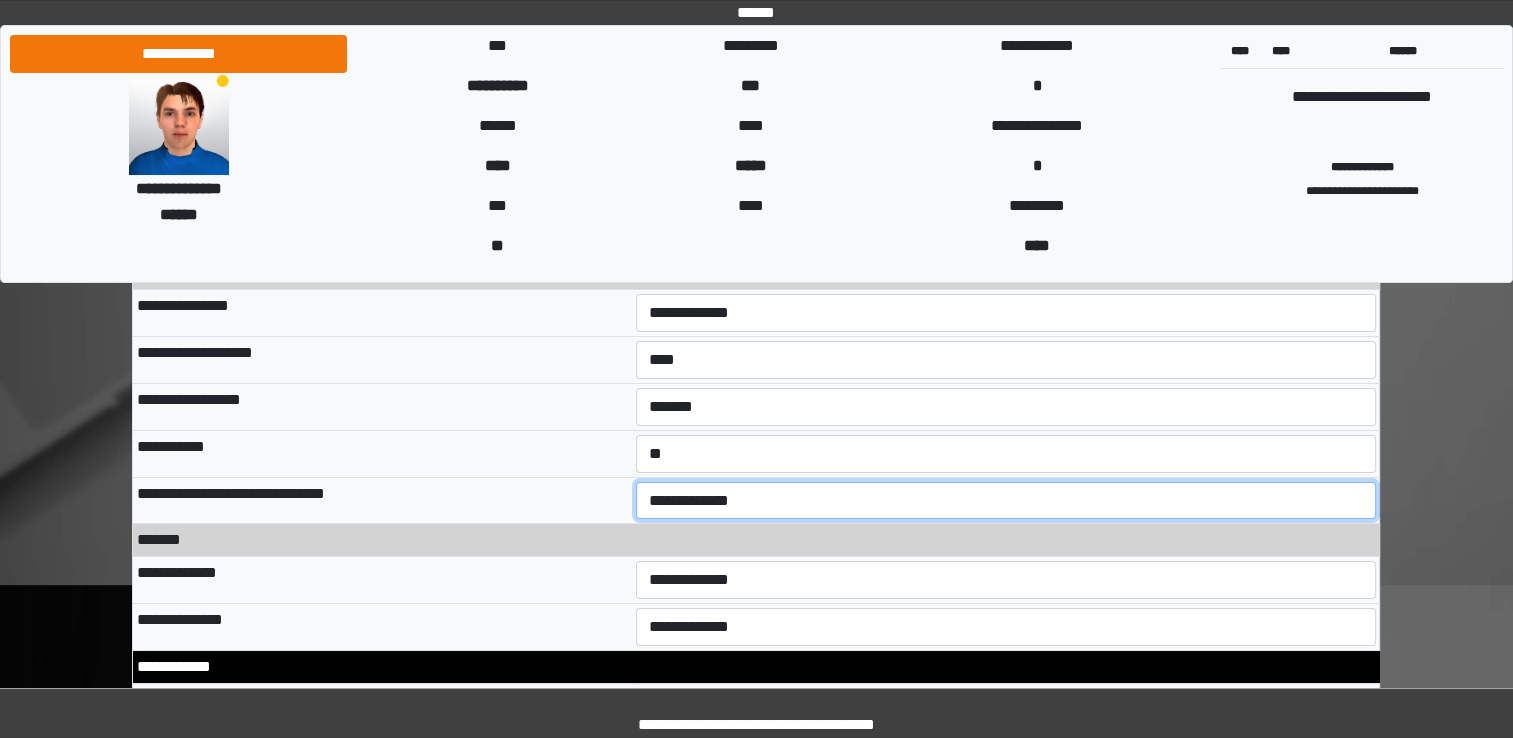 scroll, scrollTop: 7100, scrollLeft: 0, axis: vertical 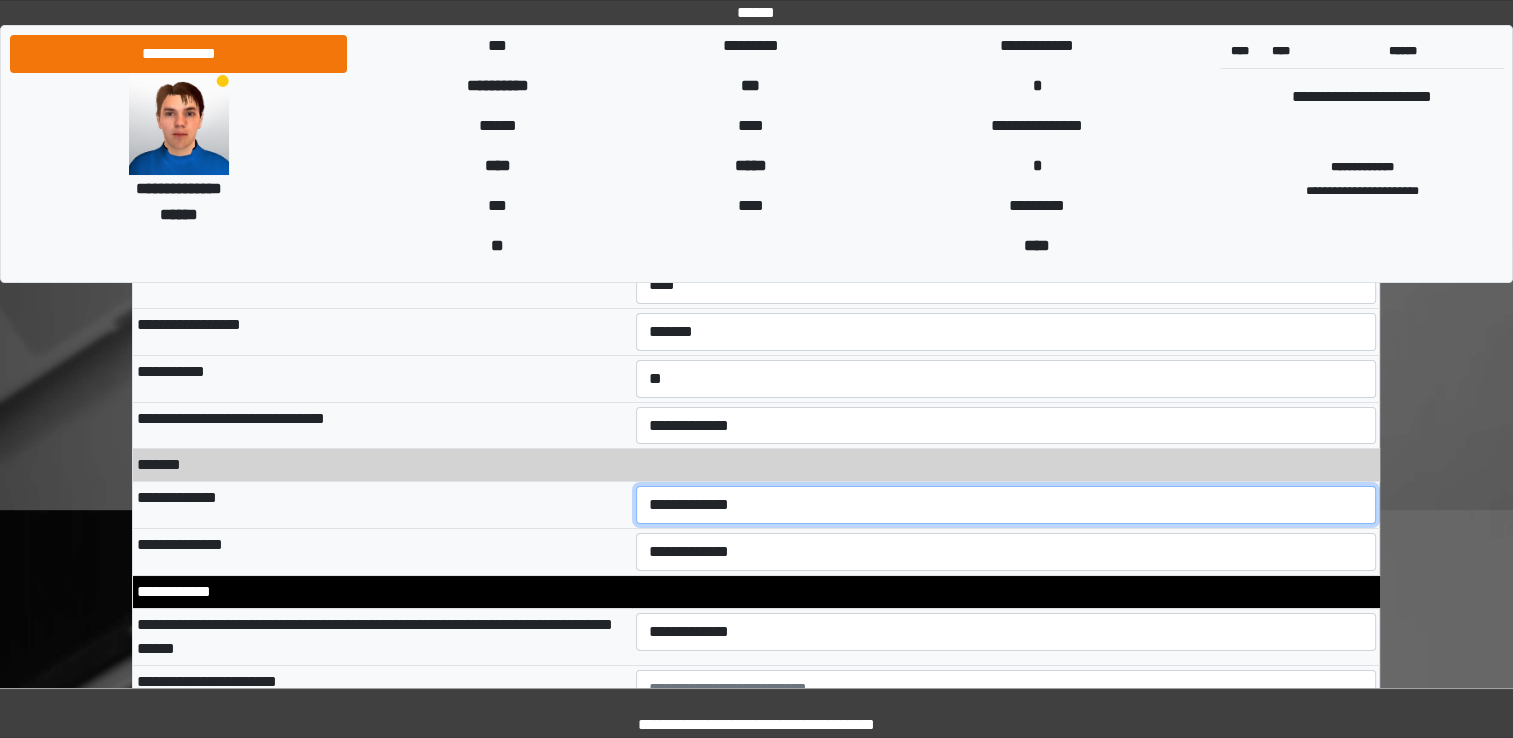 select on "*" 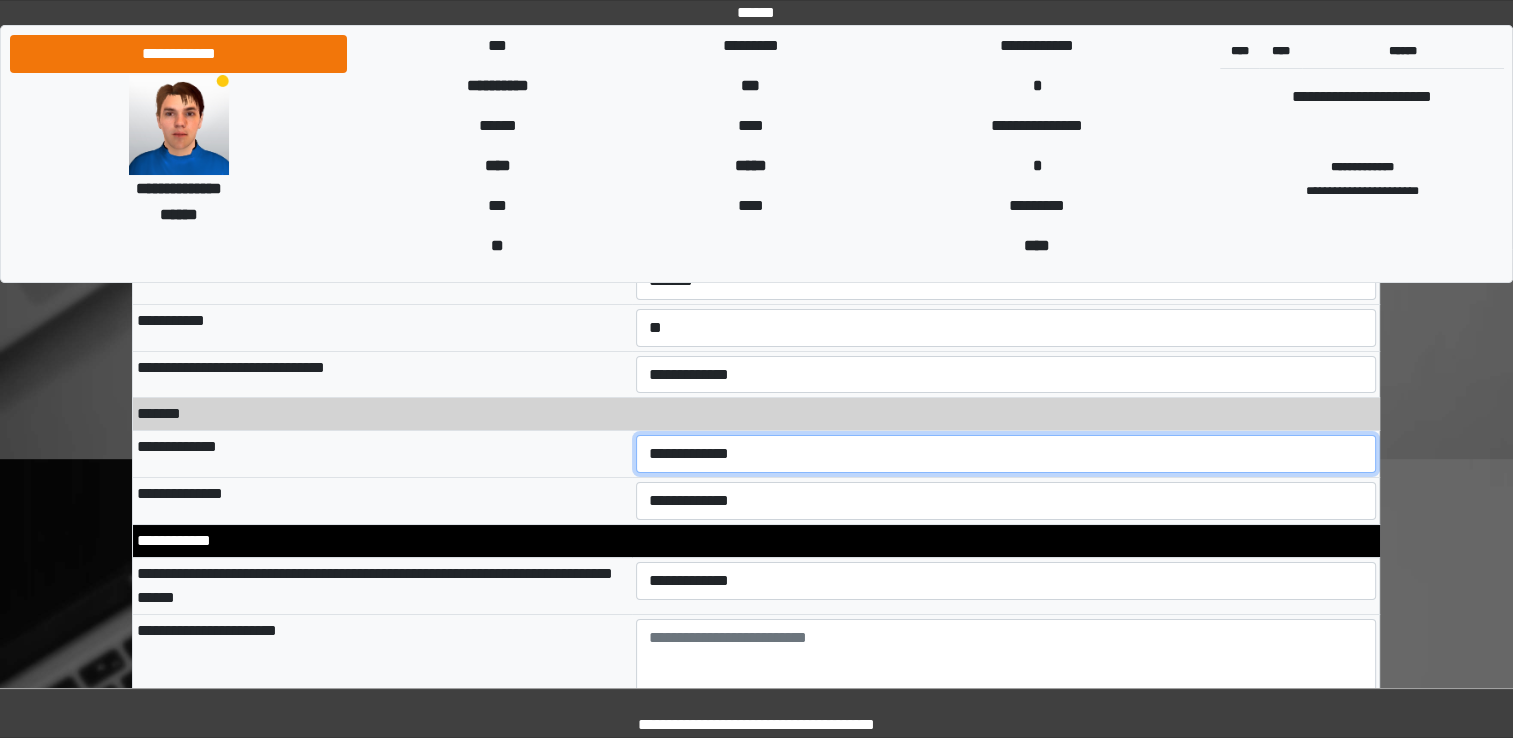 scroll, scrollTop: 7200, scrollLeft: 0, axis: vertical 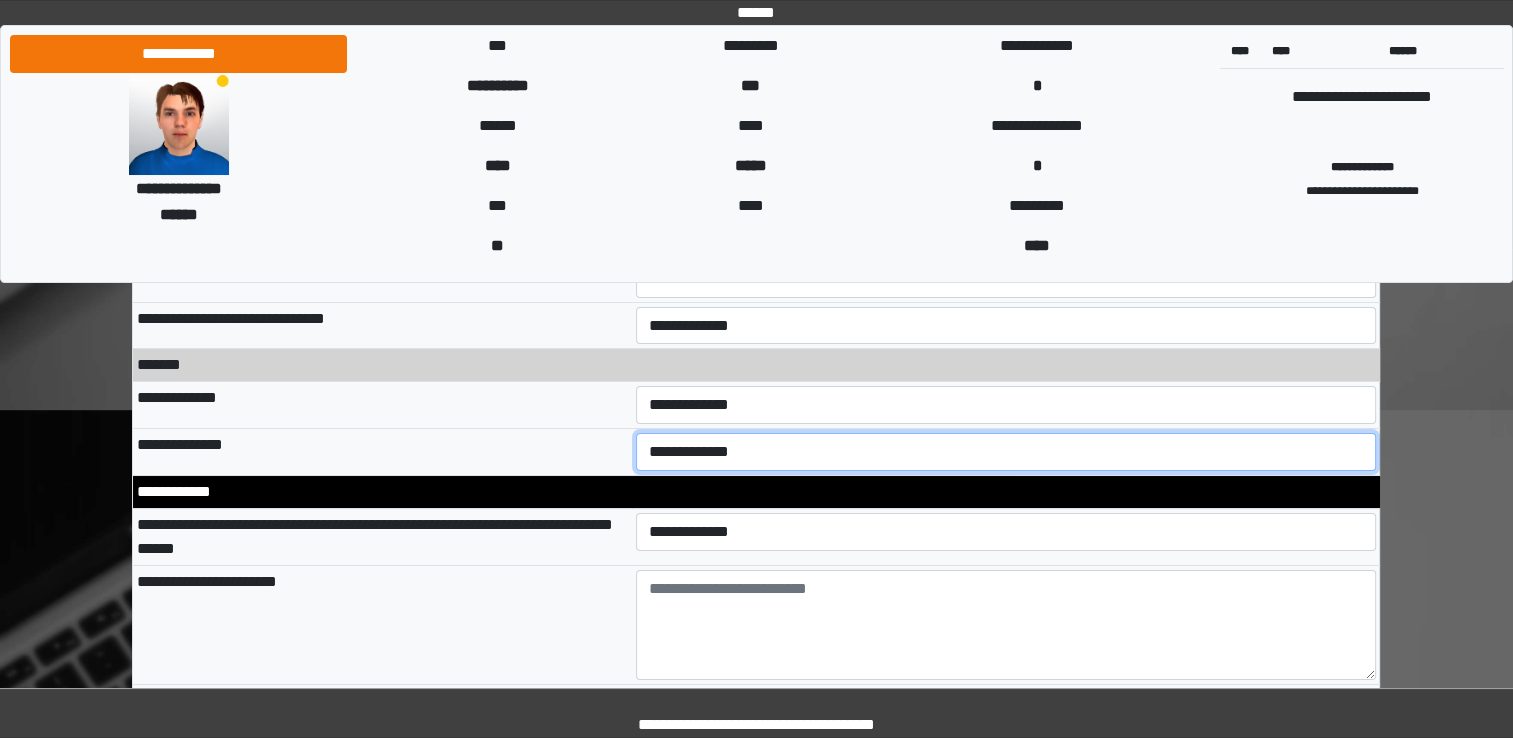 click on "**********" at bounding box center (1006, 452) 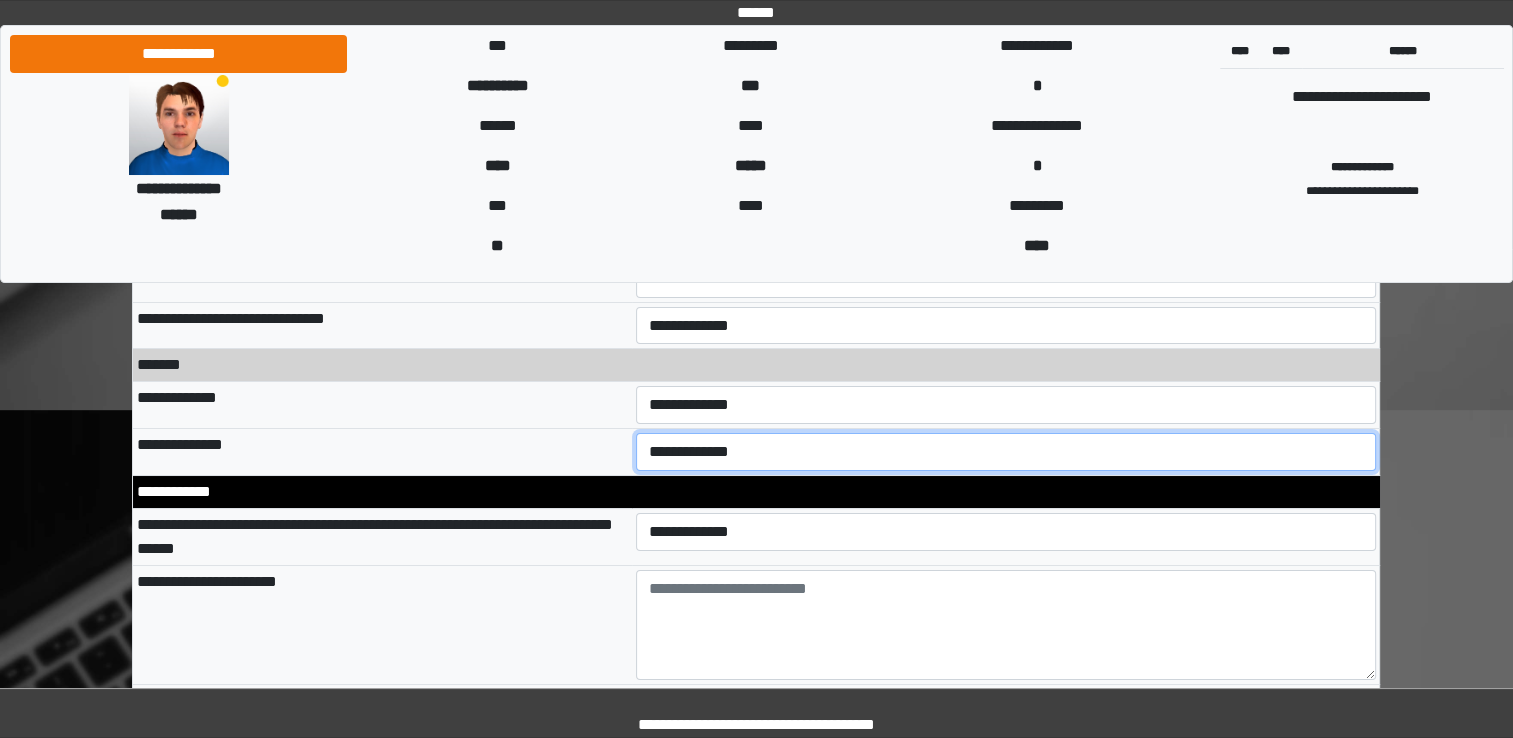 select on "**" 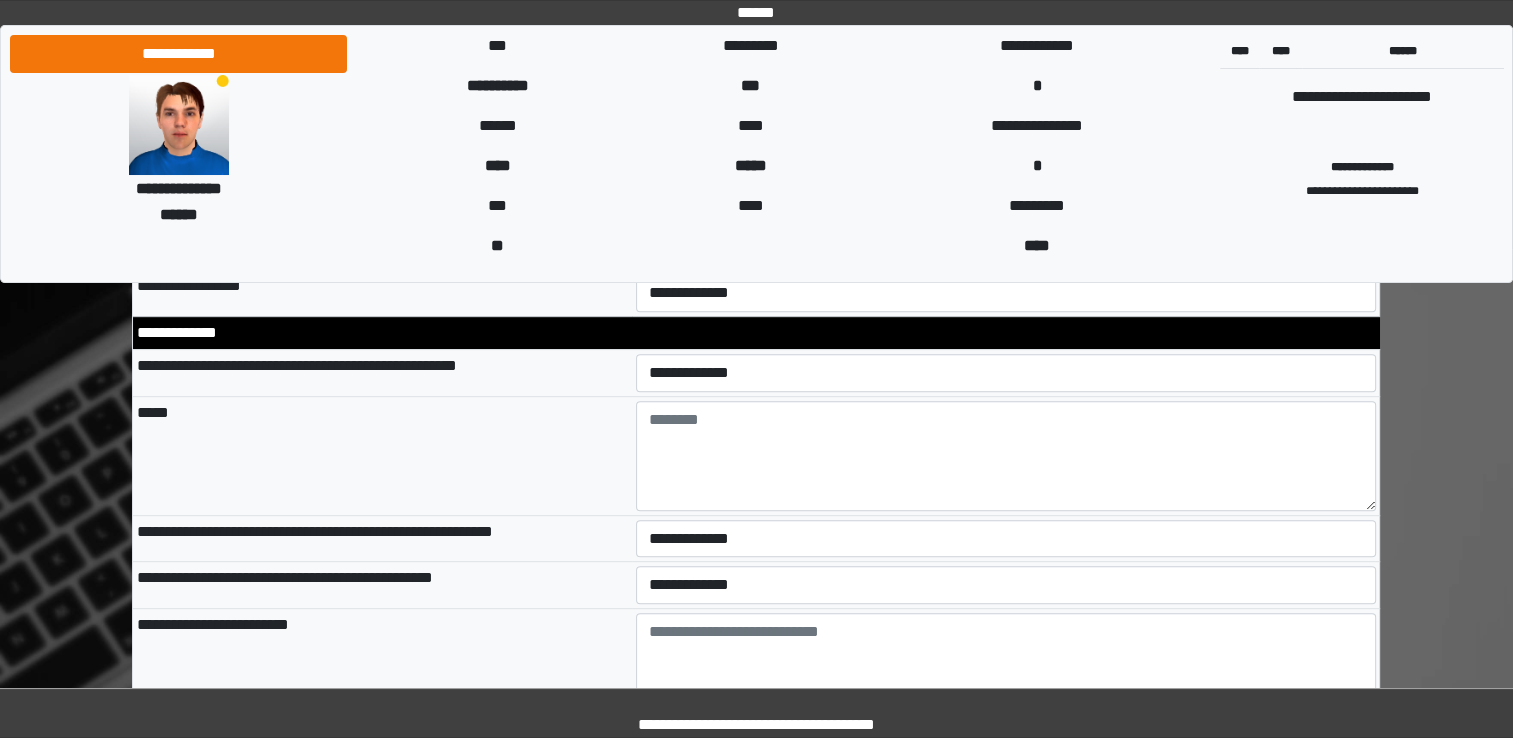 scroll, scrollTop: 8400, scrollLeft: 0, axis: vertical 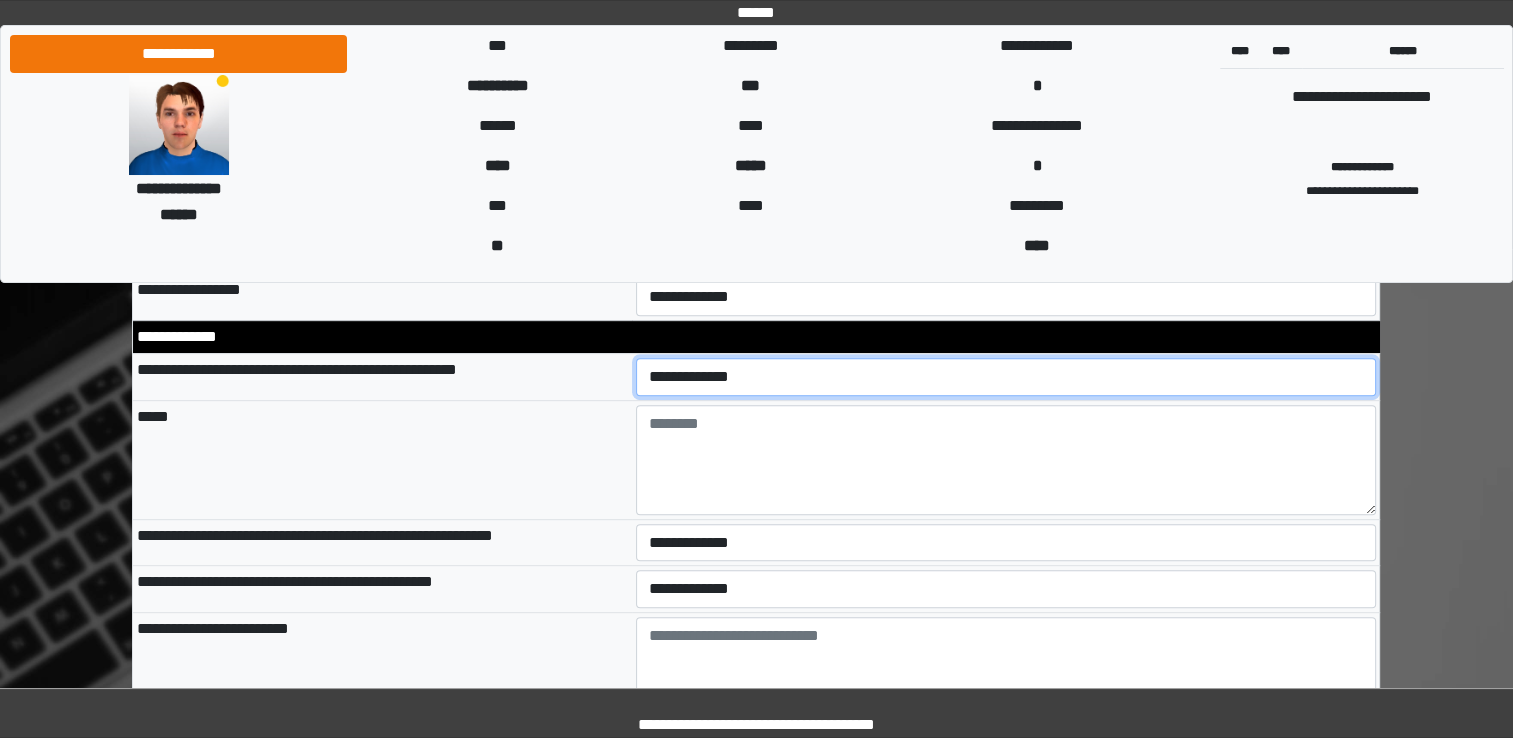 drag, startPoint x: 699, startPoint y: 372, endPoint x: 699, endPoint y: 384, distance: 12 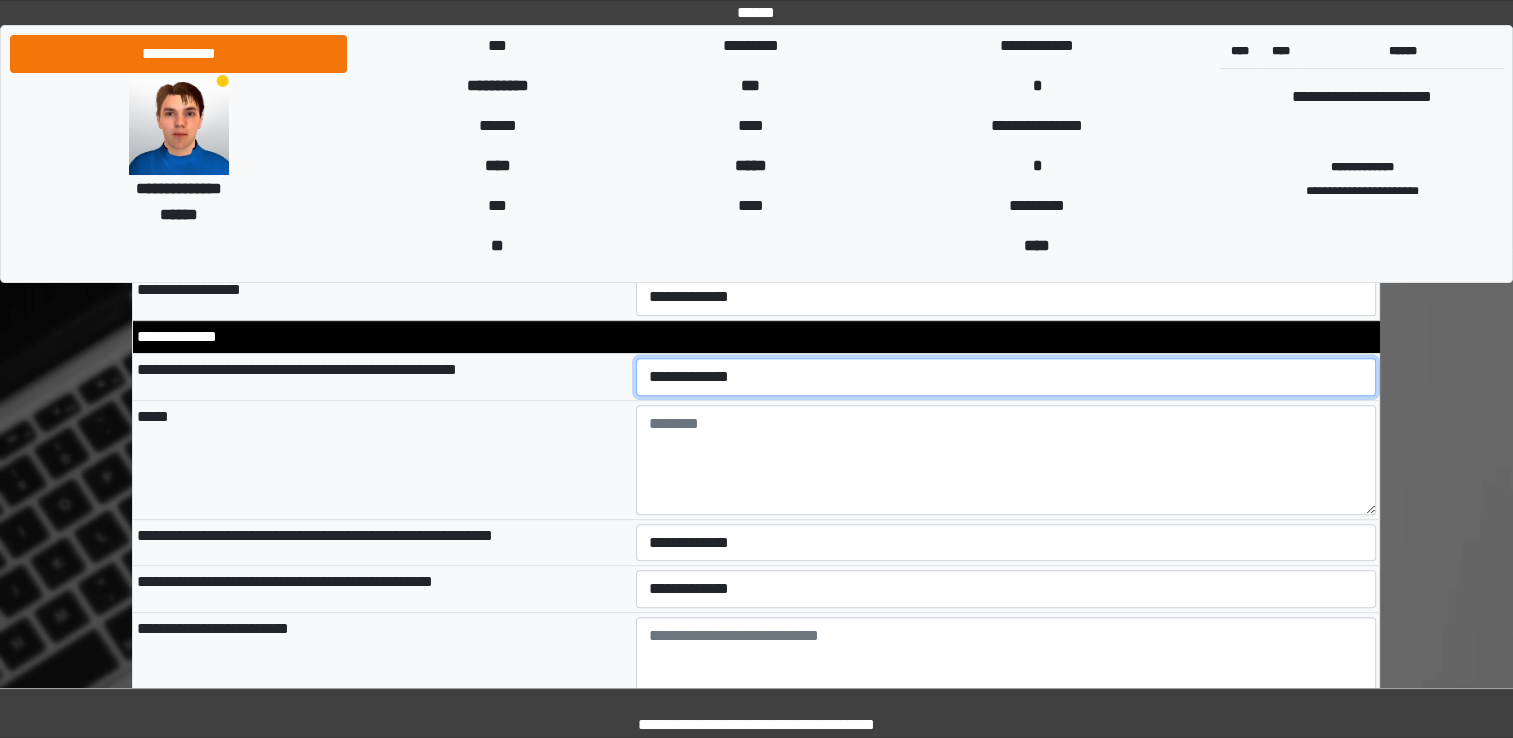 select on "*" 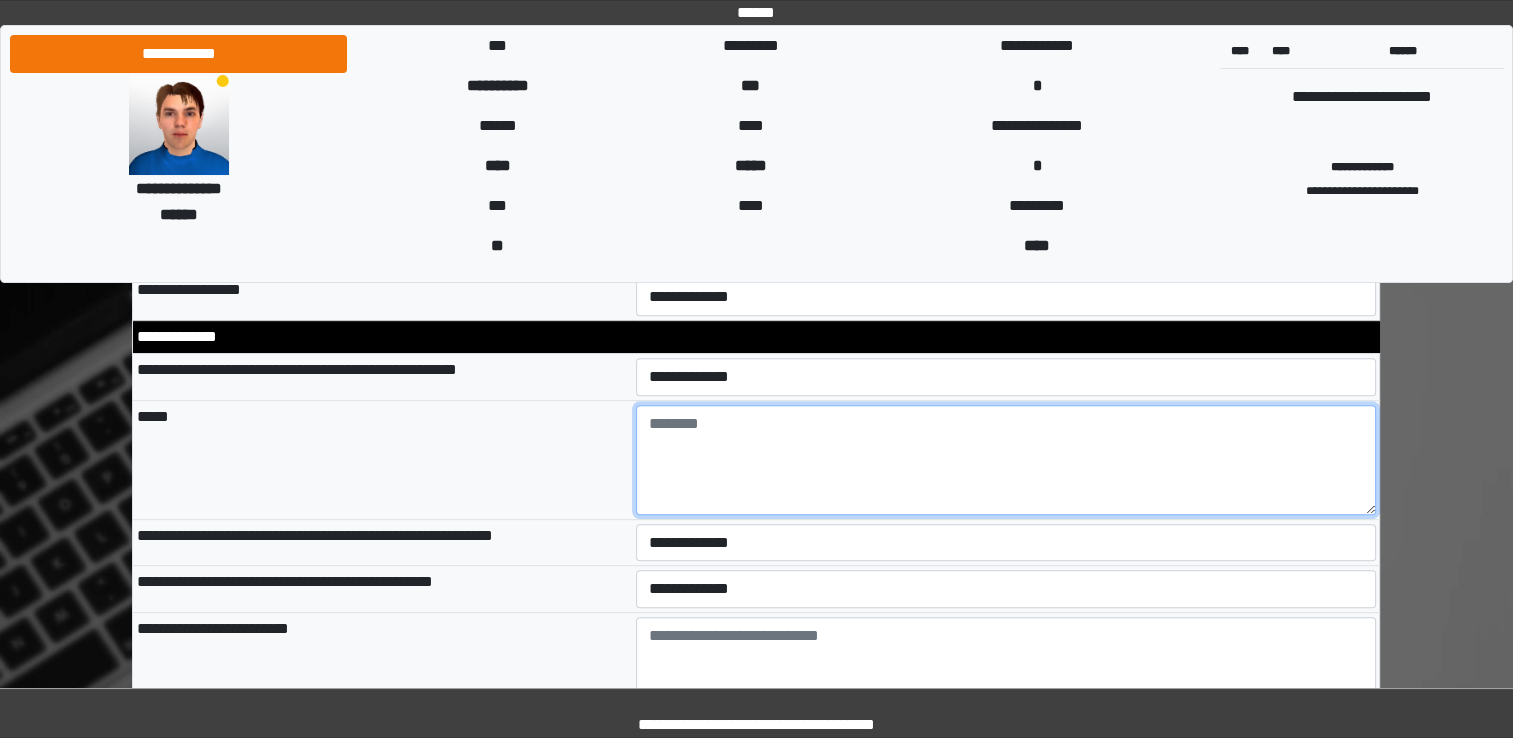 click at bounding box center [1006, 460] 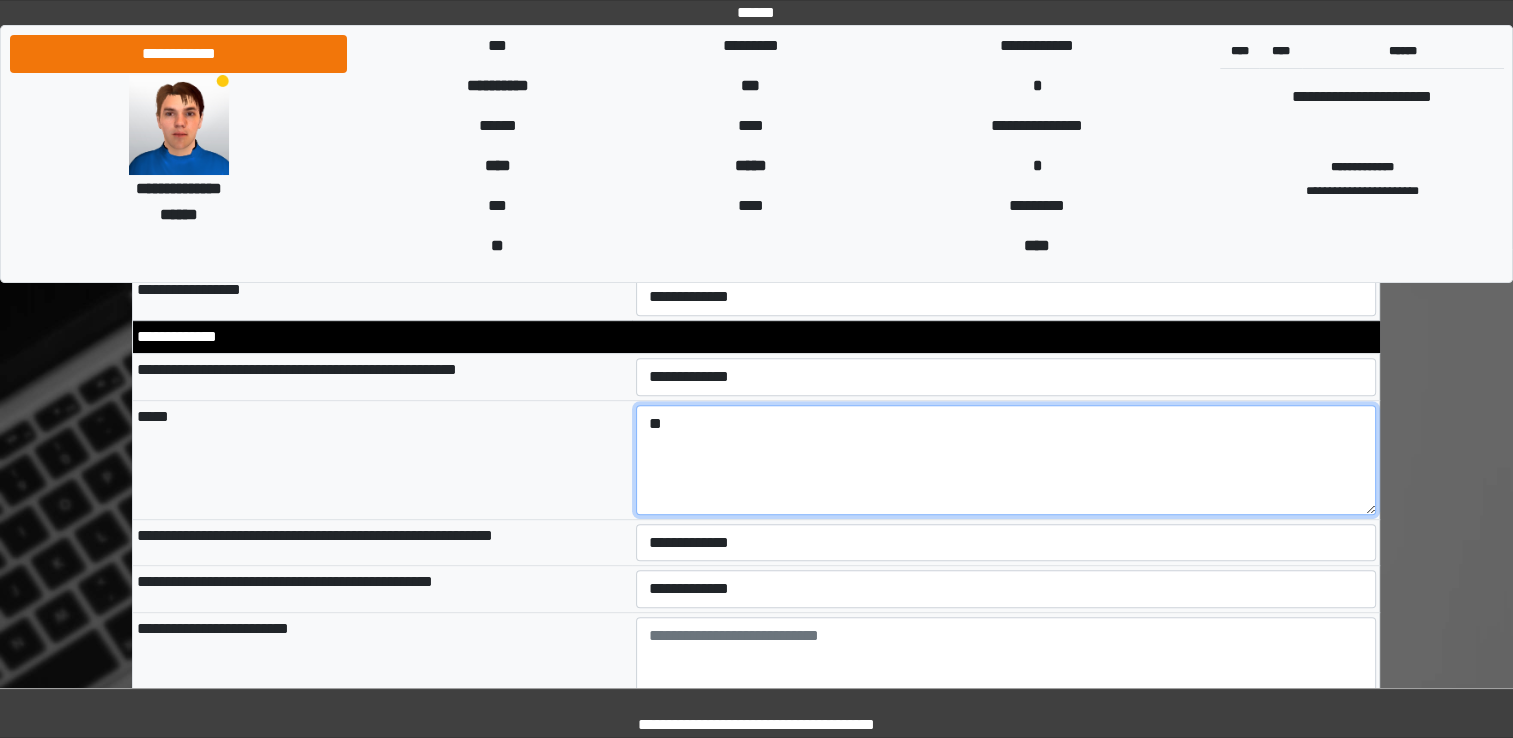 type on "*" 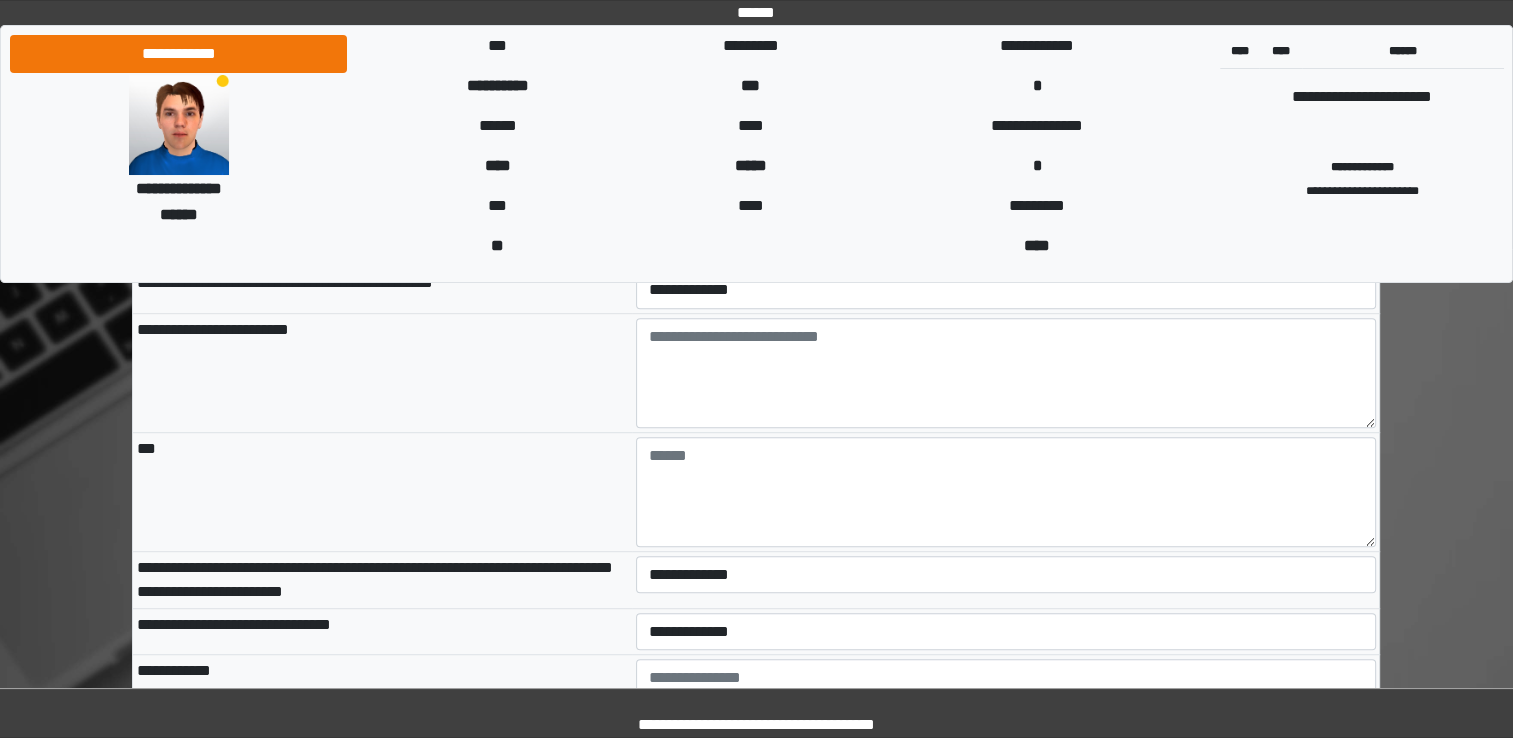 scroll, scrollTop: 8700, scrollLeft: 0, axis: vertical 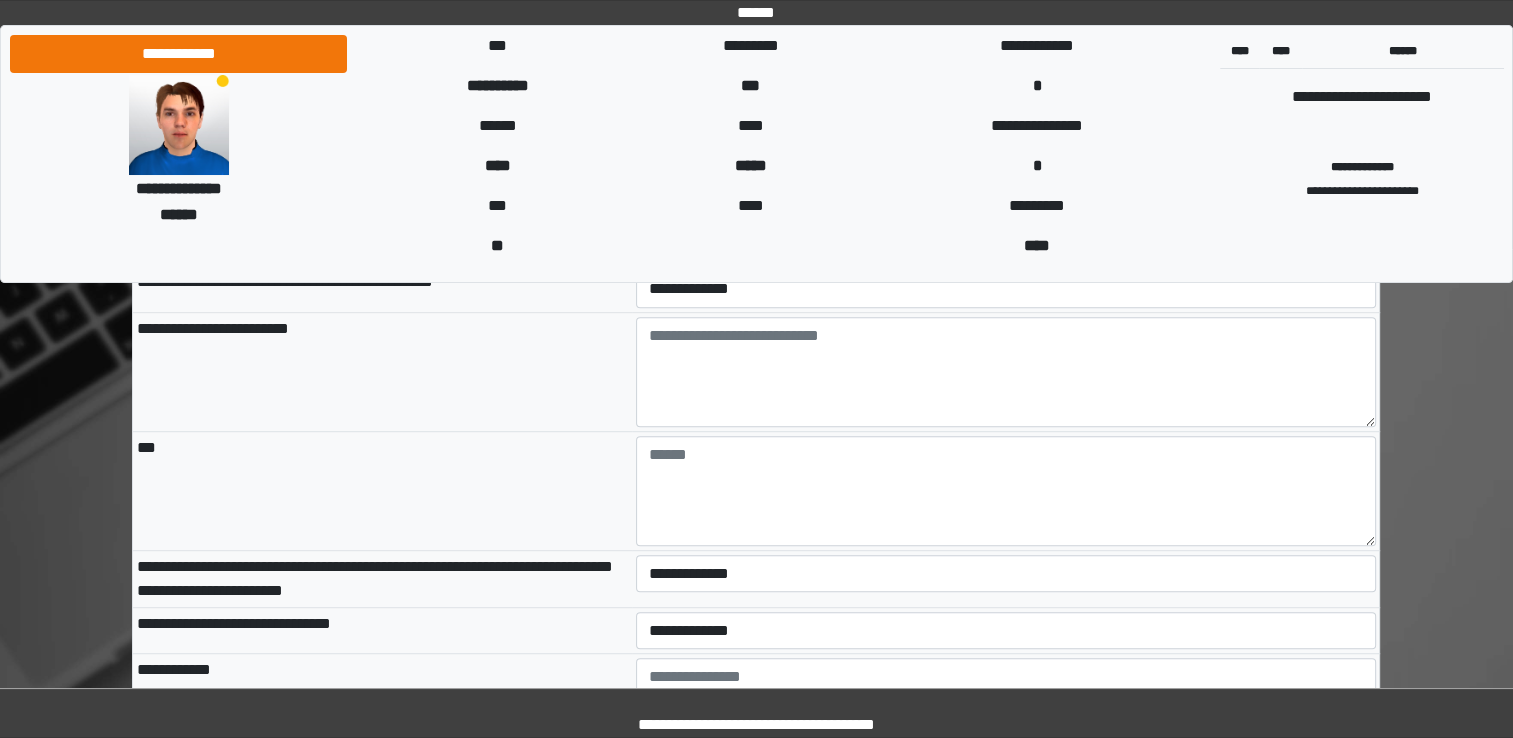 type on "**********" 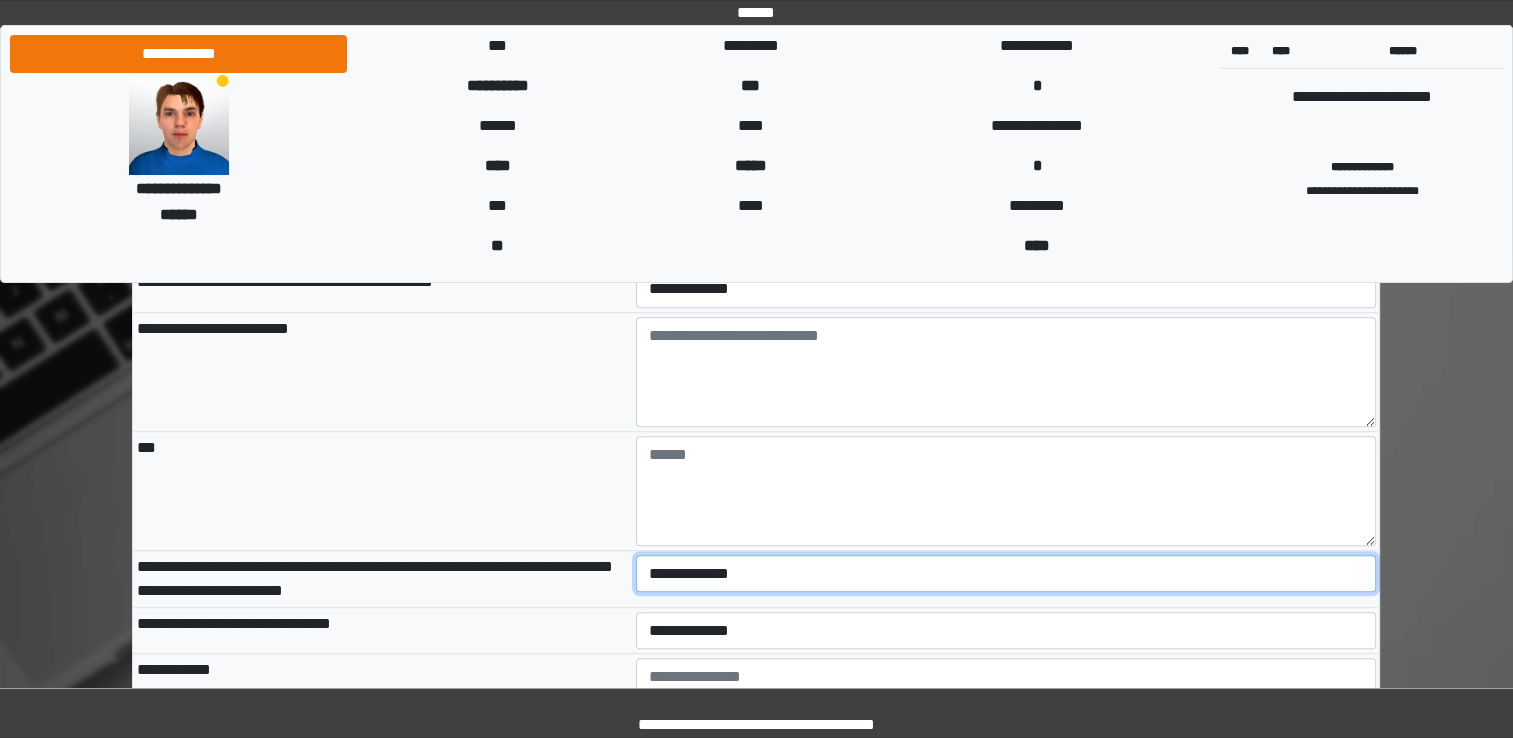 click on "**********" at bounding box center (1006, 574) 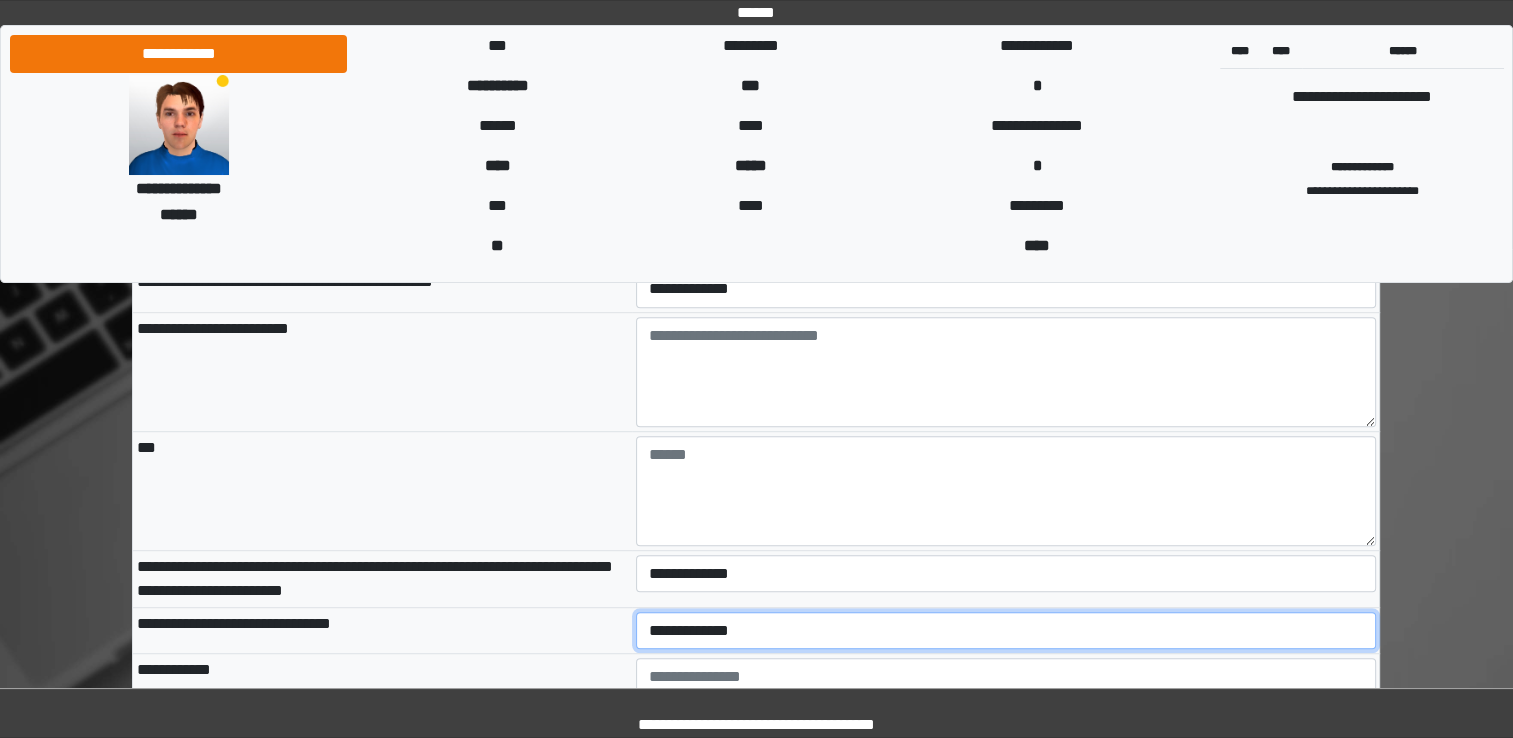 click on "**********" at bounding box center [1006, 631] 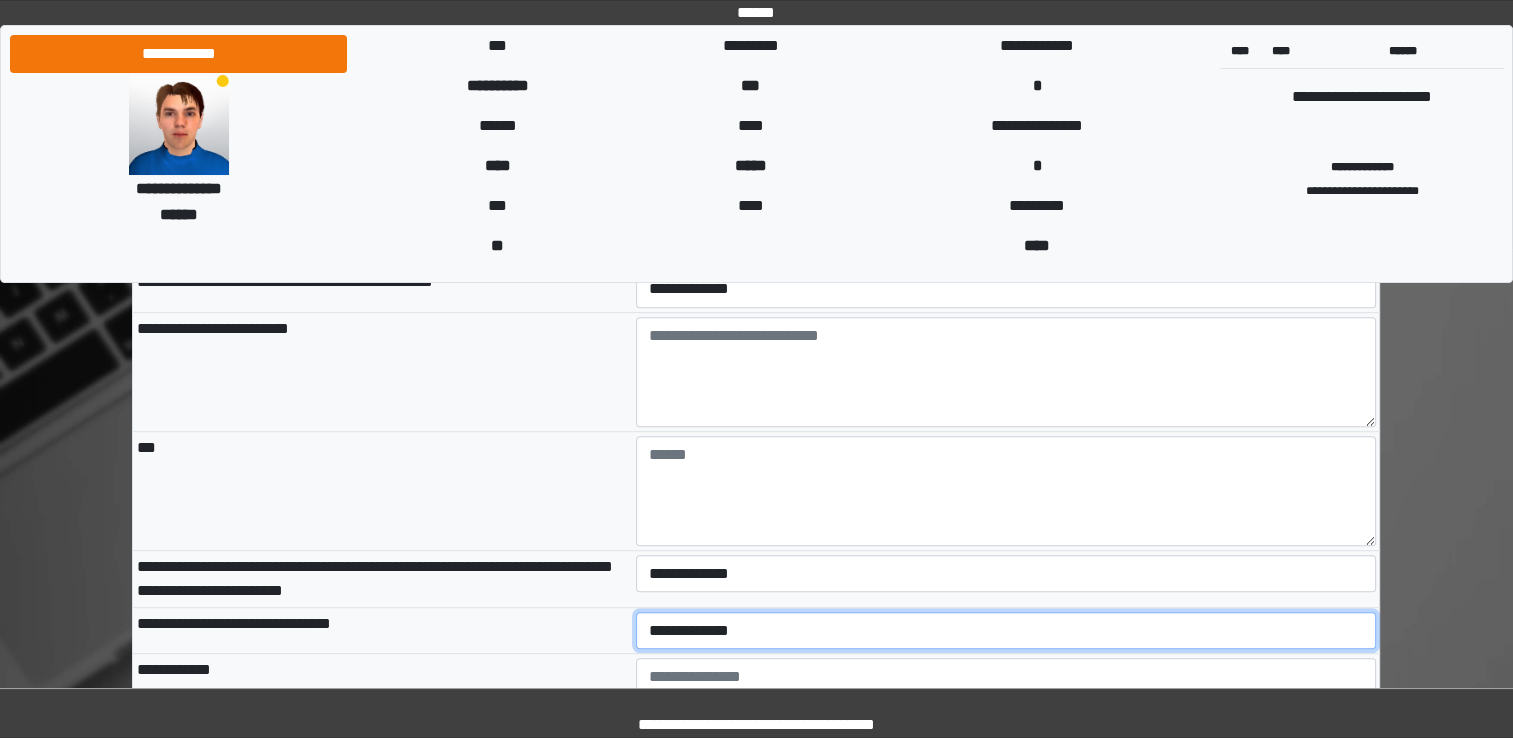 select on "*" 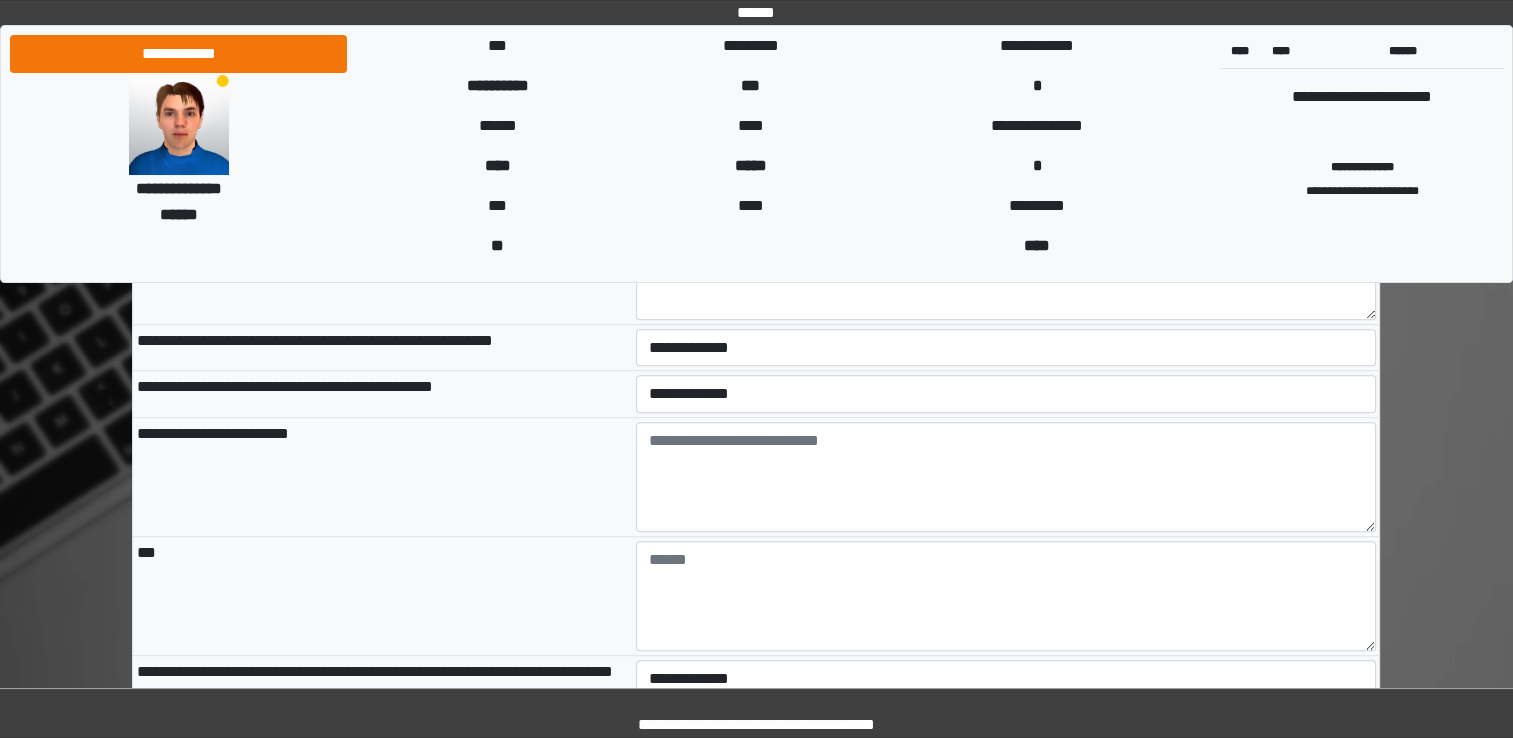 scroll, scrollTop: 8600, scrollLeft: 0, axis: vertical 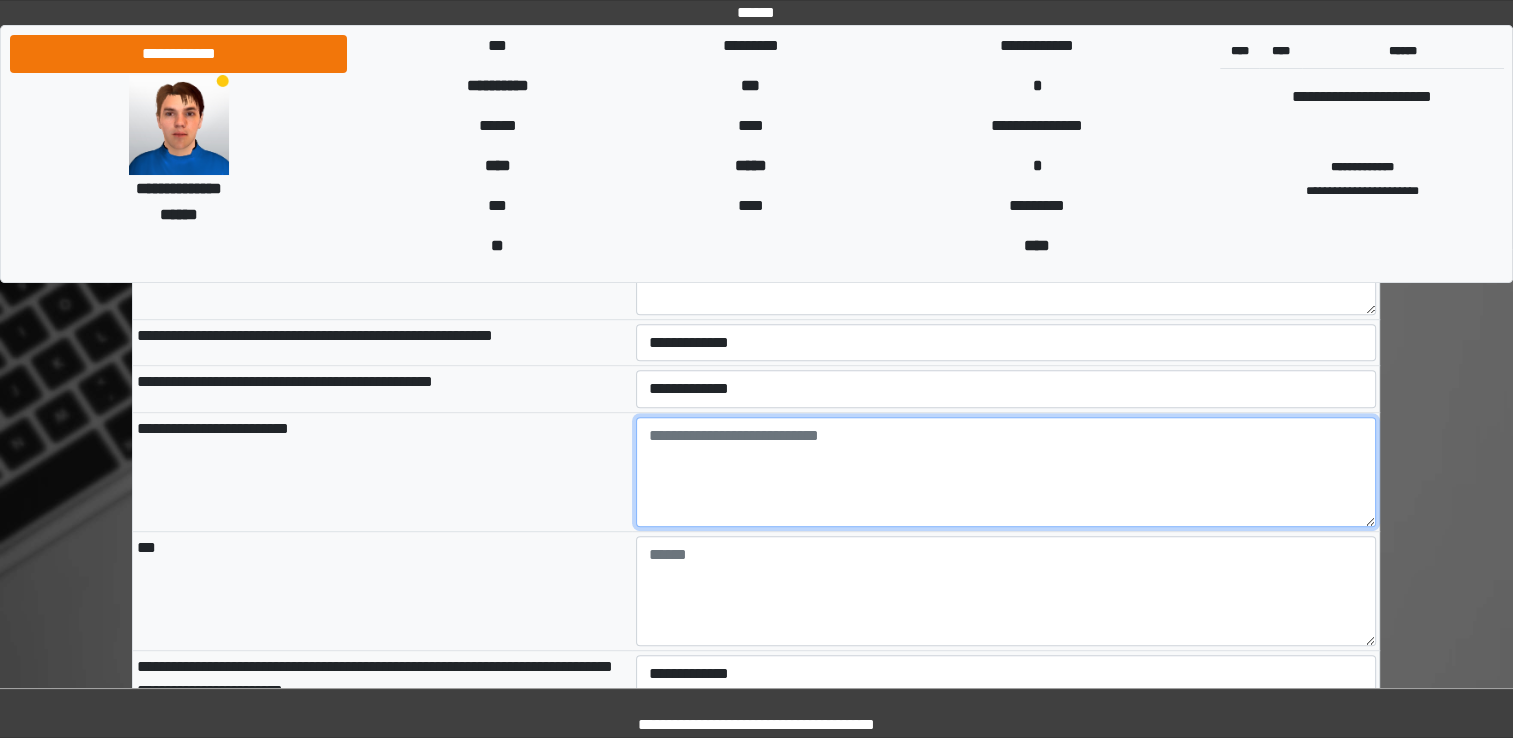 click at bounding box center [1006, 472] 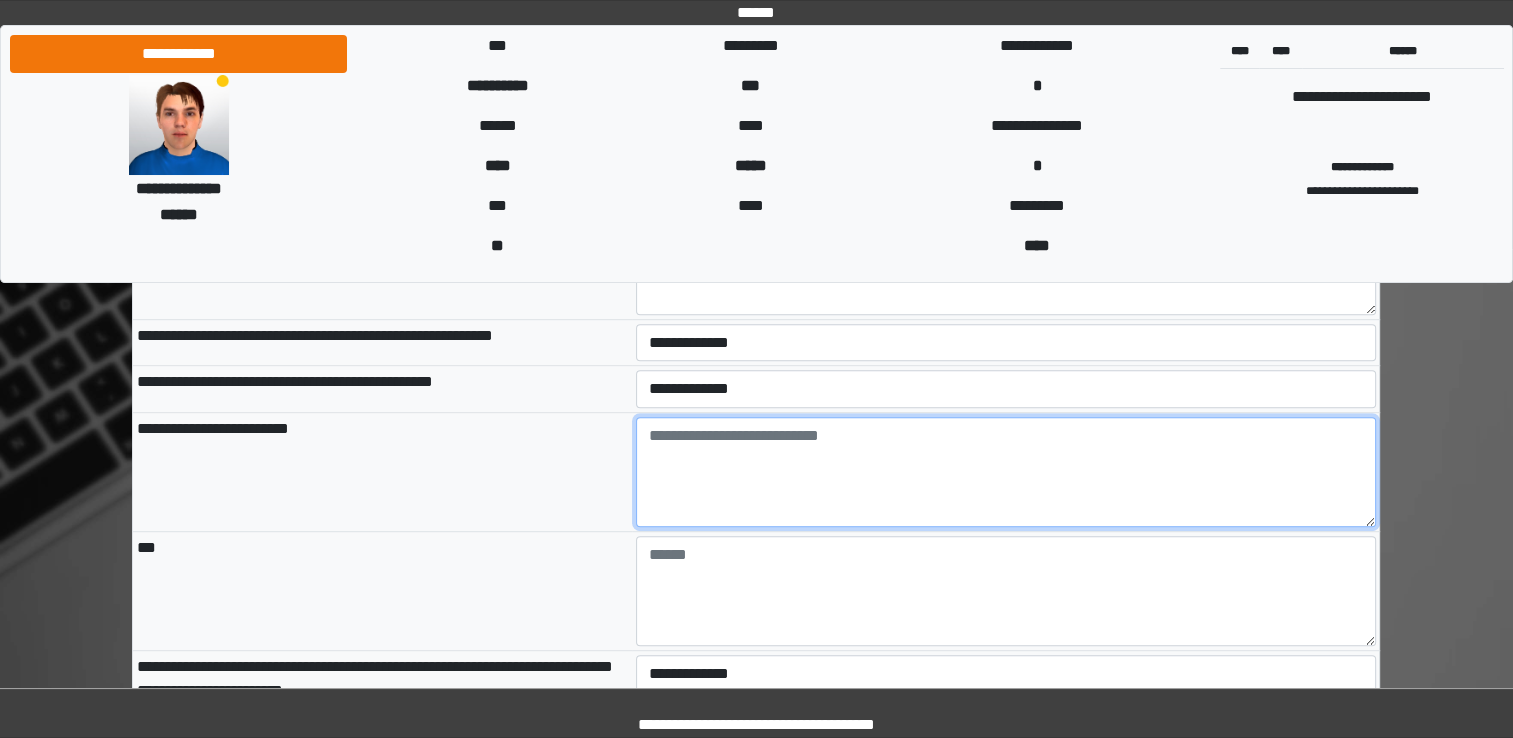 type on "*" 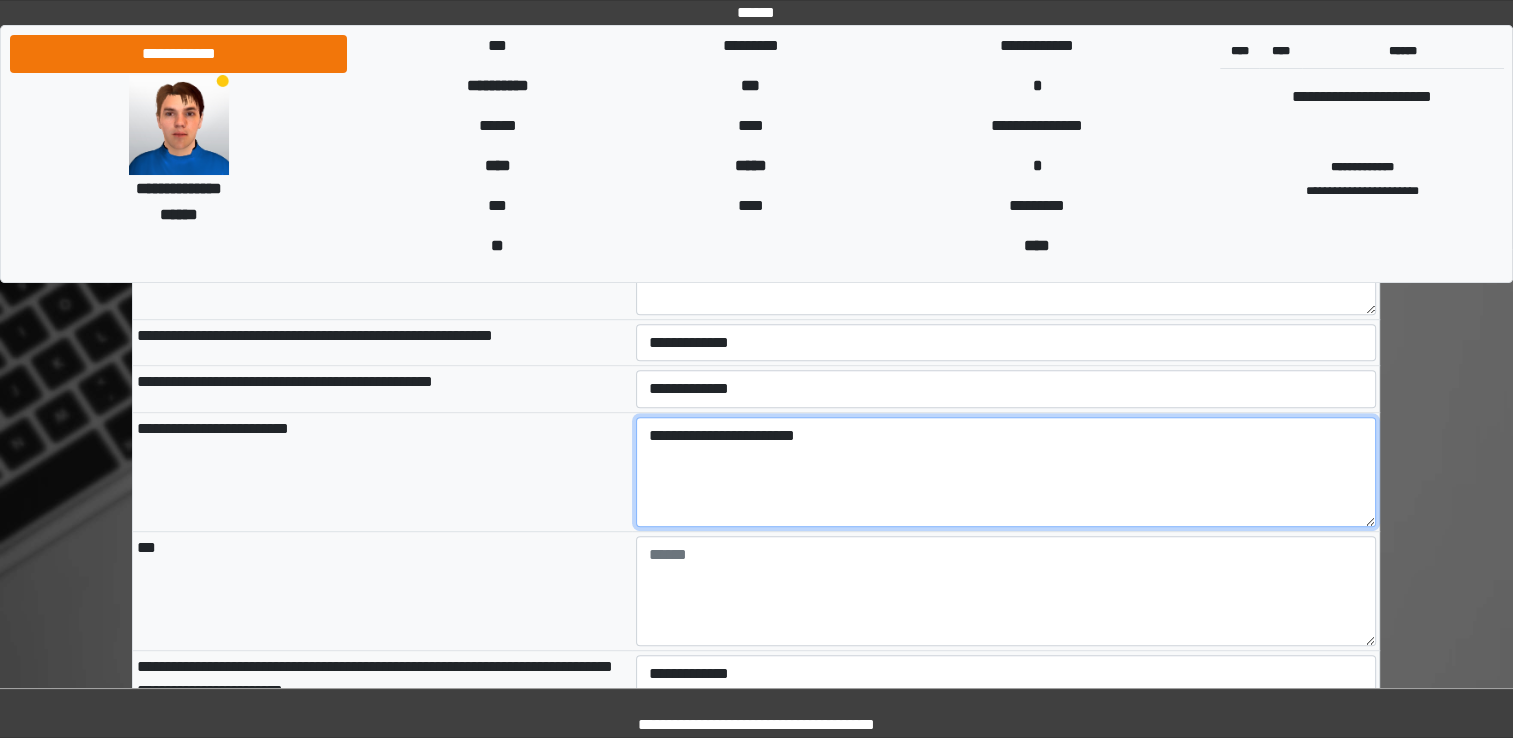 click on "**********" at bounding box center [1006, 472] 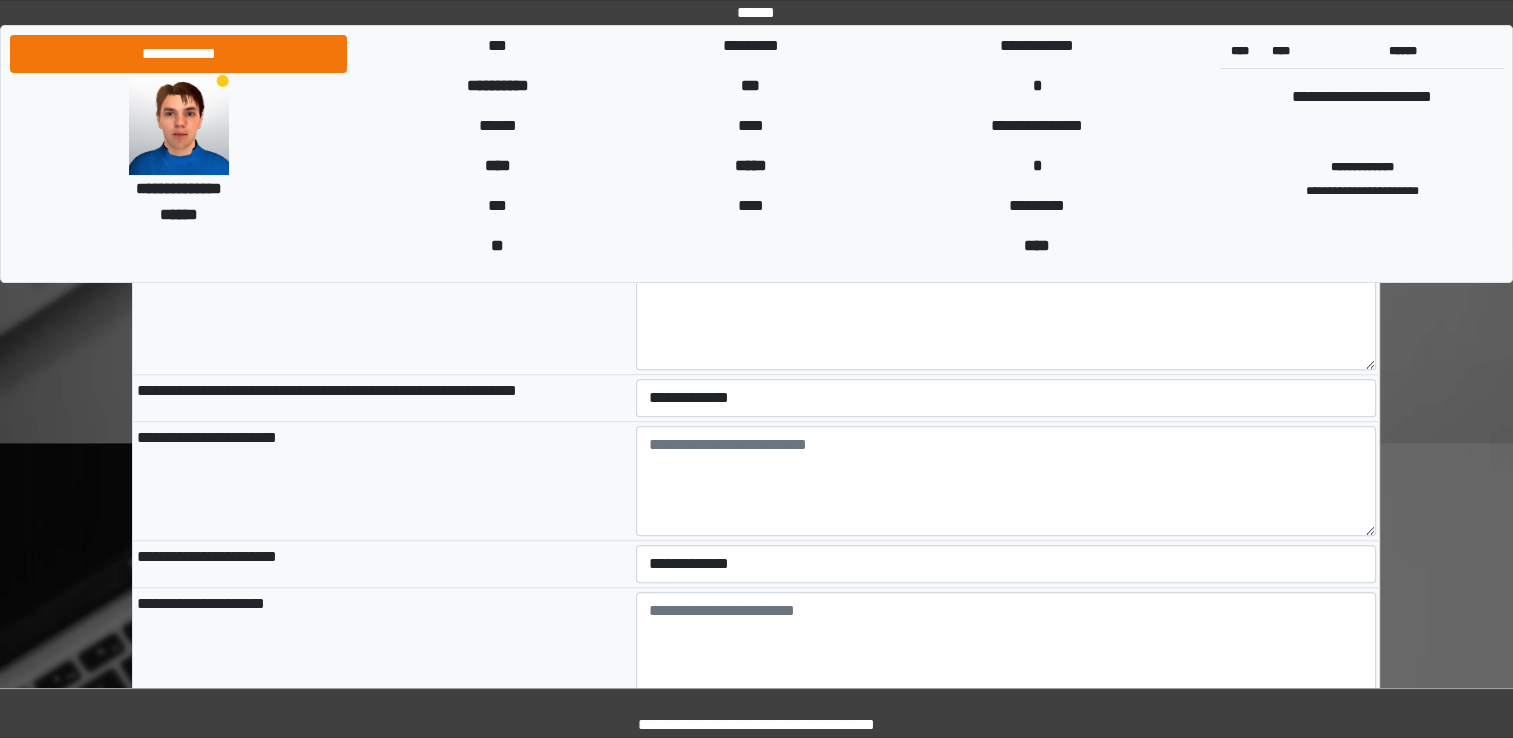 scroll, scrollTop: 9100, scrollLeft: 0, axis: vertical 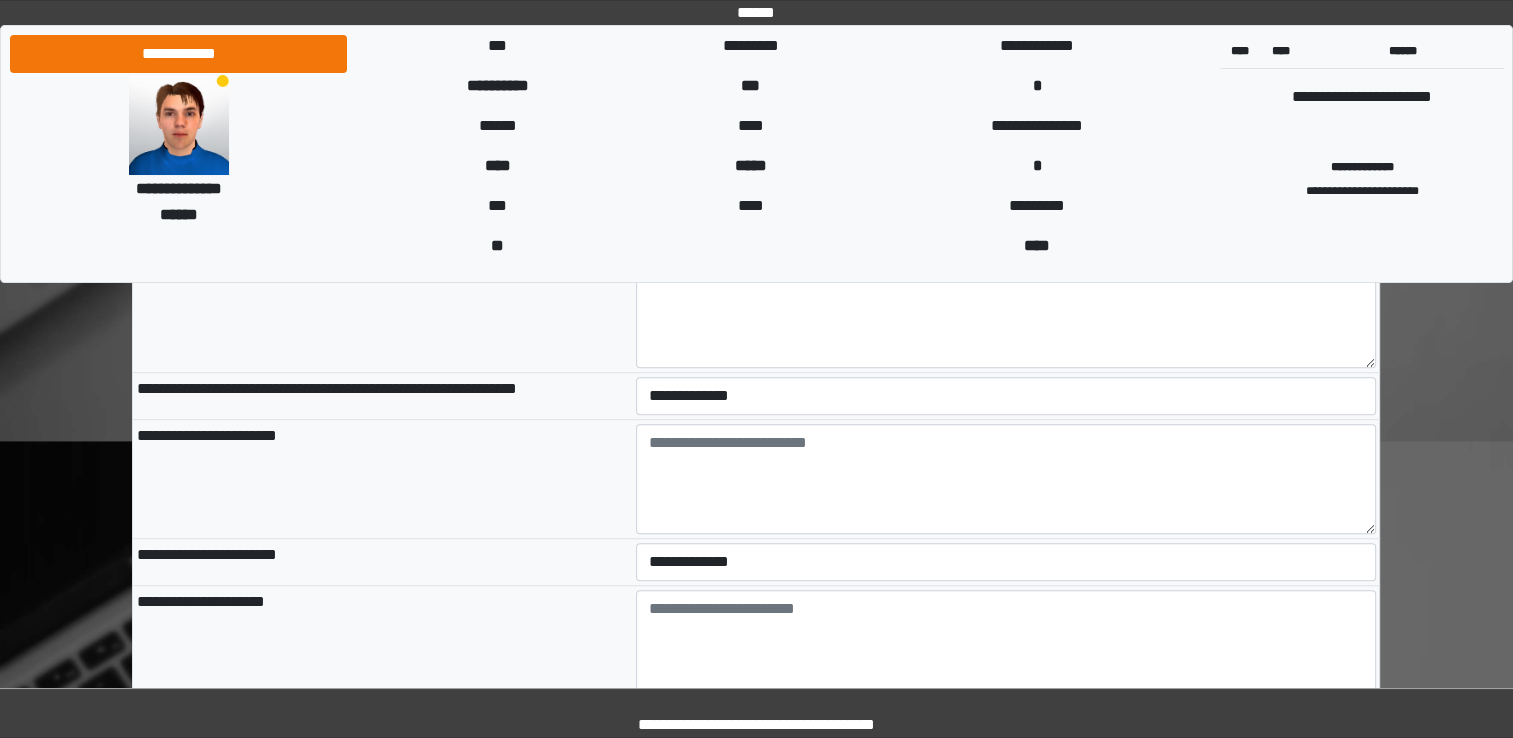 type on "**********" 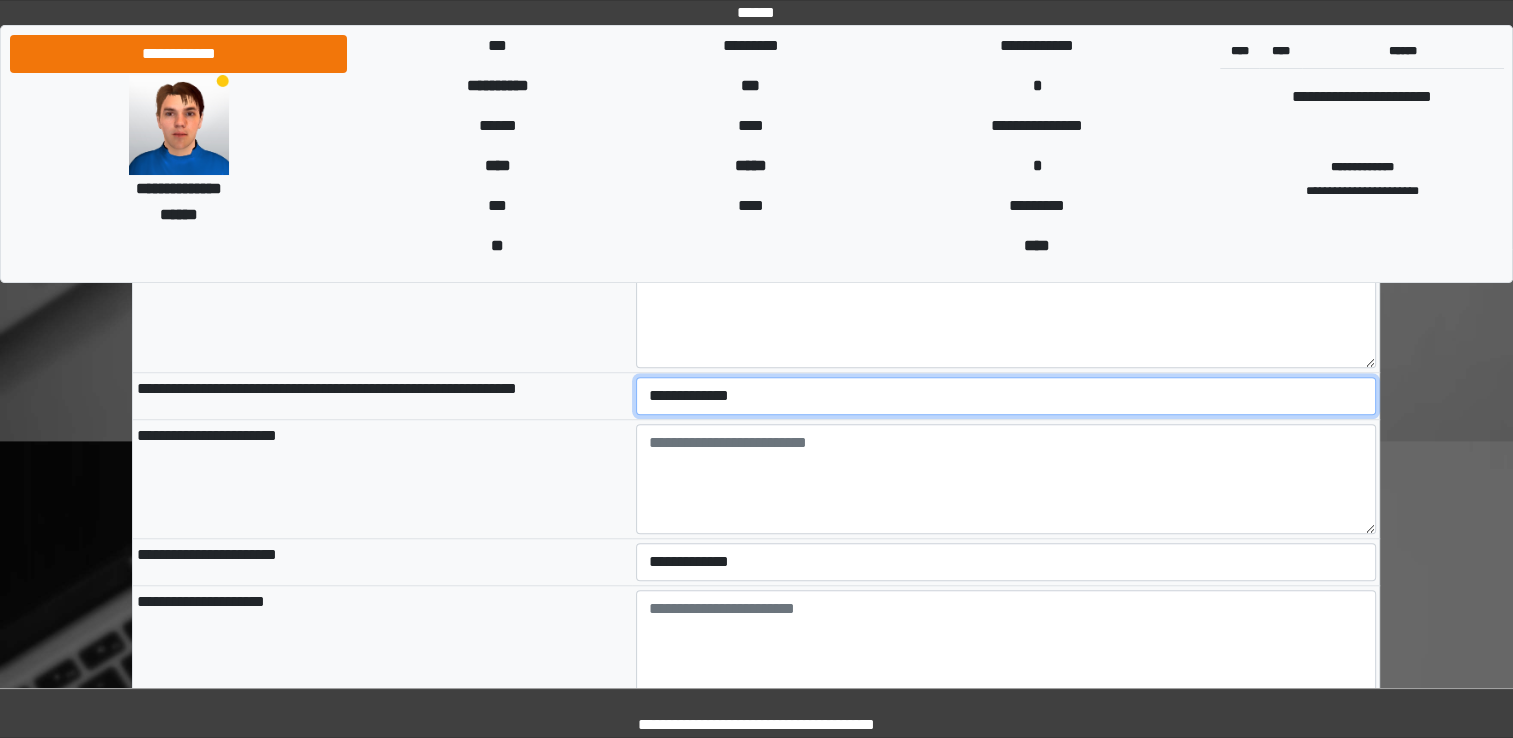 click on "**********" at bounding box center (1006, 396) 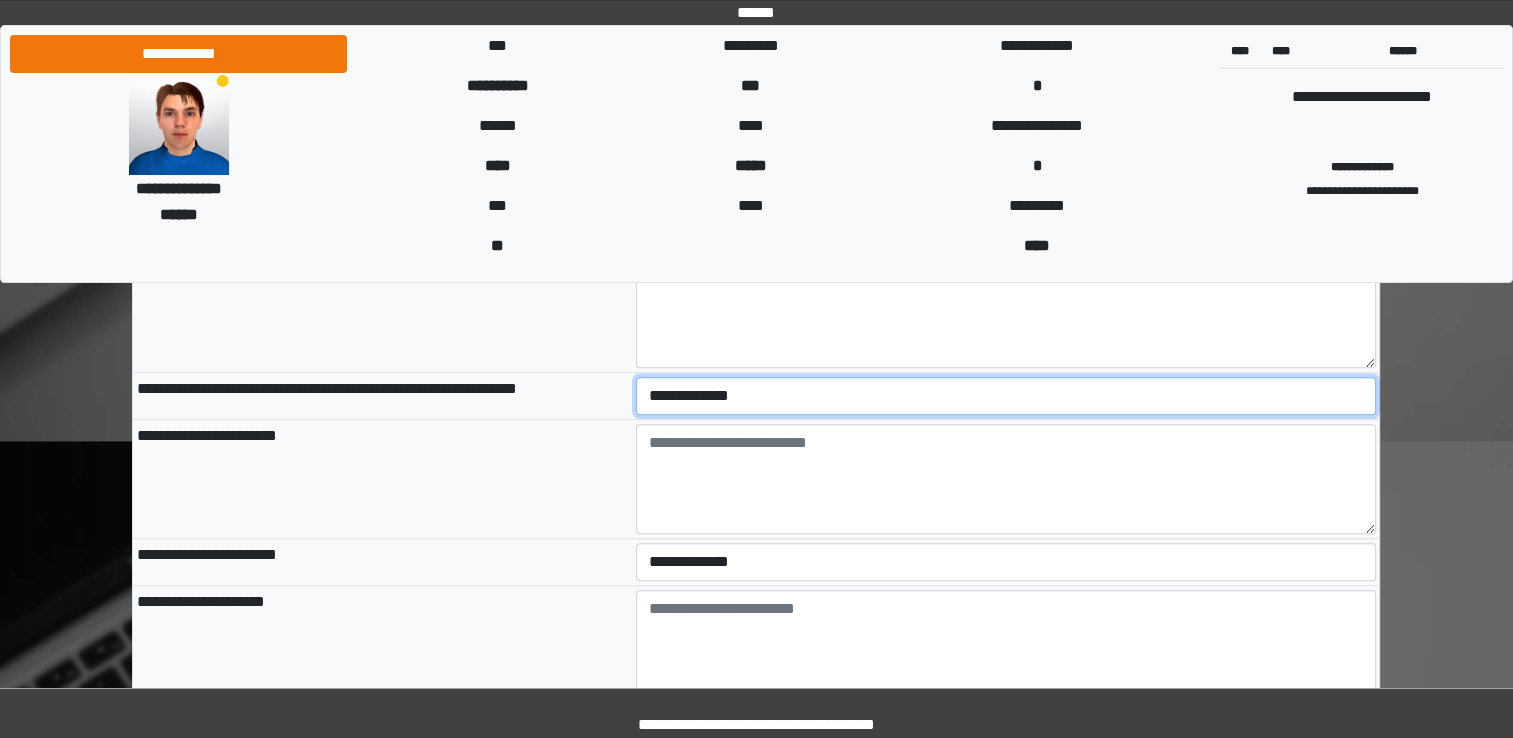 select on "*" 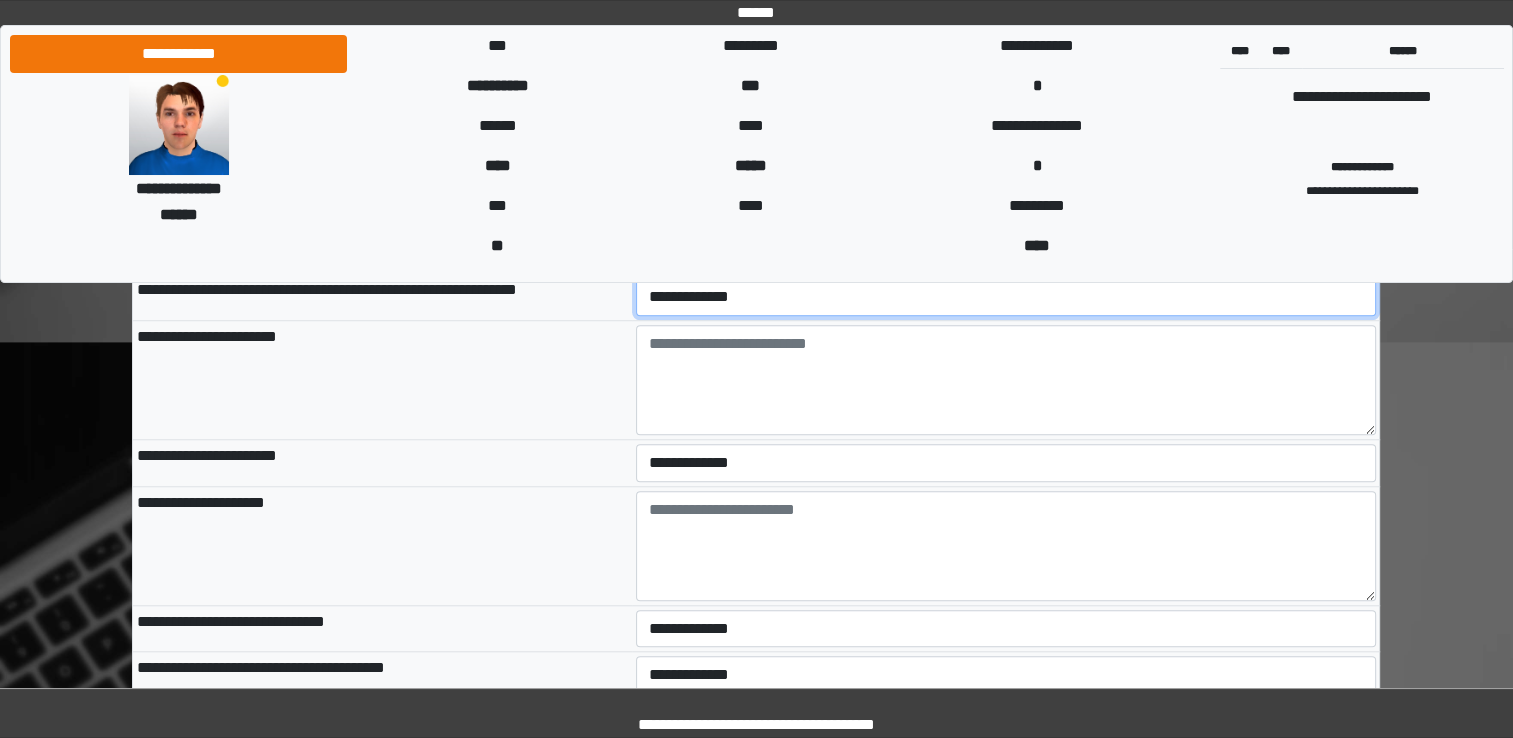 scroll, scrollTop: 9200, scrollLeft: 0, axis: vertical 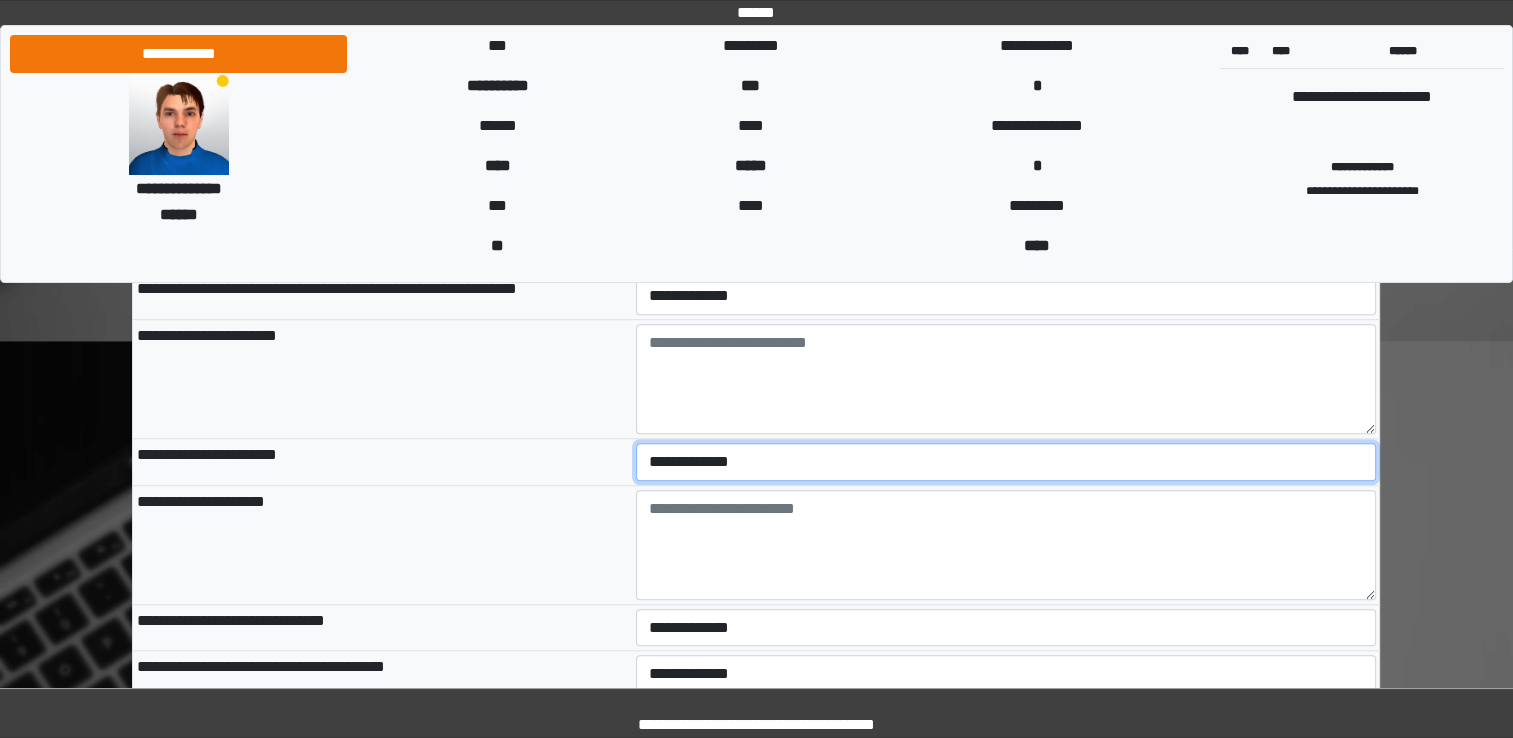 click on "**********" at bounding box center [1006, 462] 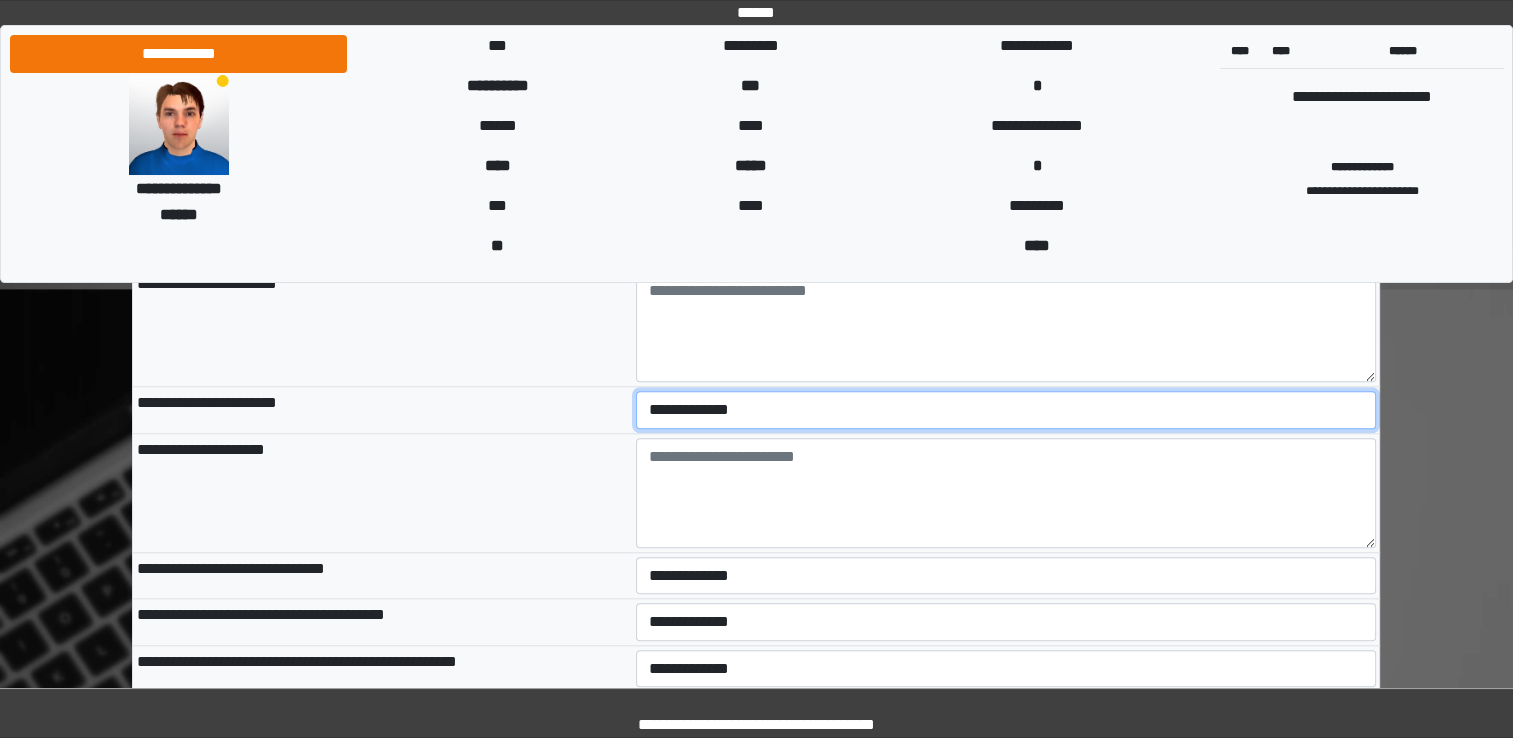 scroll, scrollTop: 9300, scrollLeft: 0, axis: vertical 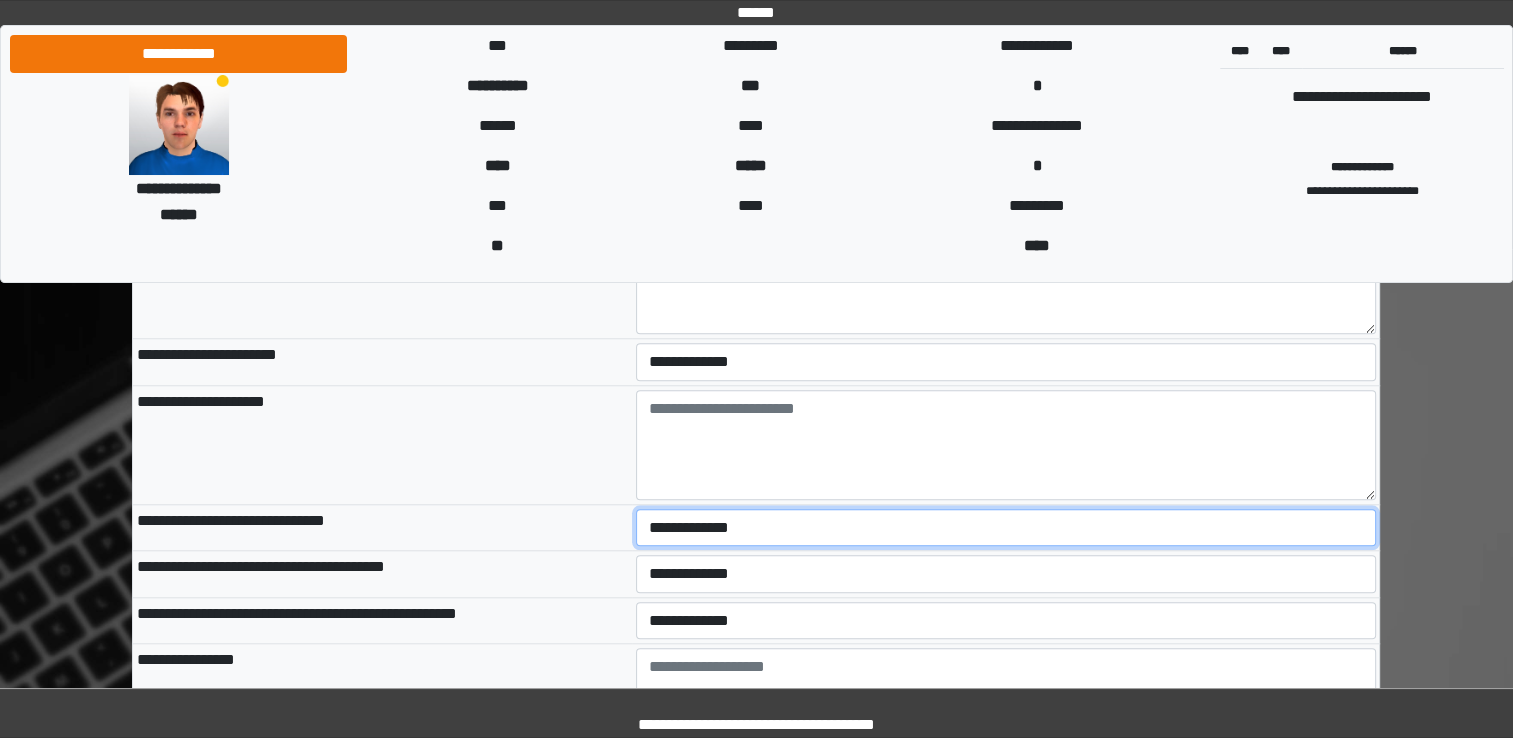 drag, startPoint x: 715, startPoint y: 501, endPoint x: 714, endPoint y: 518, distance: 17.029387 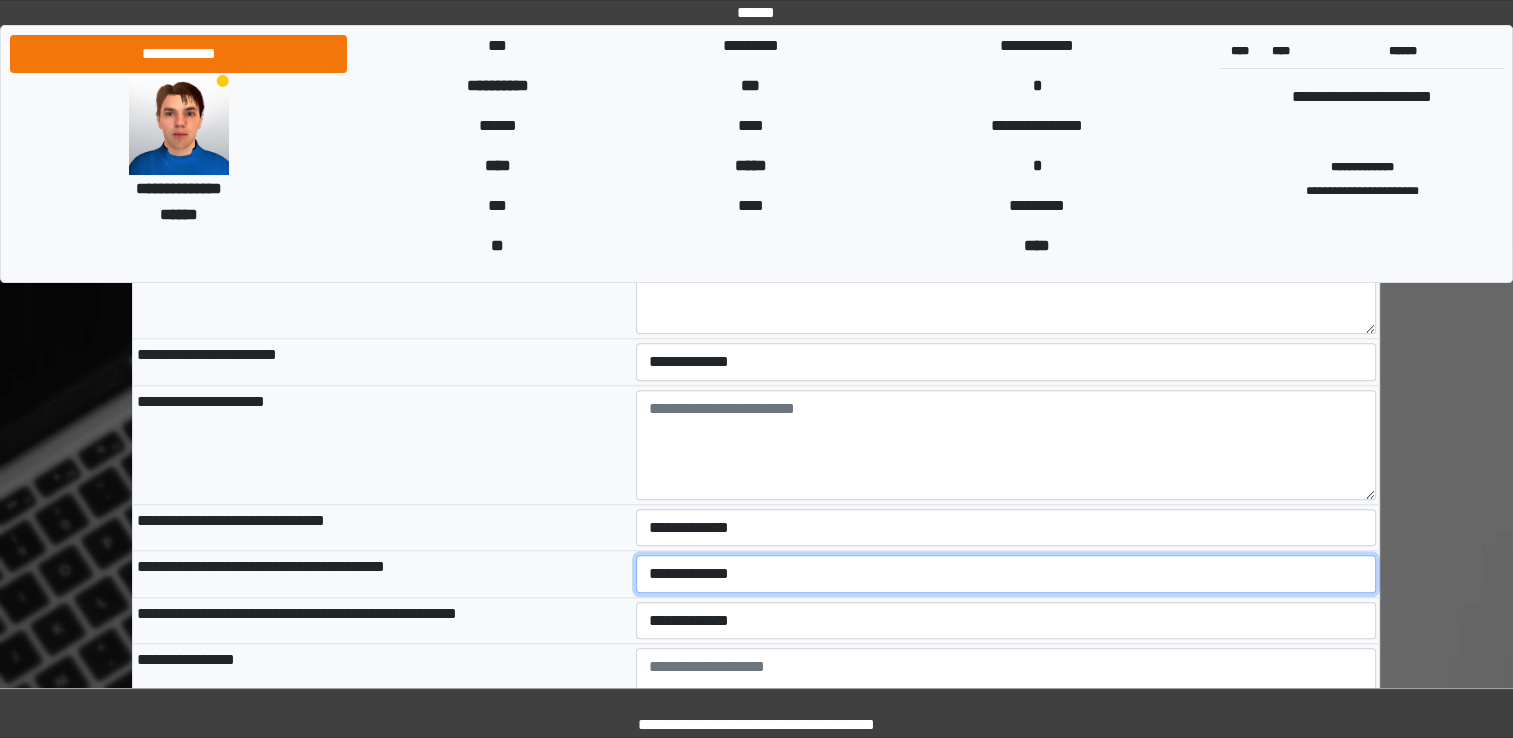 click on "**********" at bounding box center (1006, 574) 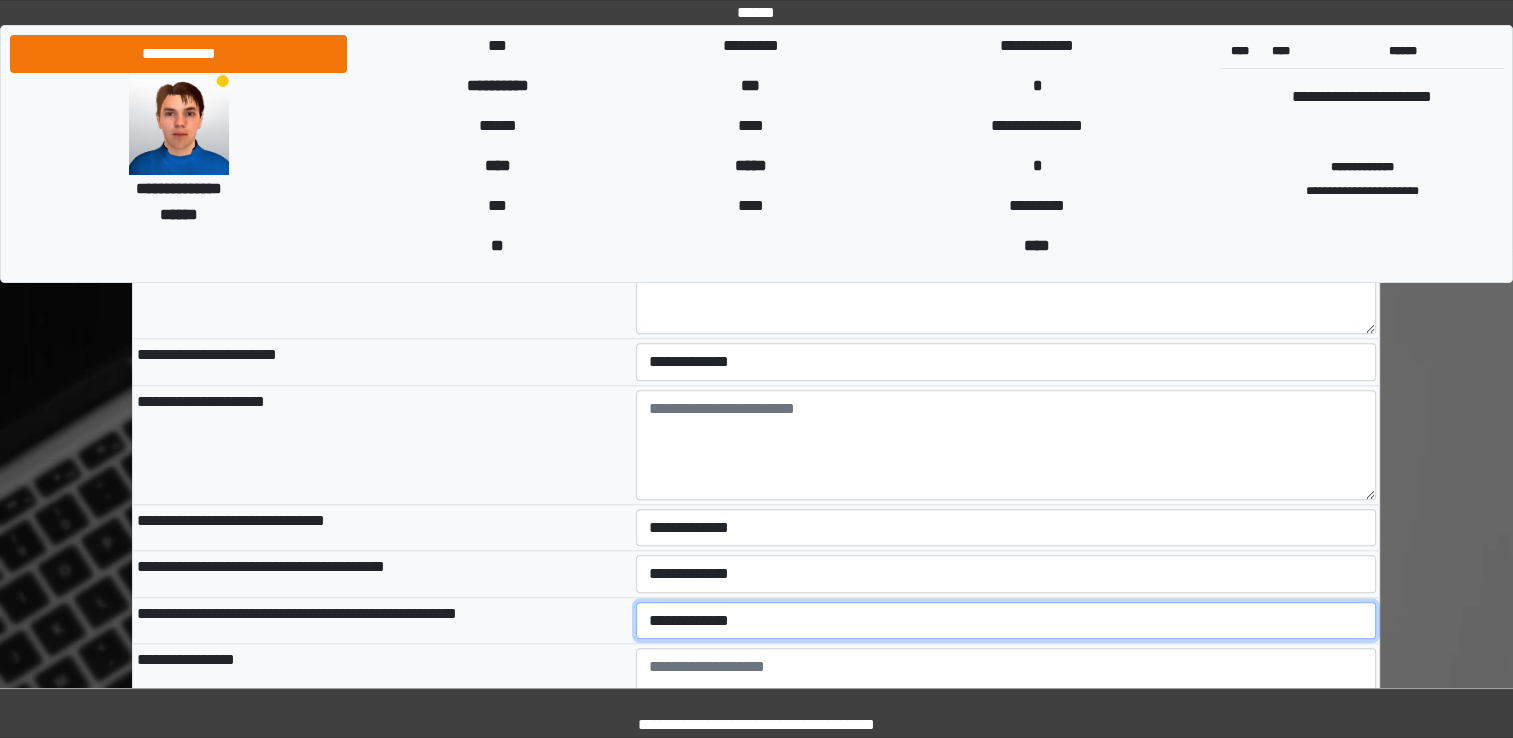 click on "**********" at bounding box center (1006, 621) 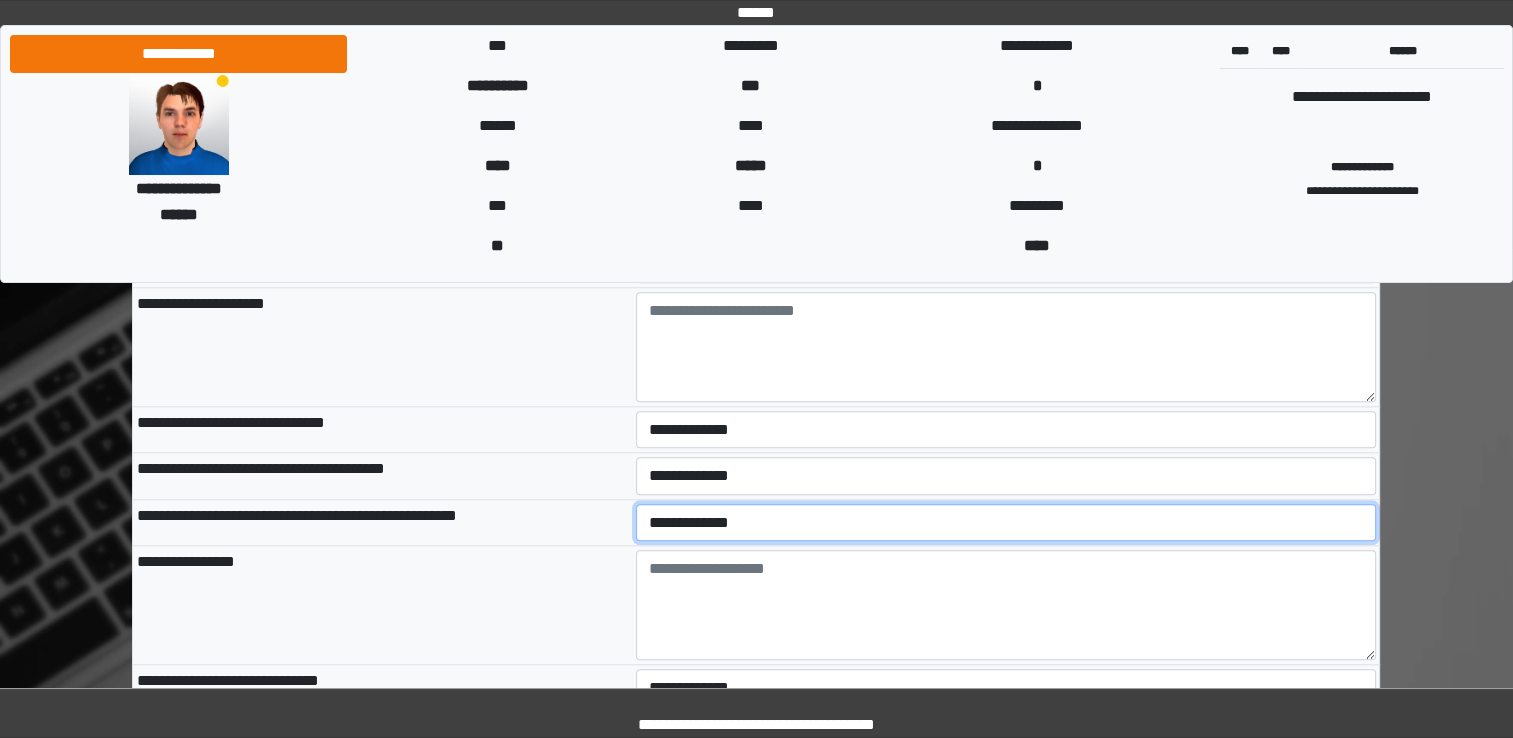 scroll, scrollTop: 9400, scrollLeft: 0, axis: vertical 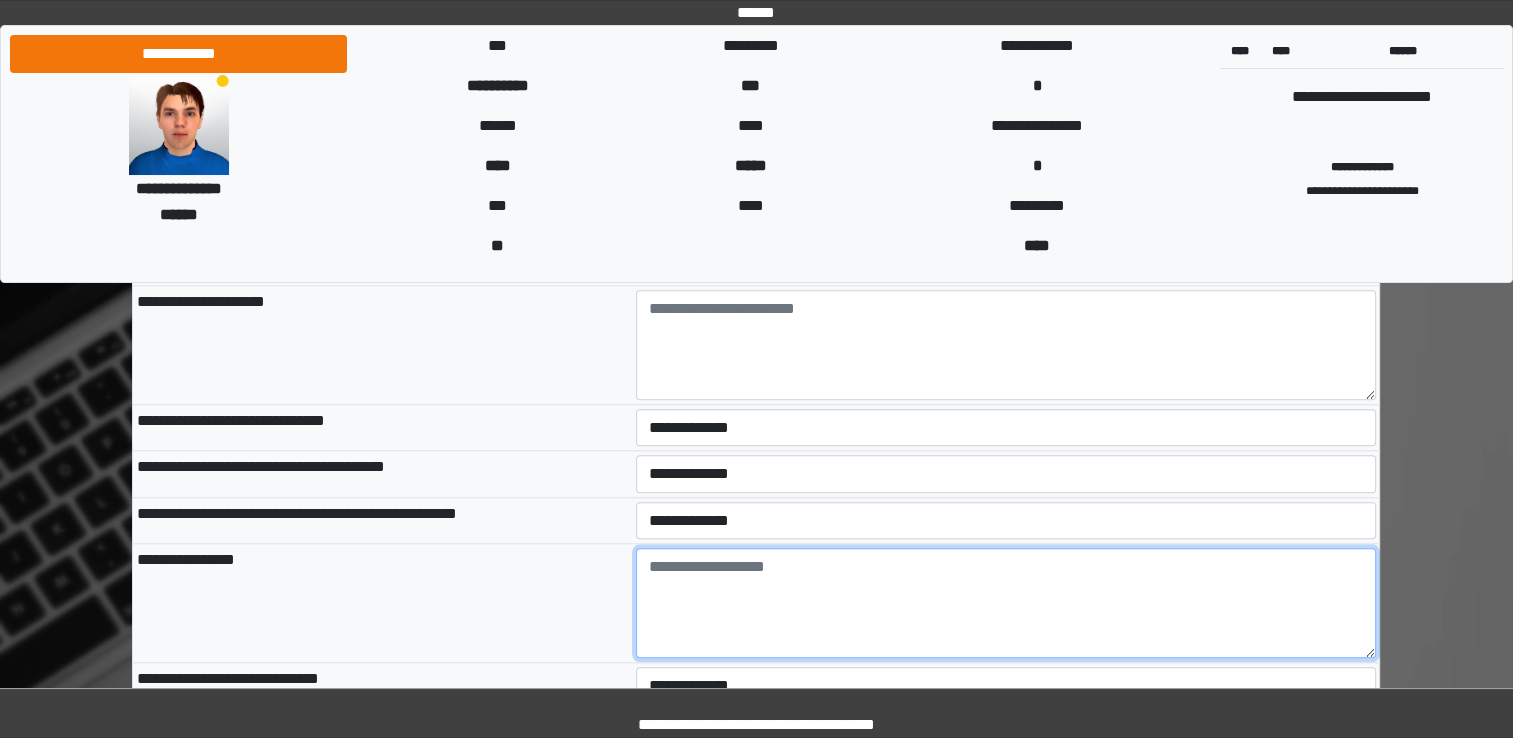 click at bounding box center [1006, 603] 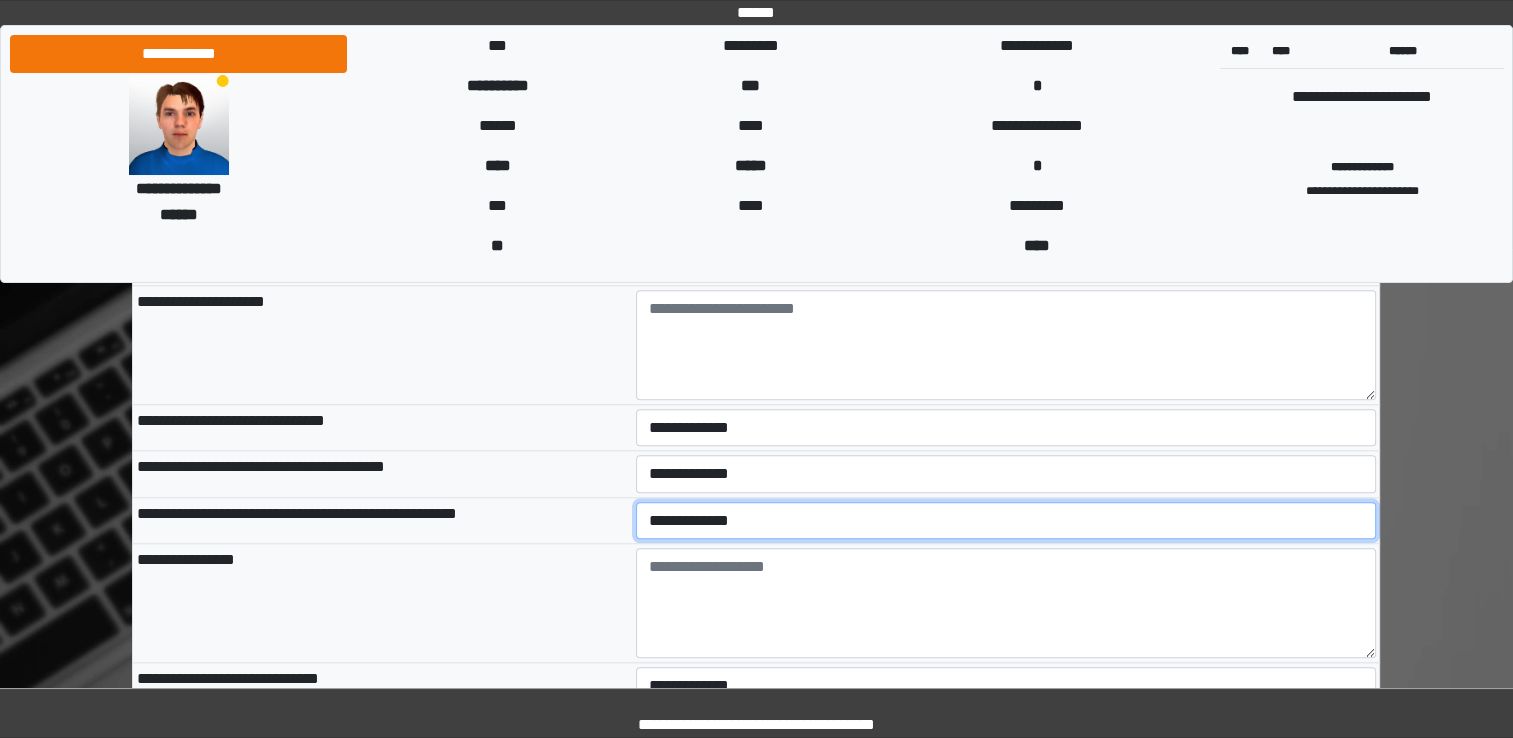 click on "**********" at bounding box center [1006, 521] 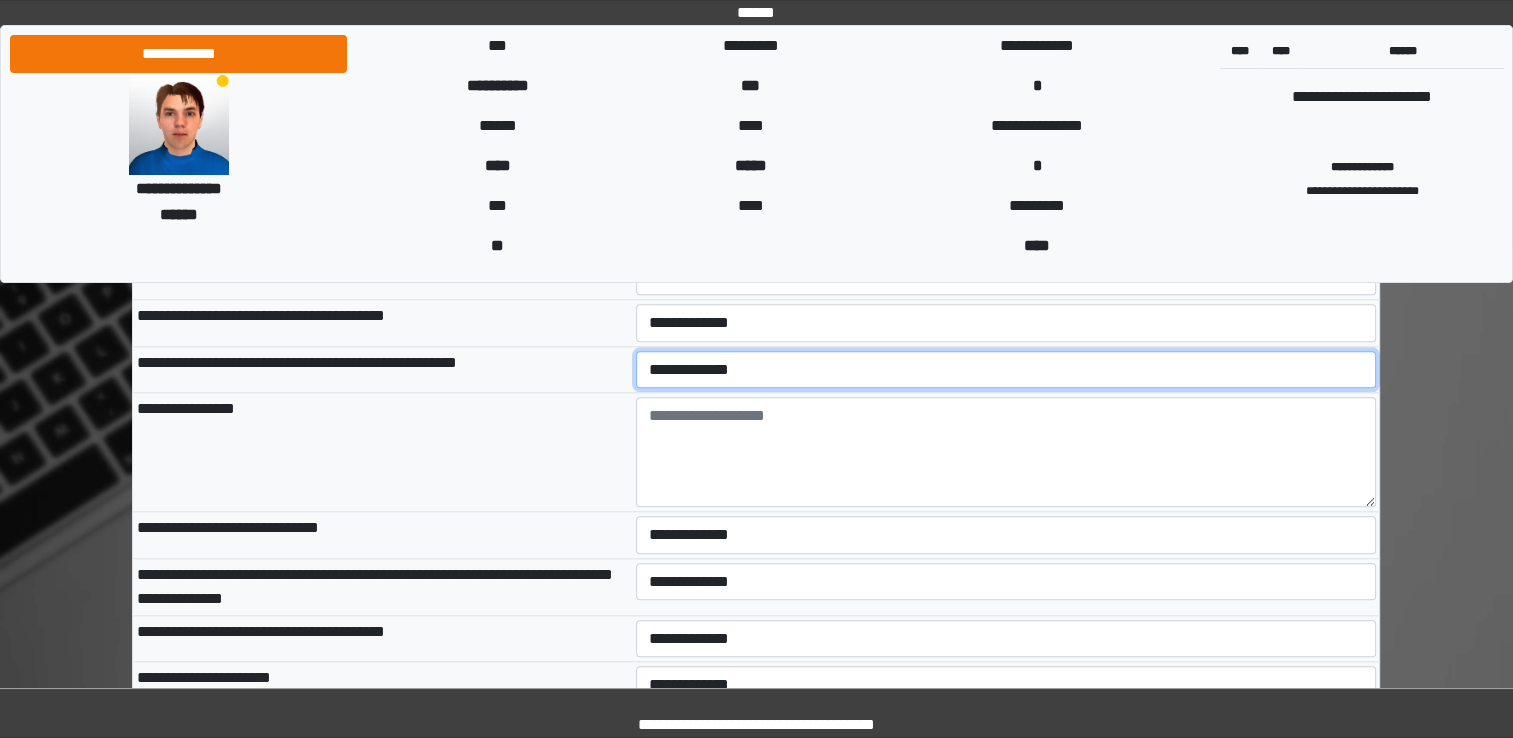 scroll, scrollTop: 9600, scrollLeft: 0, axis: vertical 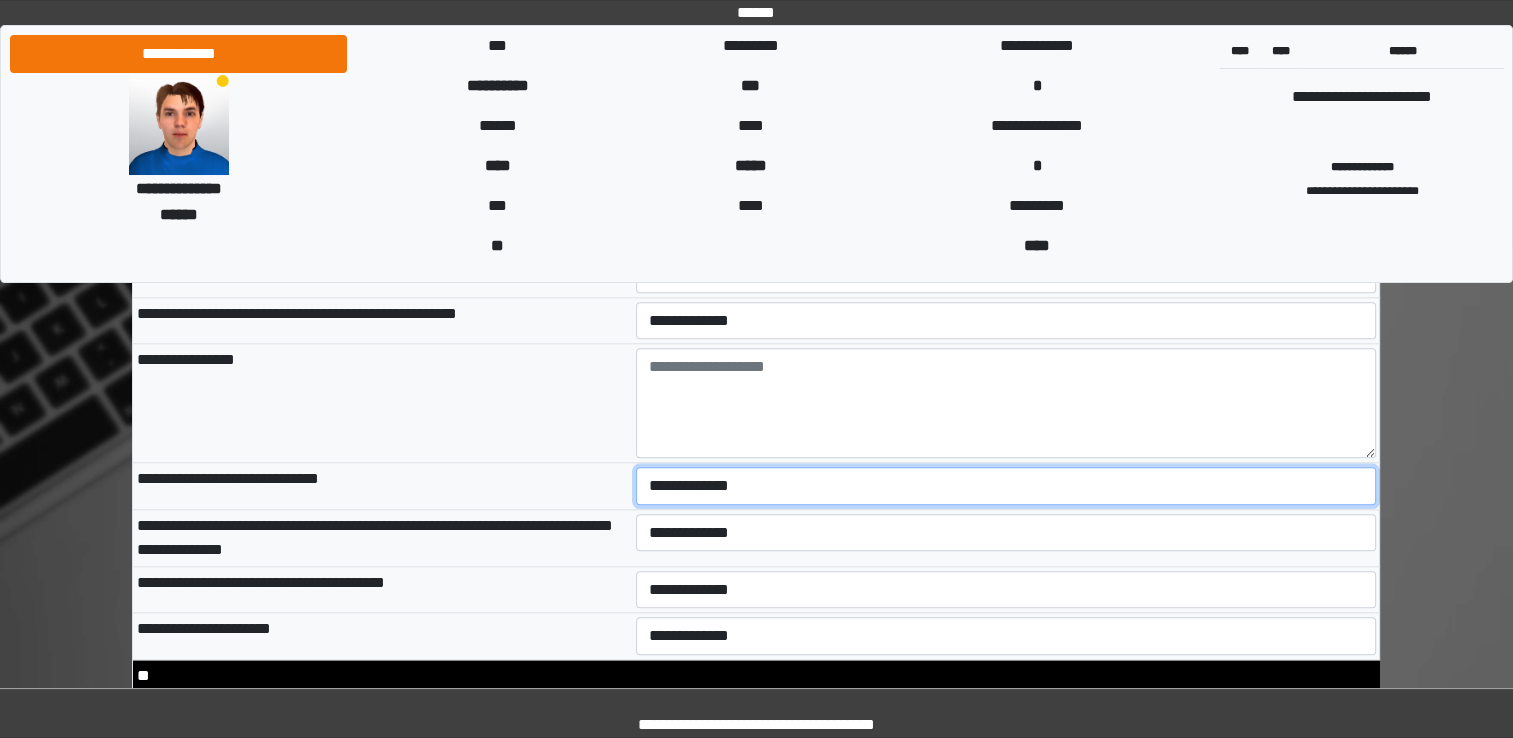 click on "**********" at bounding box center (1006, 486) 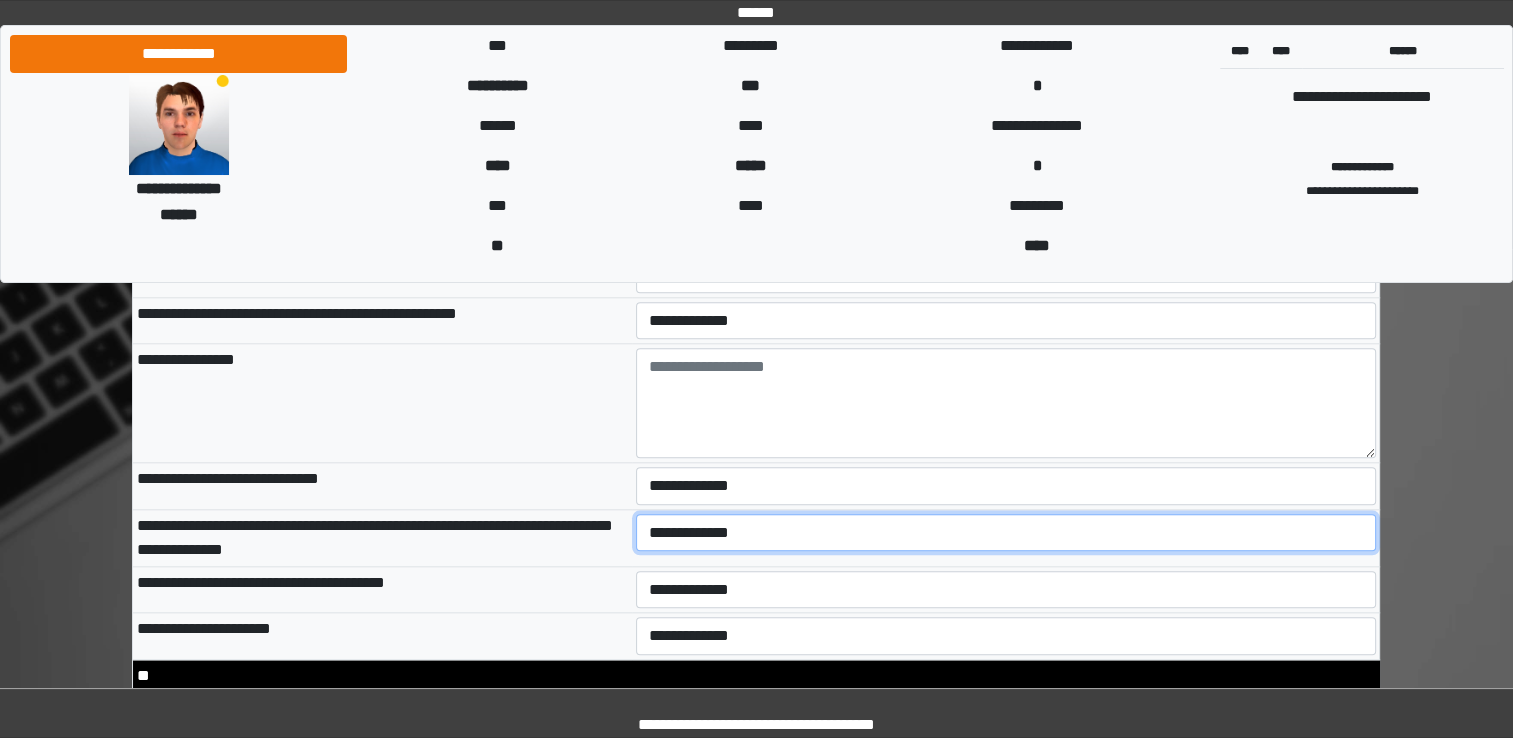 click on "**********" at bounding box center (1006, 533) 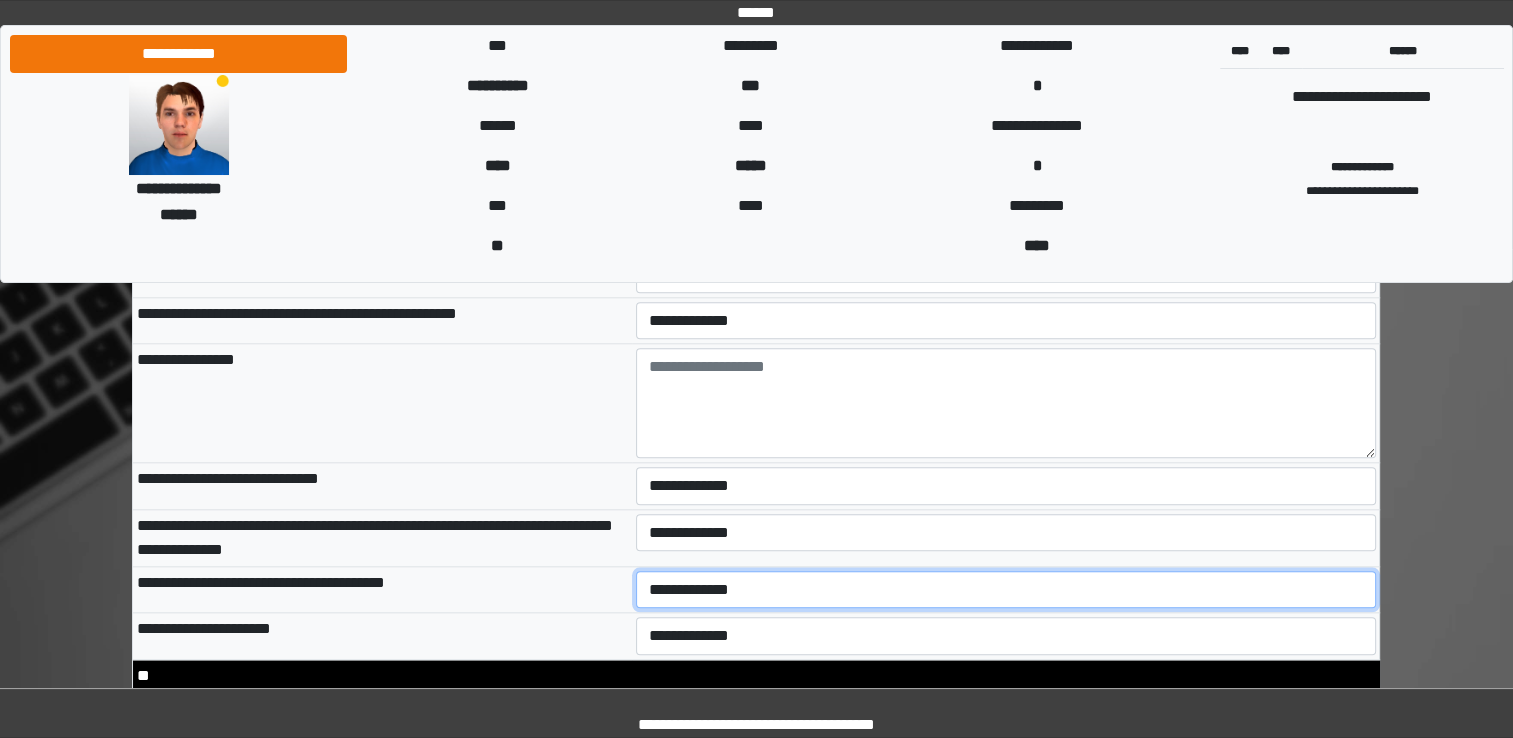 drag, startPoint x: 719, startPoint y: 572, endPoint x: 711, endPoint y: 592, distance: 21.540659 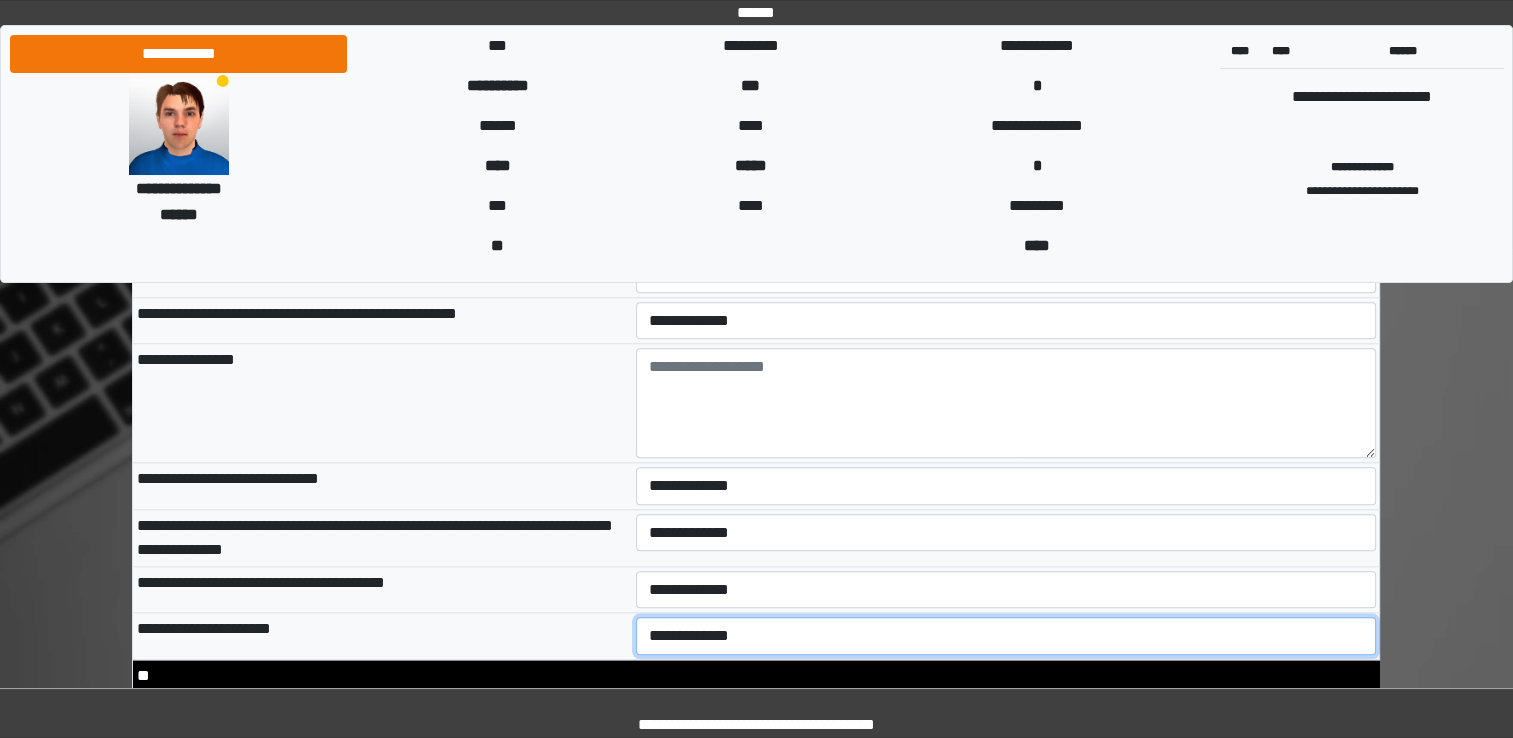 drag, startPoint x: 696, startPoint y: 626, endPoint x: 693, endPoint y: 638, distance: 12.369317 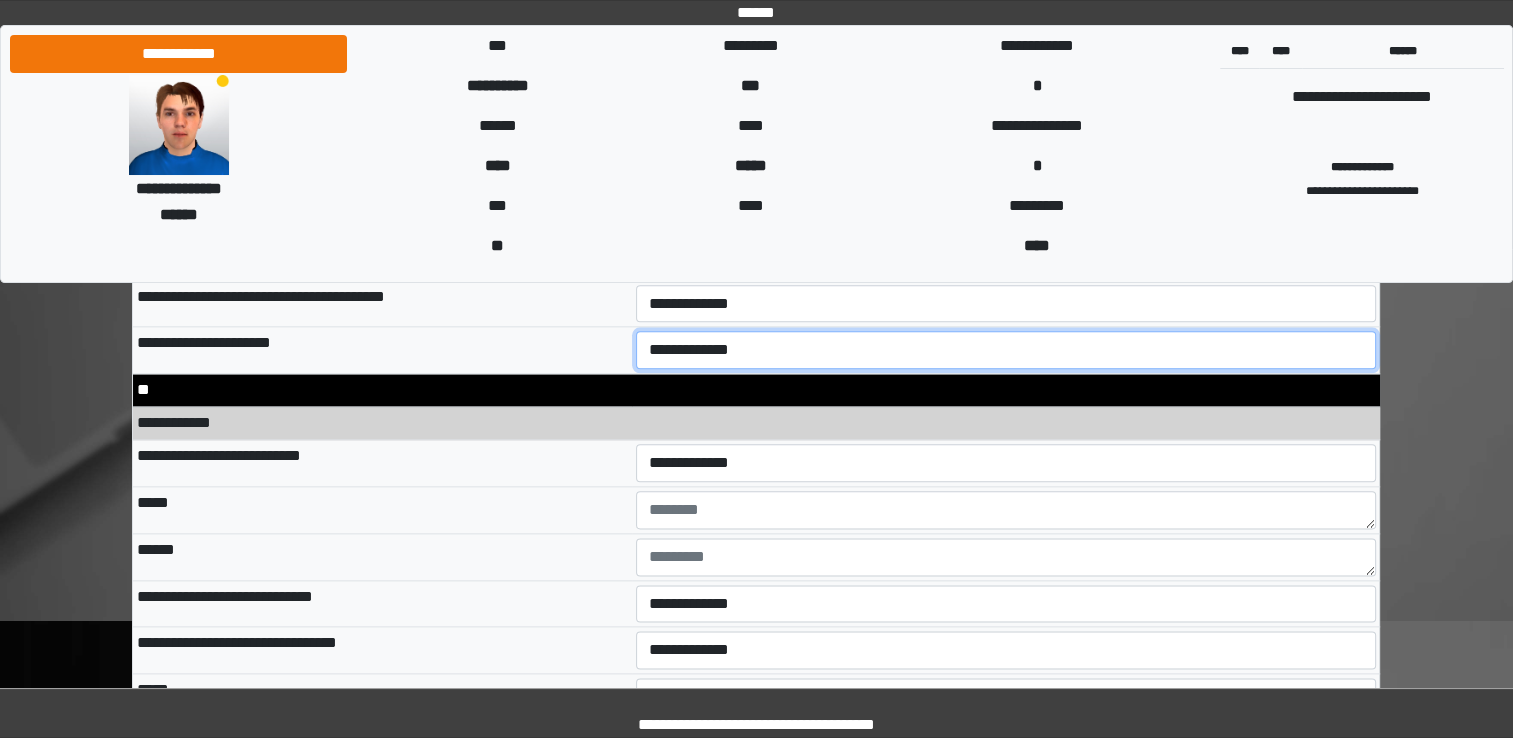 scroll, scrollTop: 9900, scrollLeft: 0, axis: vertical 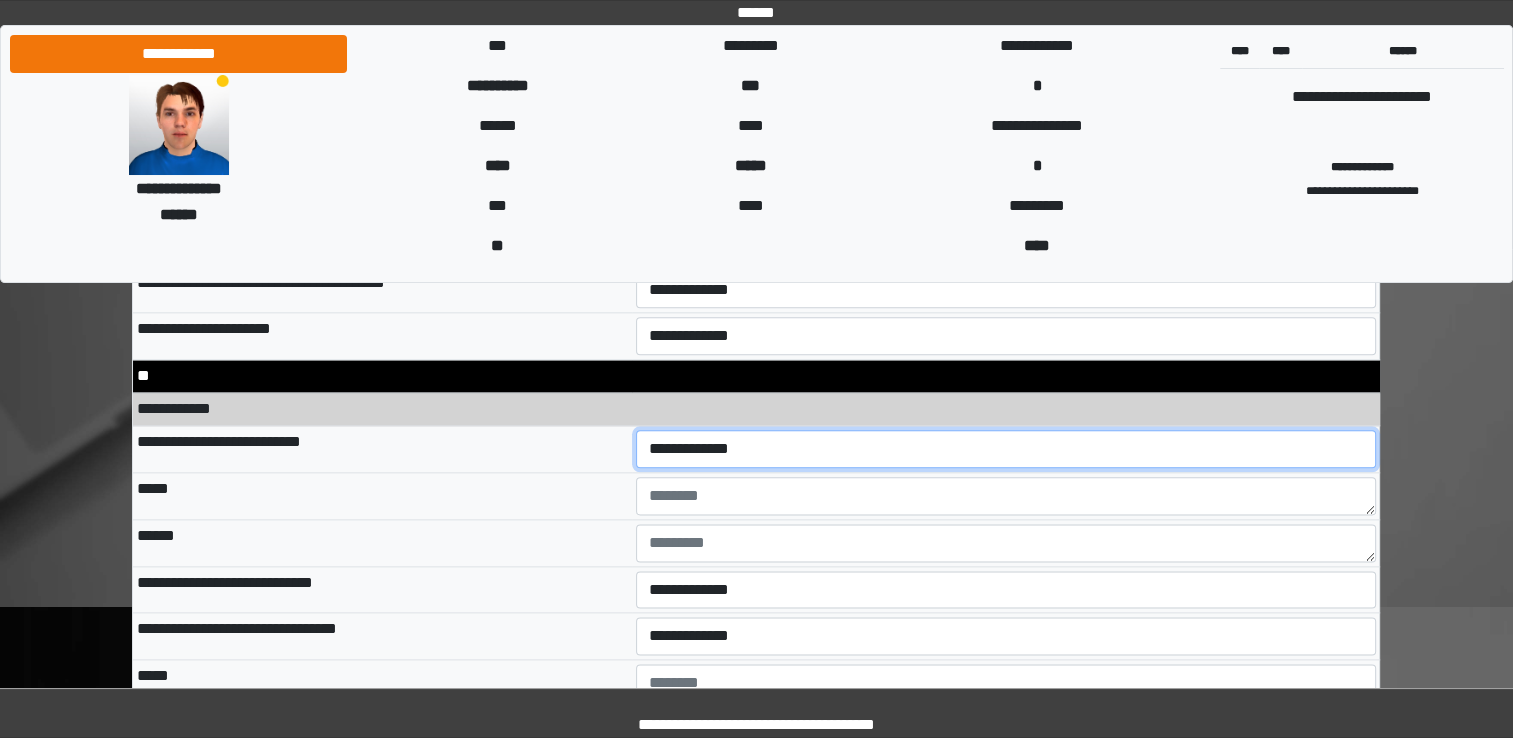 drag, startPoint x: 684, startPoint y: 434, endPoint x: 684, endPoint y: 454, distance: 20 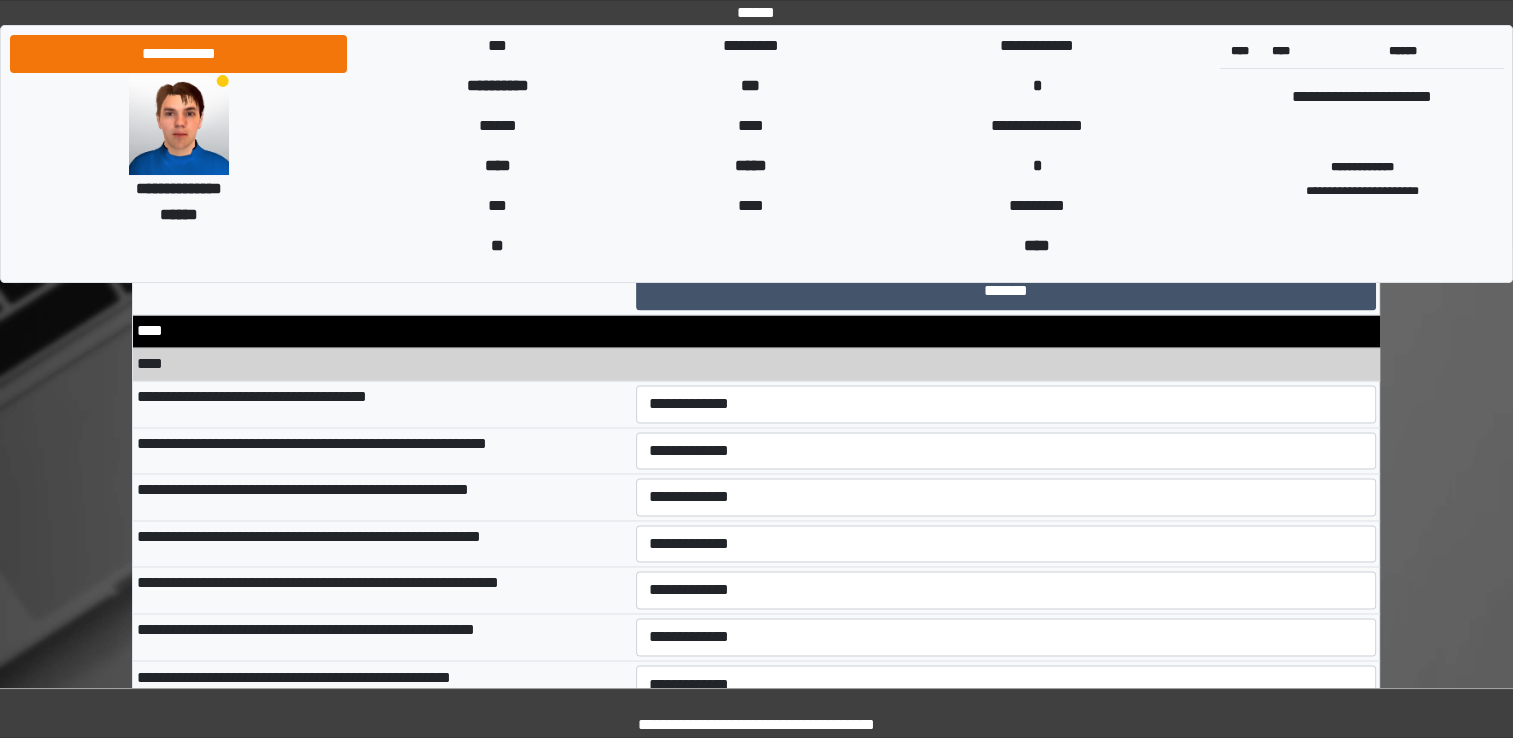 scroll, scrollTop: 10700, scrollLeft: 0, axis: vertical 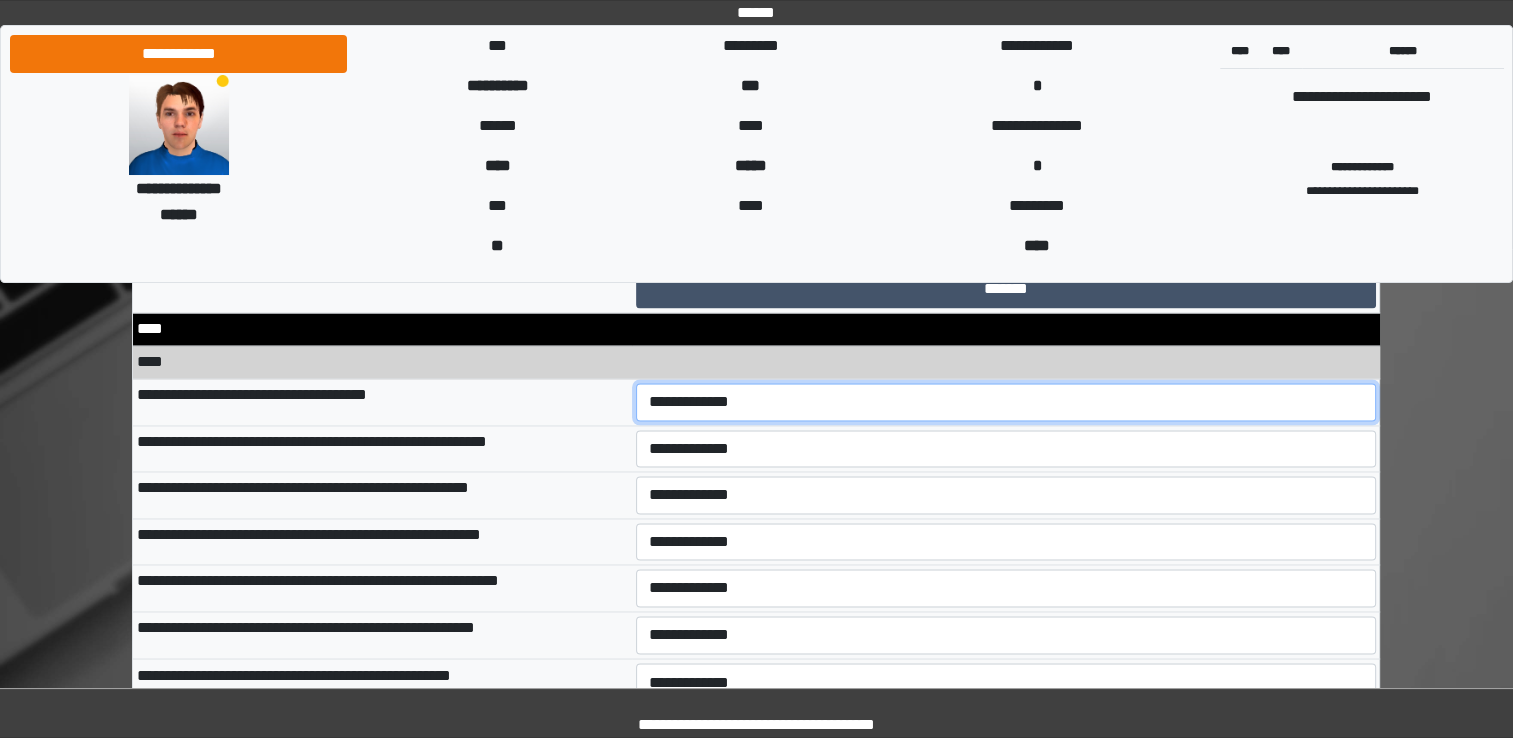 click on "**********" at bounding box center (1006, 402) 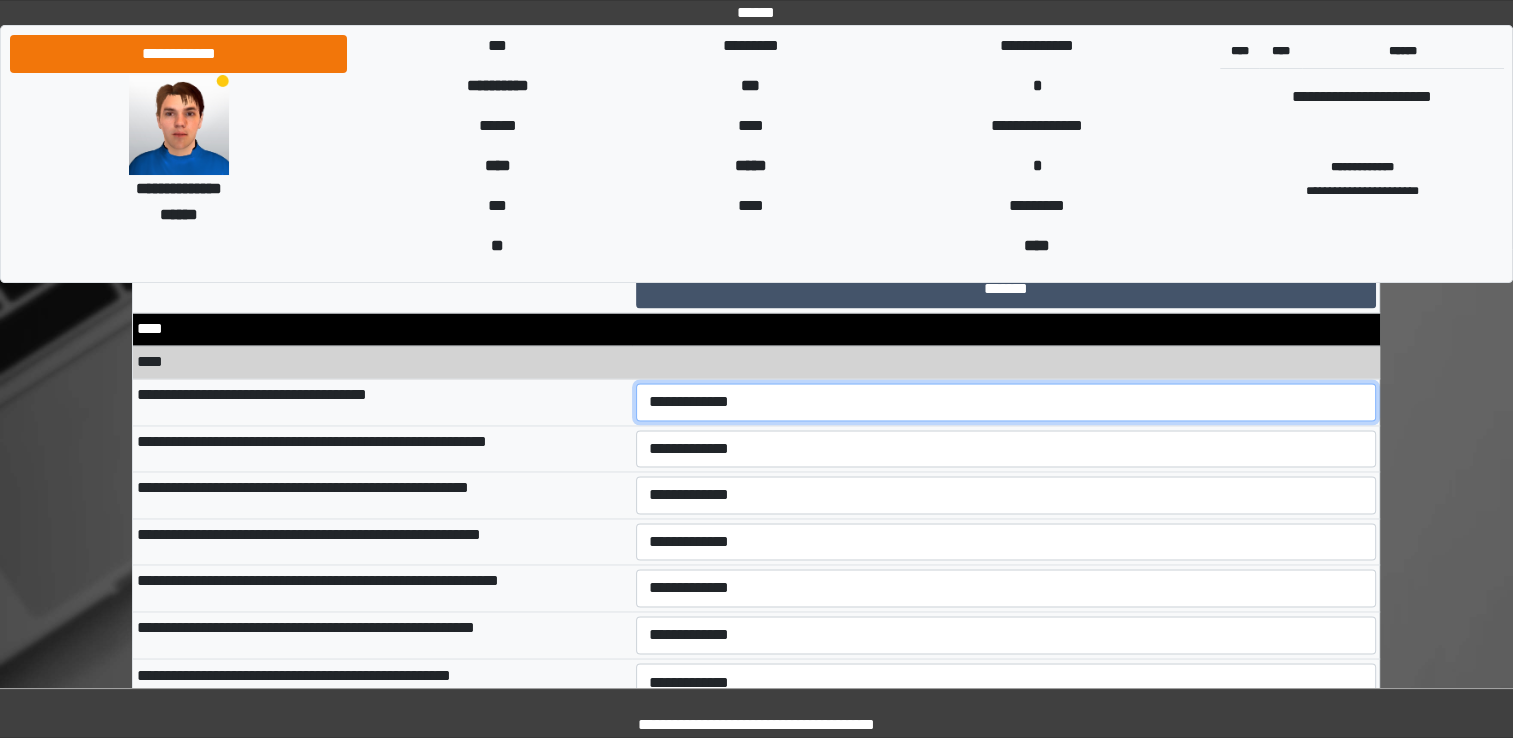 select on "*" 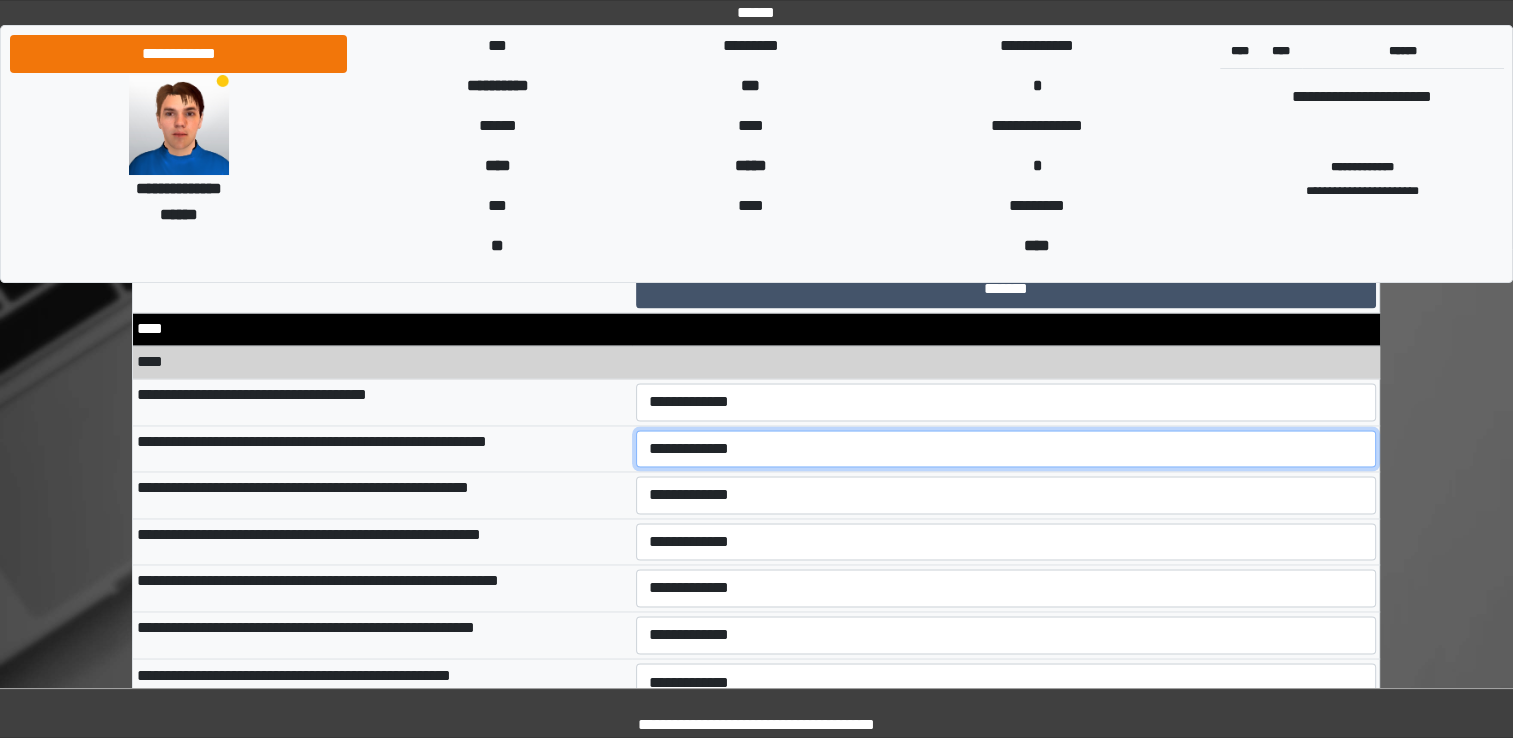 click on "**********" at bounding box center (1006, 449) 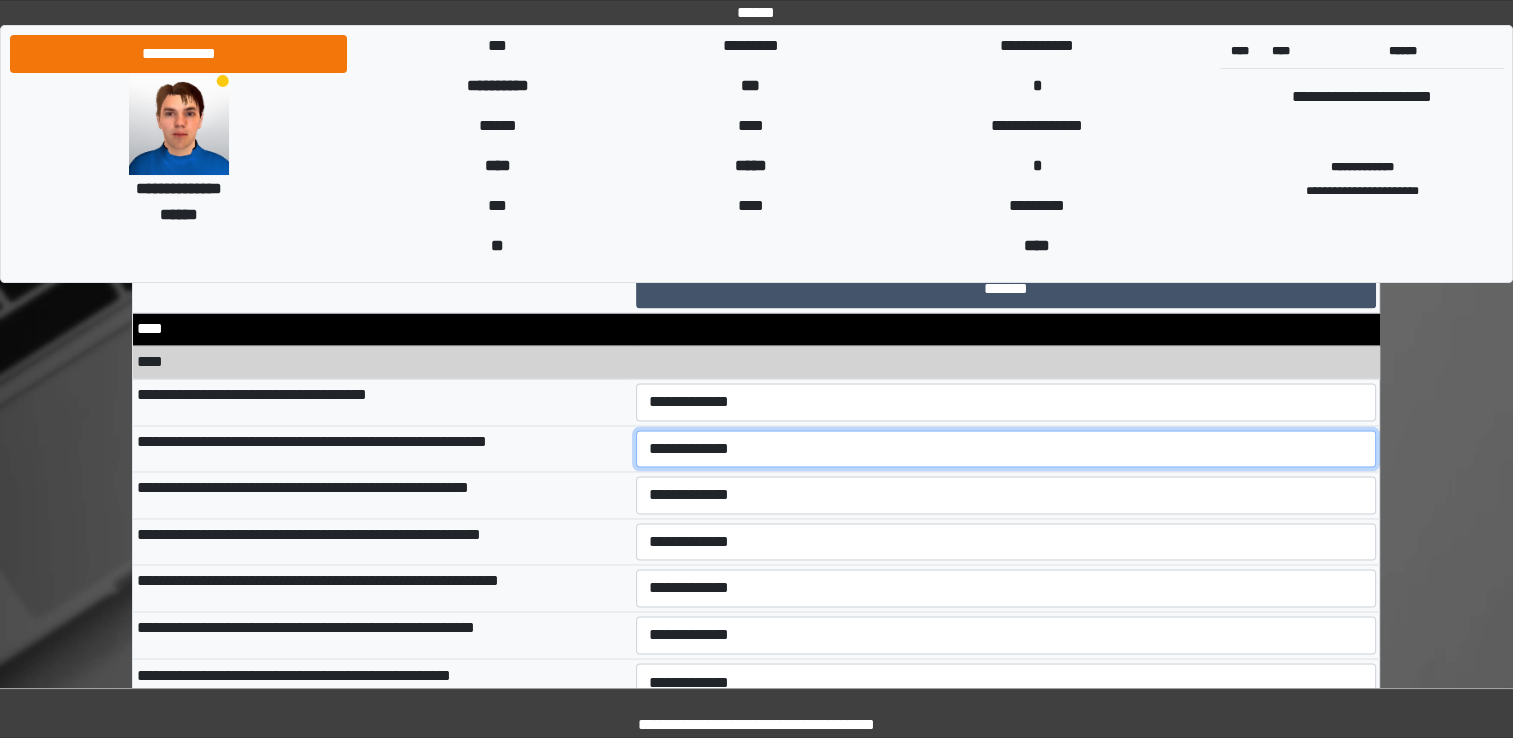 select on "*" 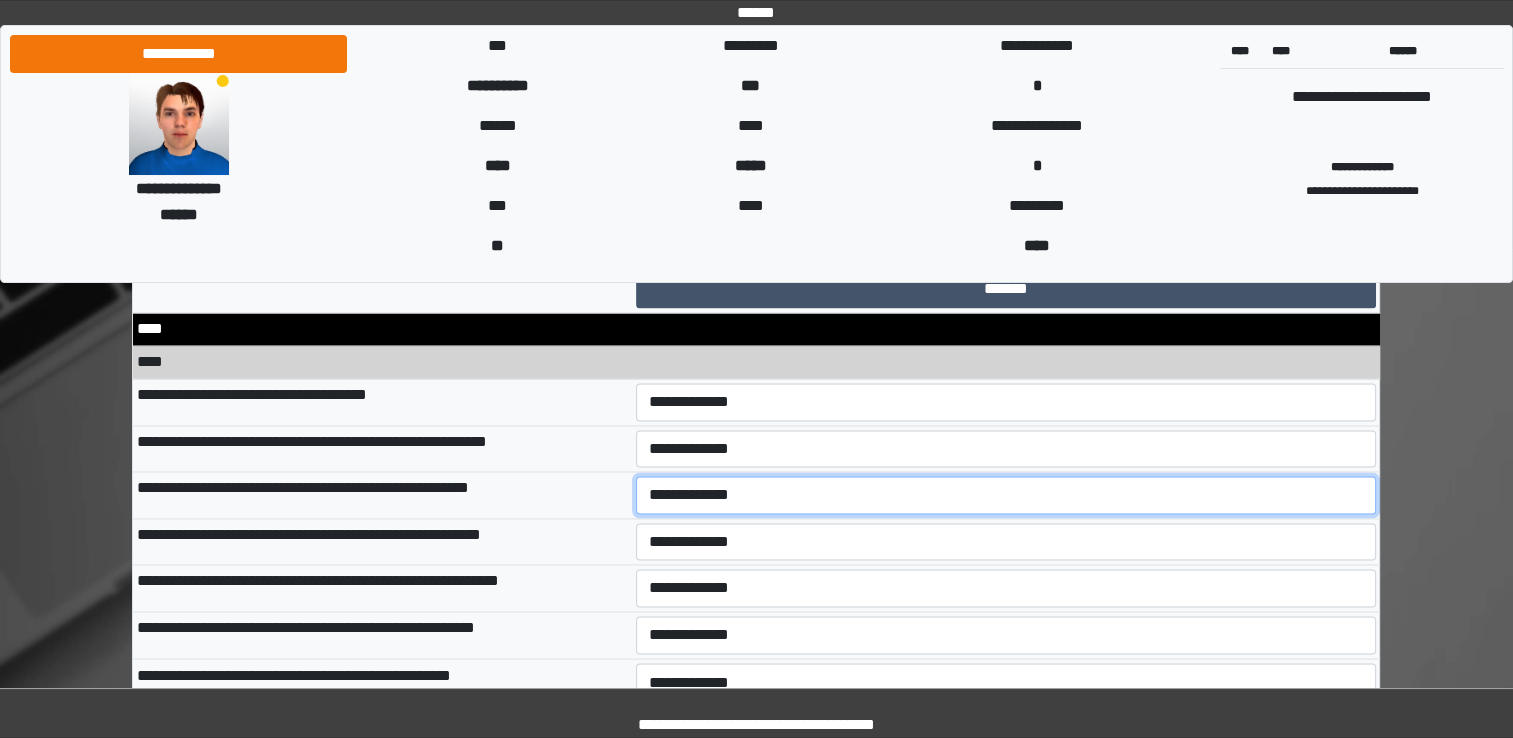 click on "**********" at bounding box center [1006, 495] 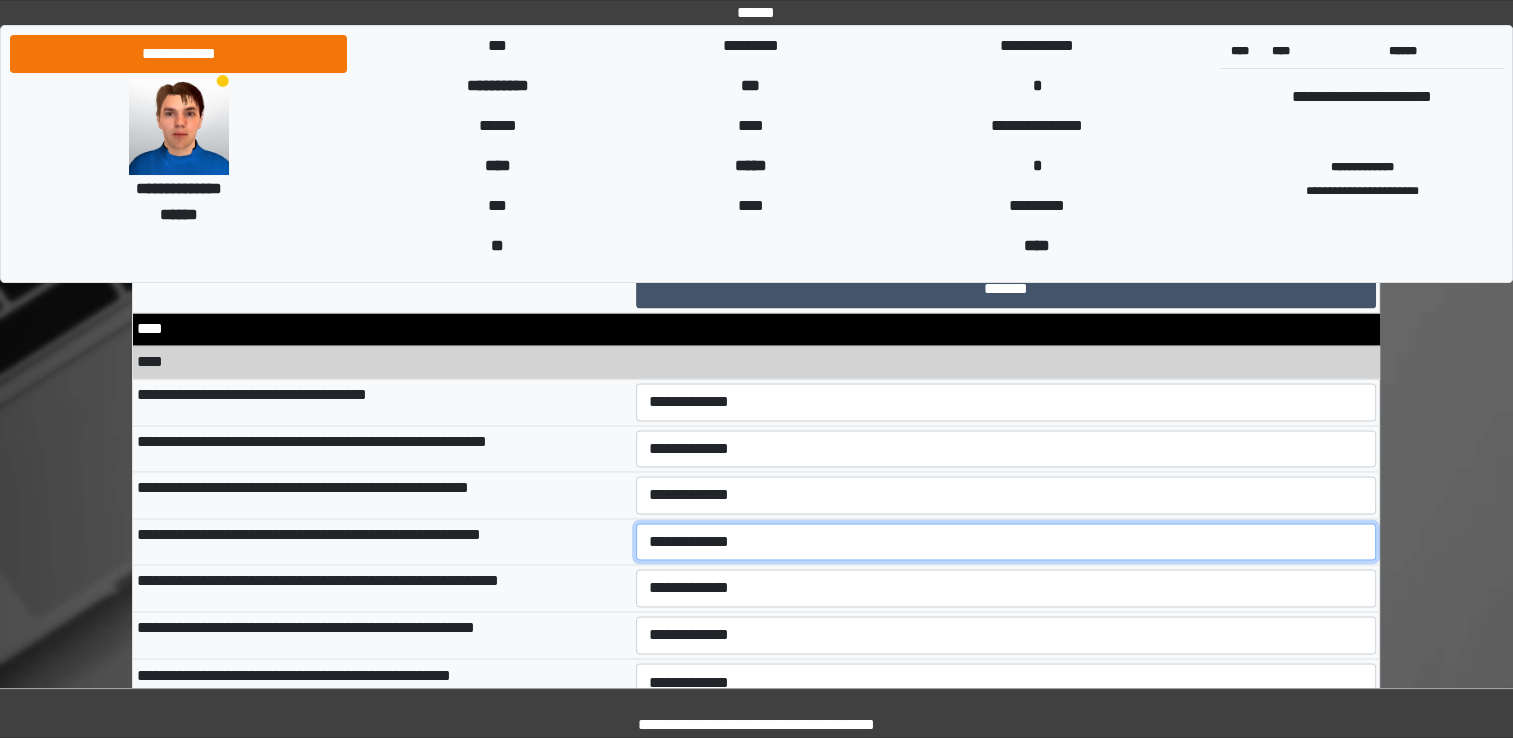 select on "*" 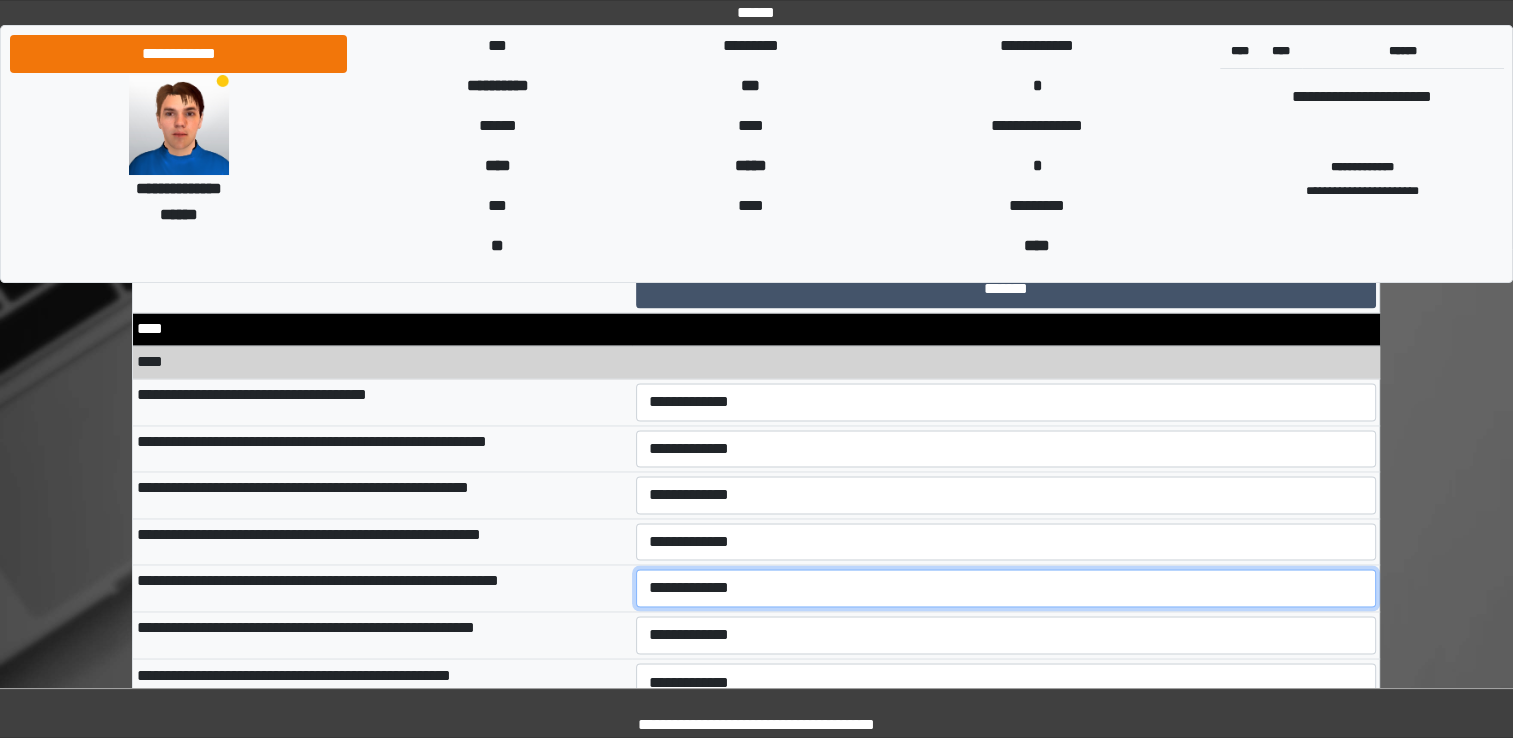 select on "*" 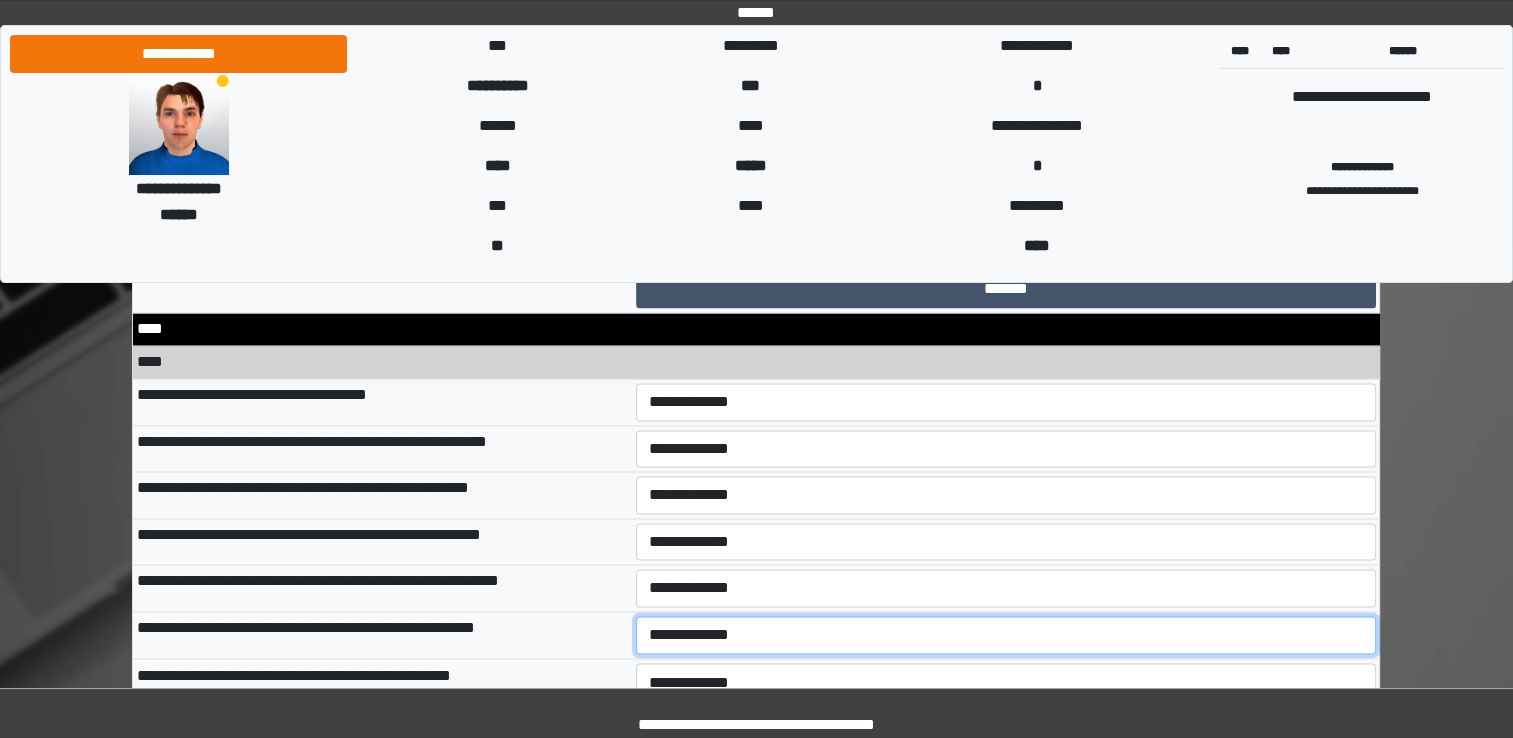 select on "*" 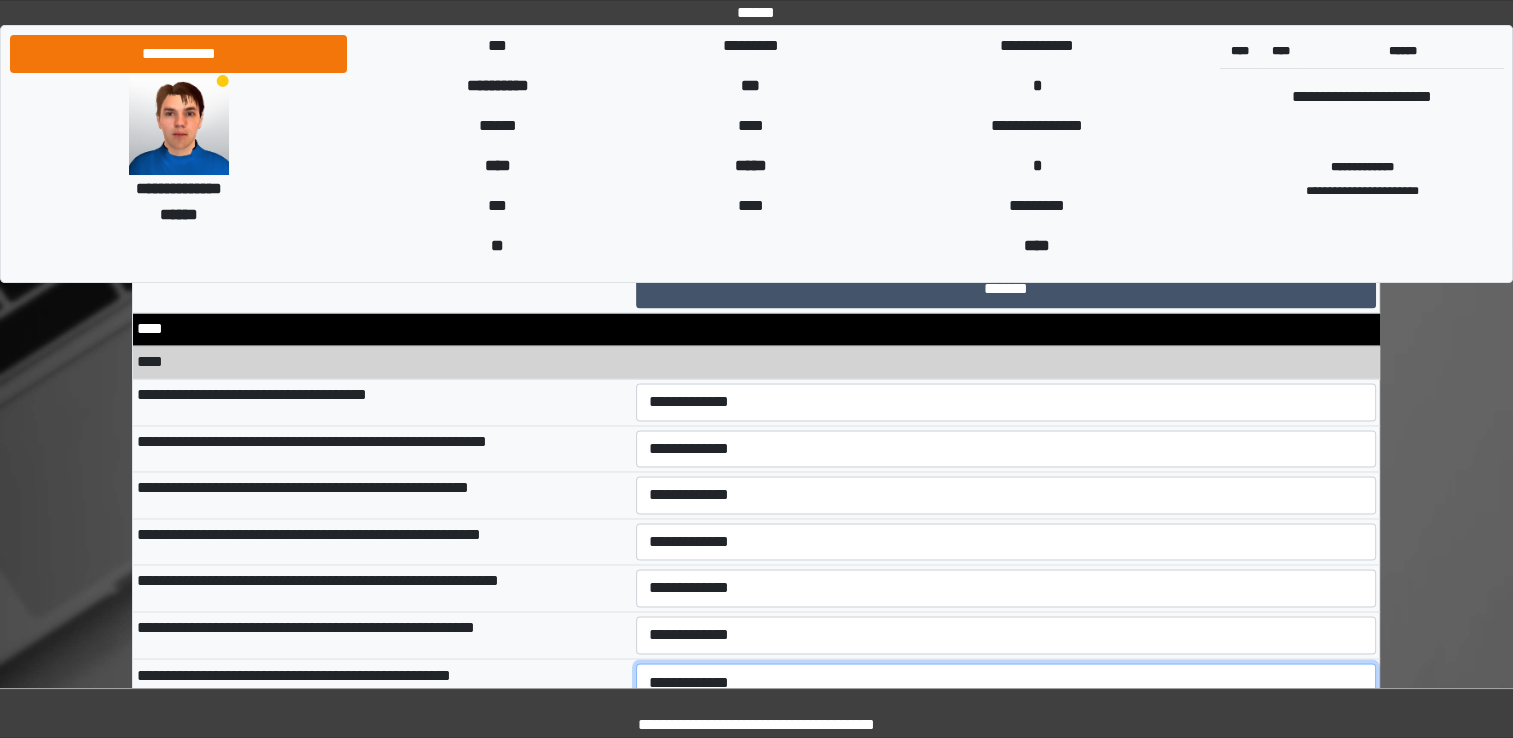 select on "*" 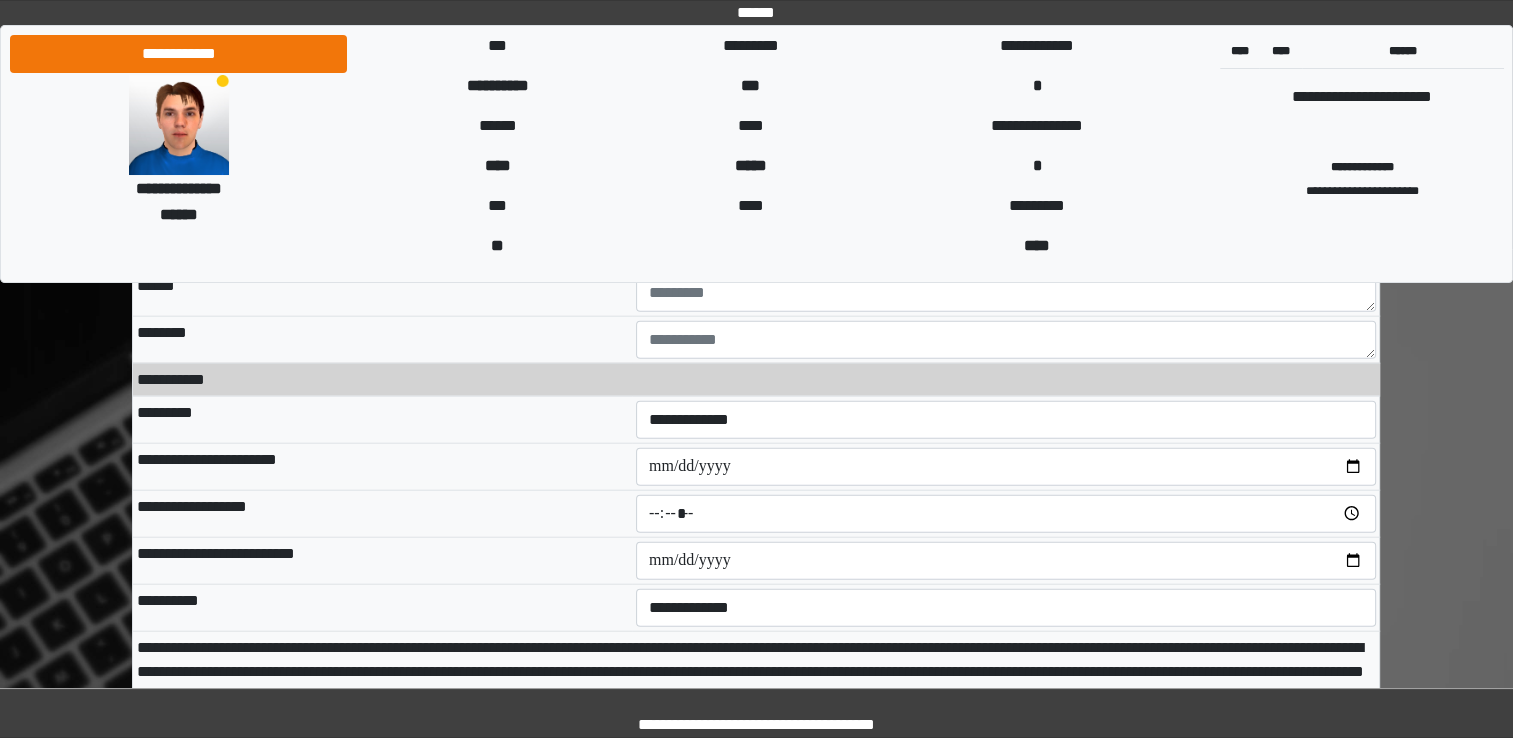 scroll, scrollTop: 12204, scrollLeft: 0, axis: vertical 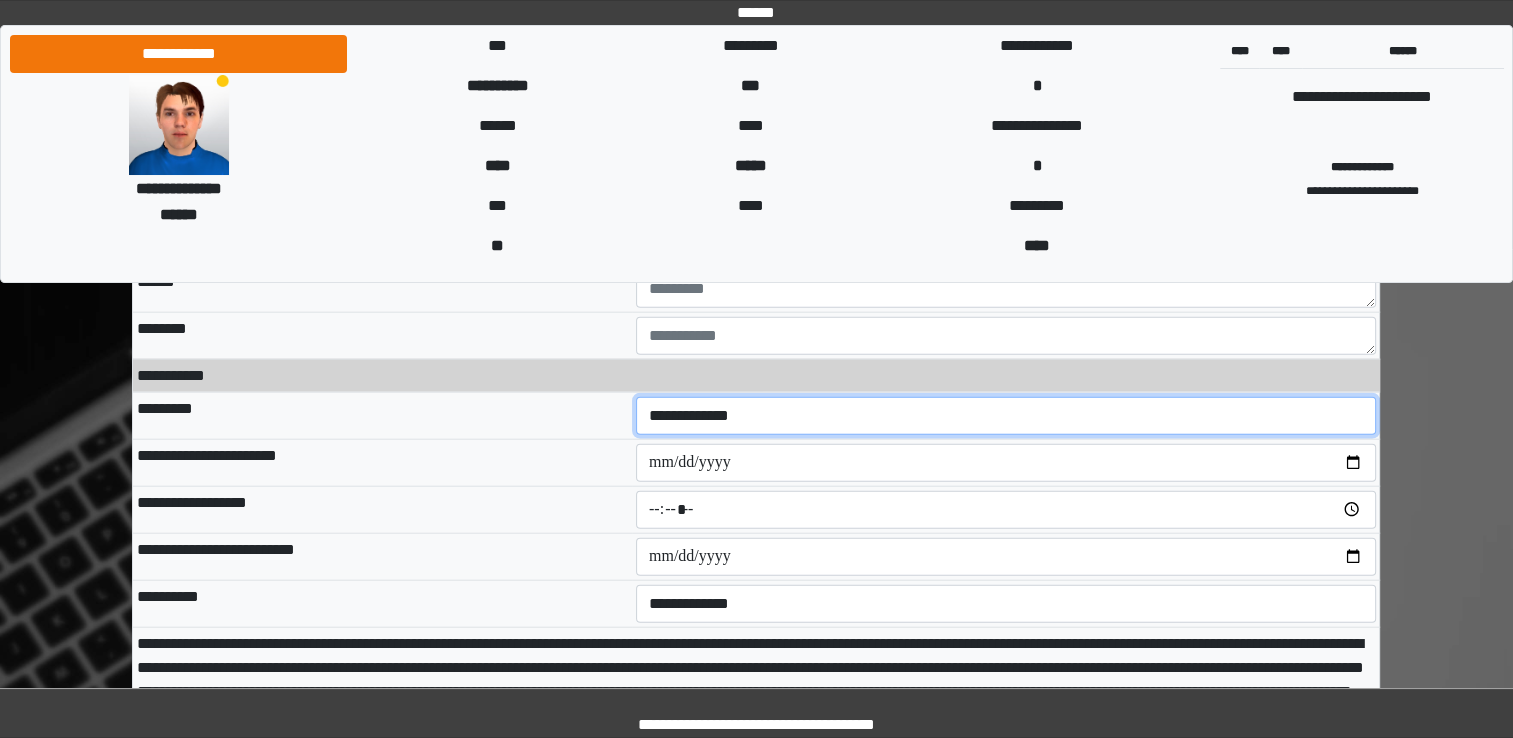 click on "**********" at bounding box center [1006, 416] 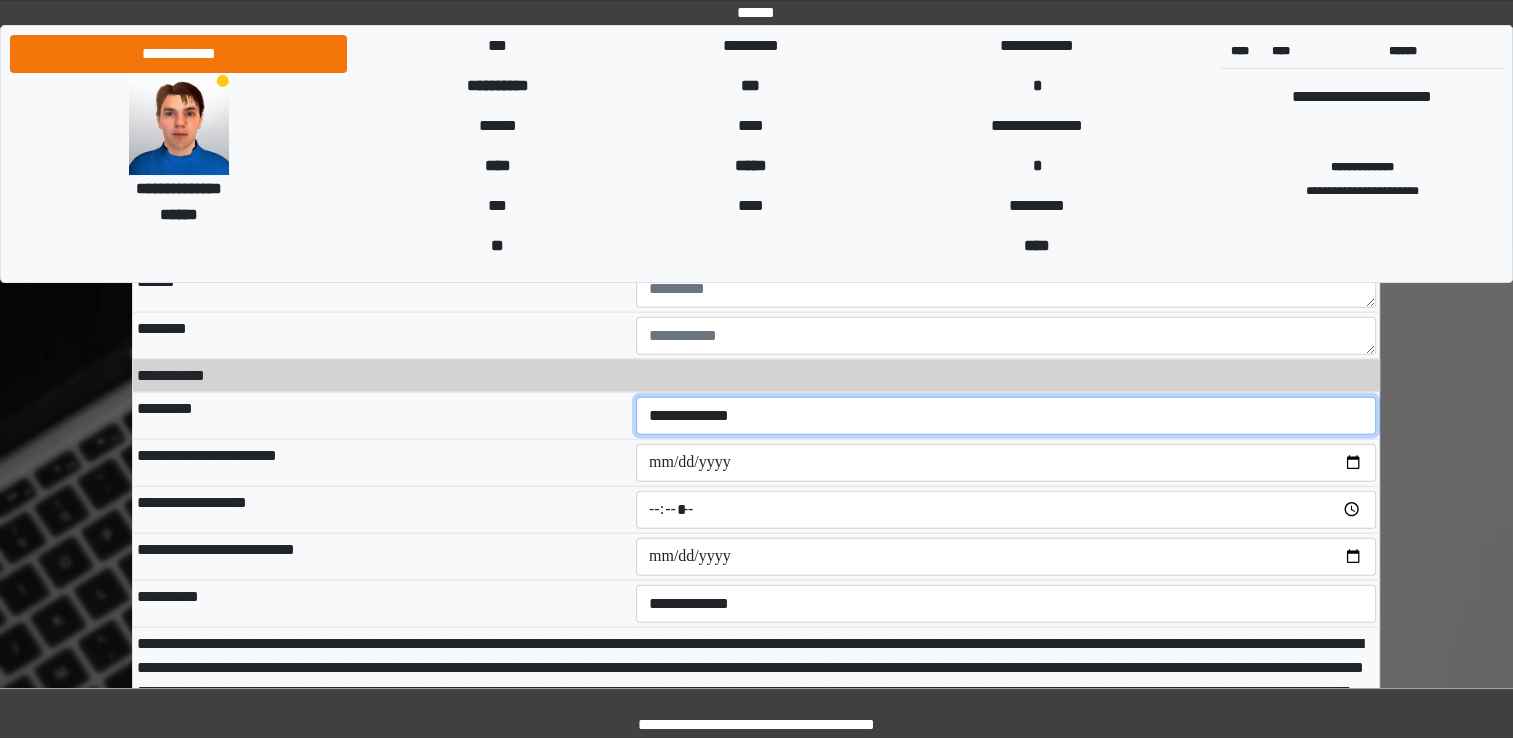 select on "**" 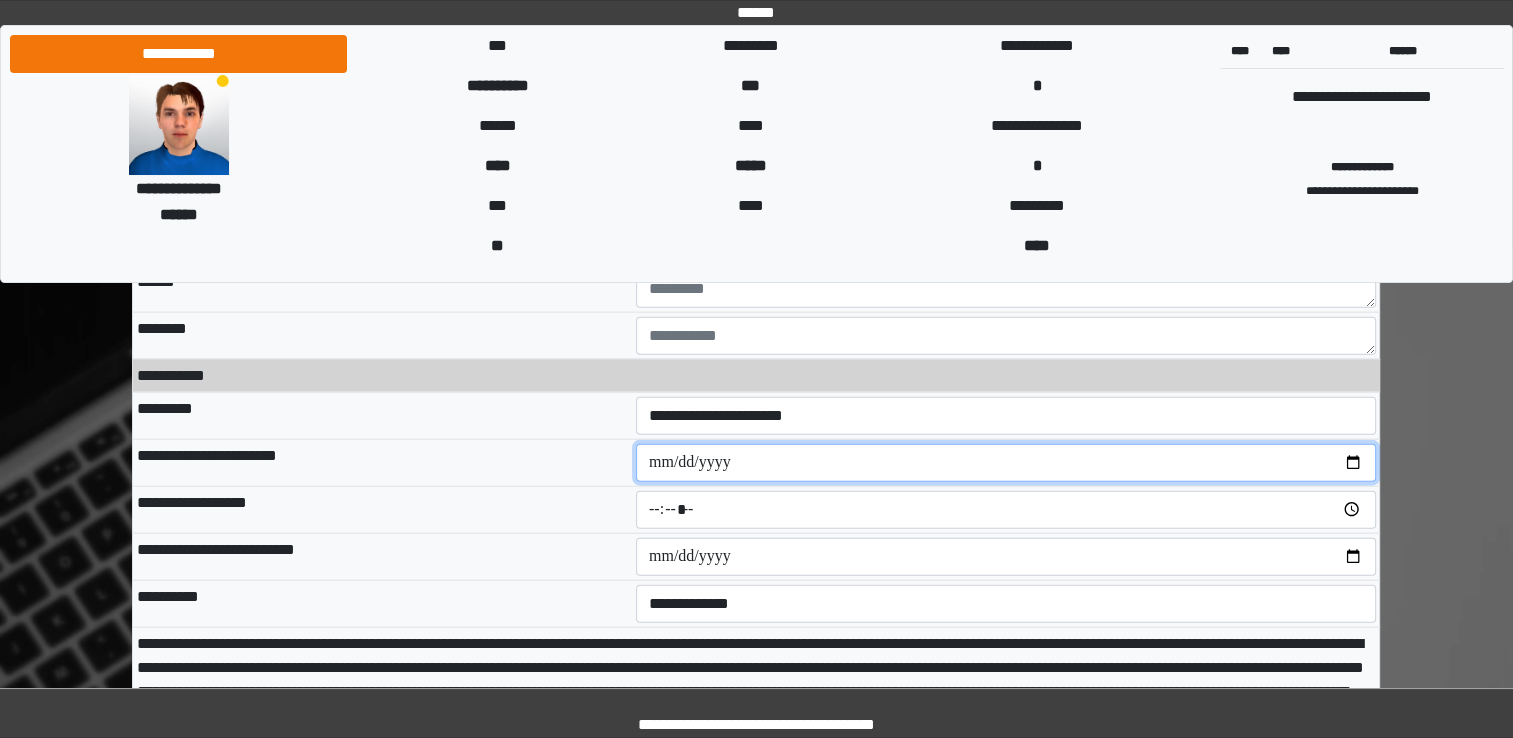 click at bounding box center (1006, 463) 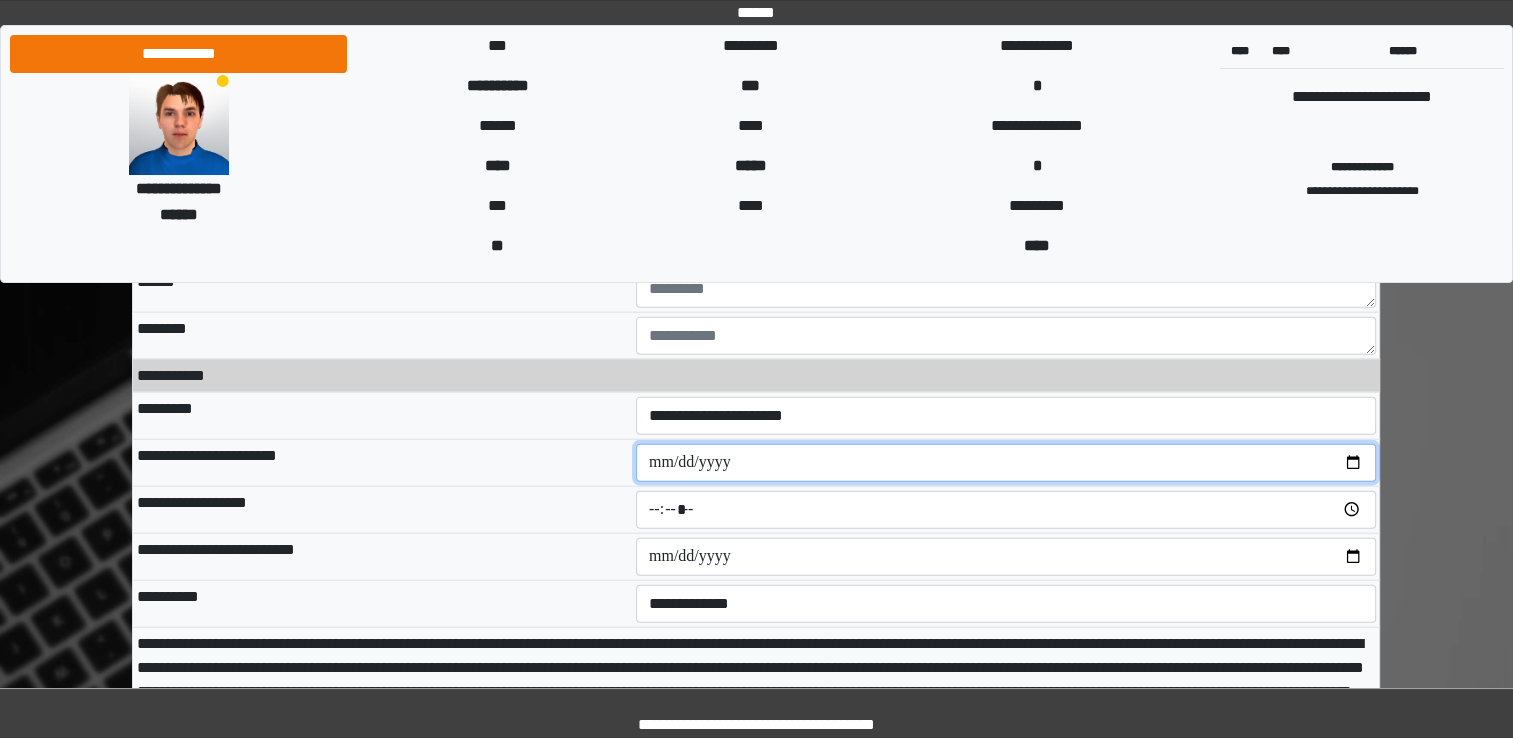 type on "**********" 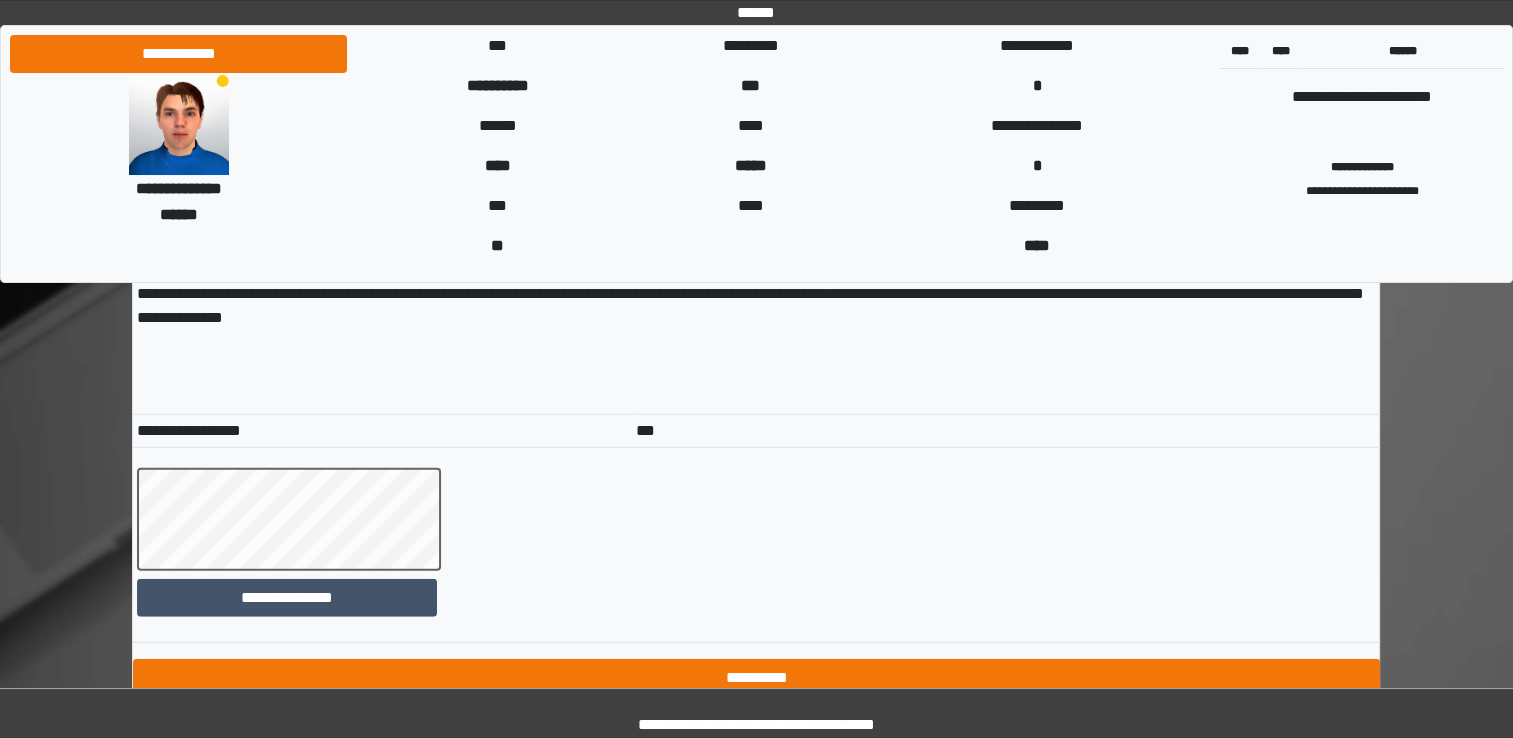 scroll, scrollTop: 12716, scrollLeft: 0, axis: vertical 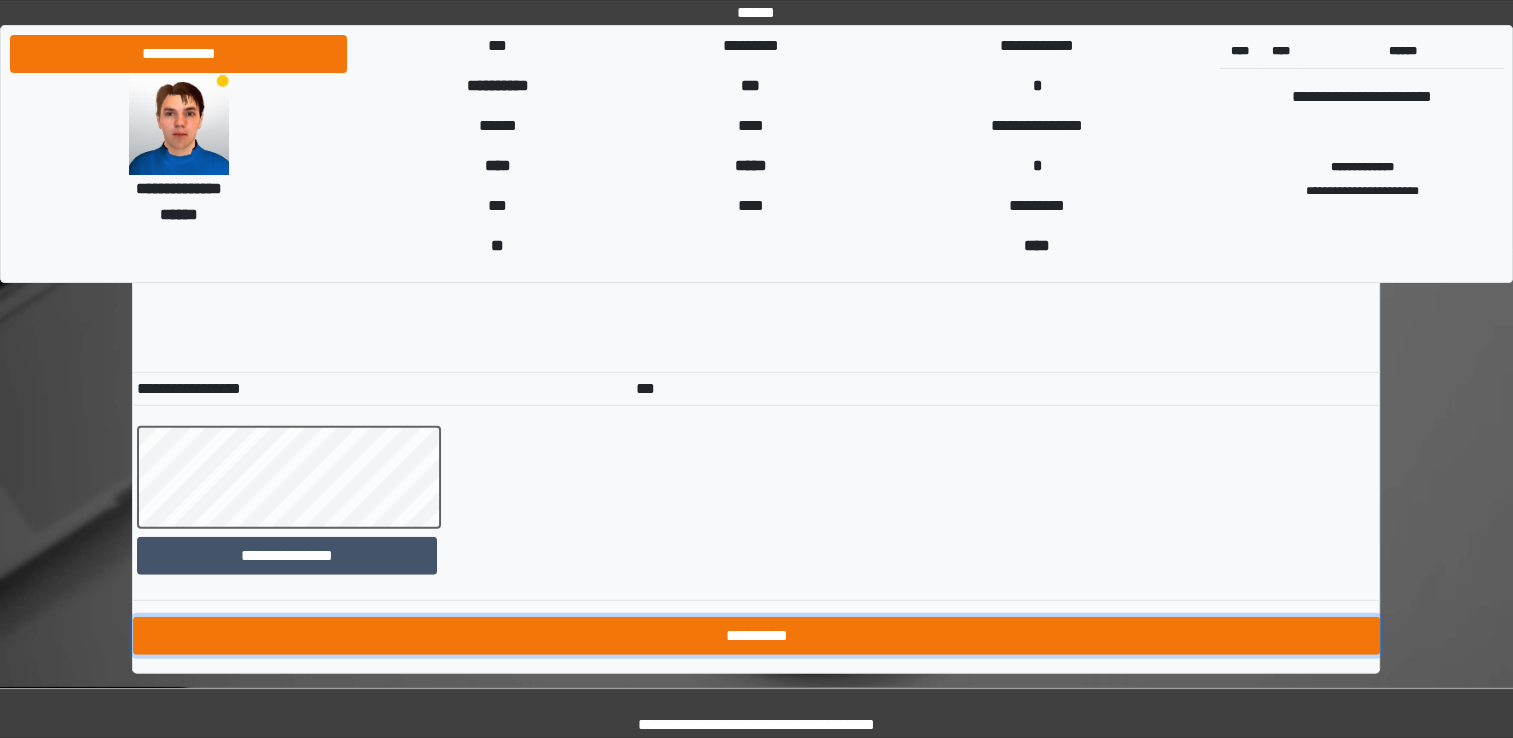 click on "**********" at bounding box center (756, 636) 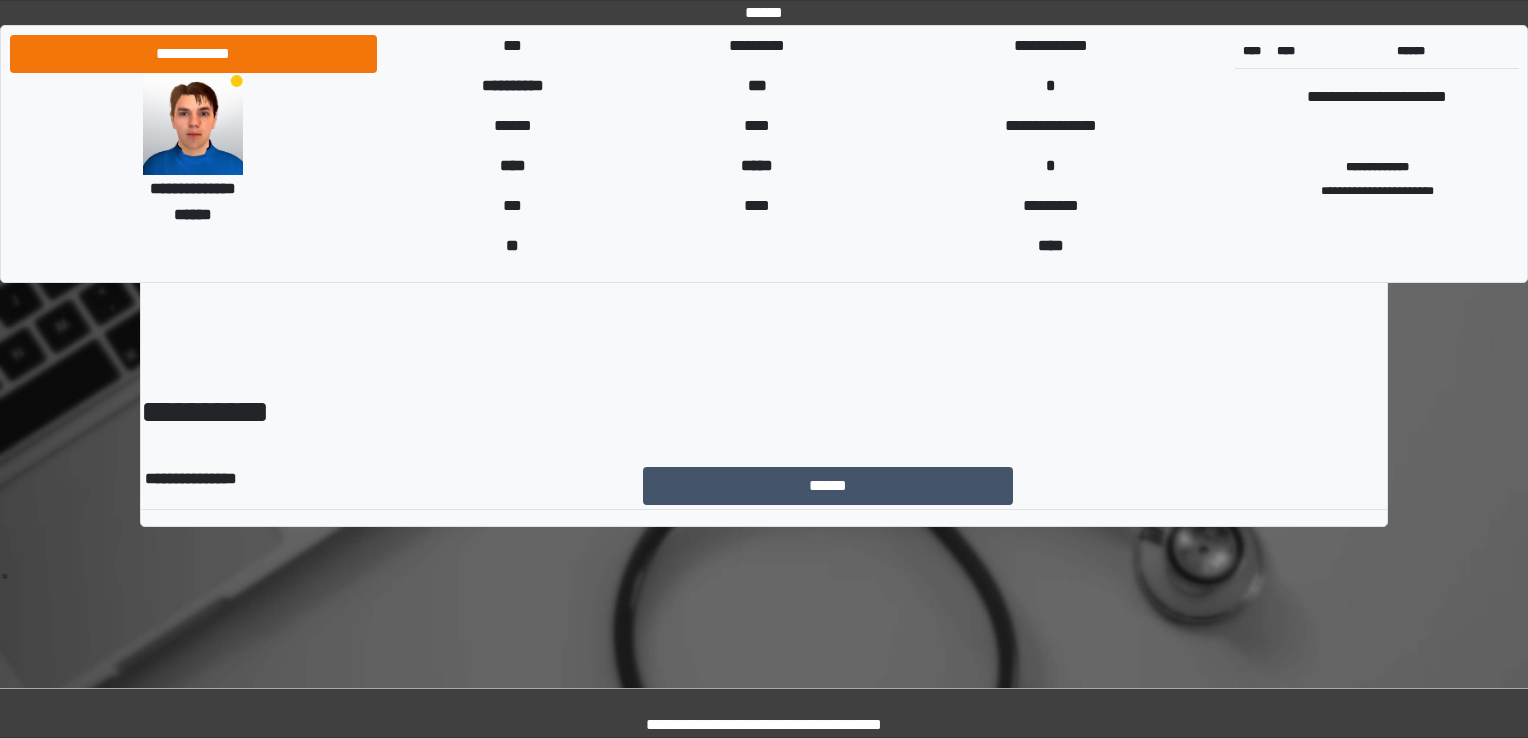 scroll, scrollTop: 0, scrollLeft: 0, axis: both 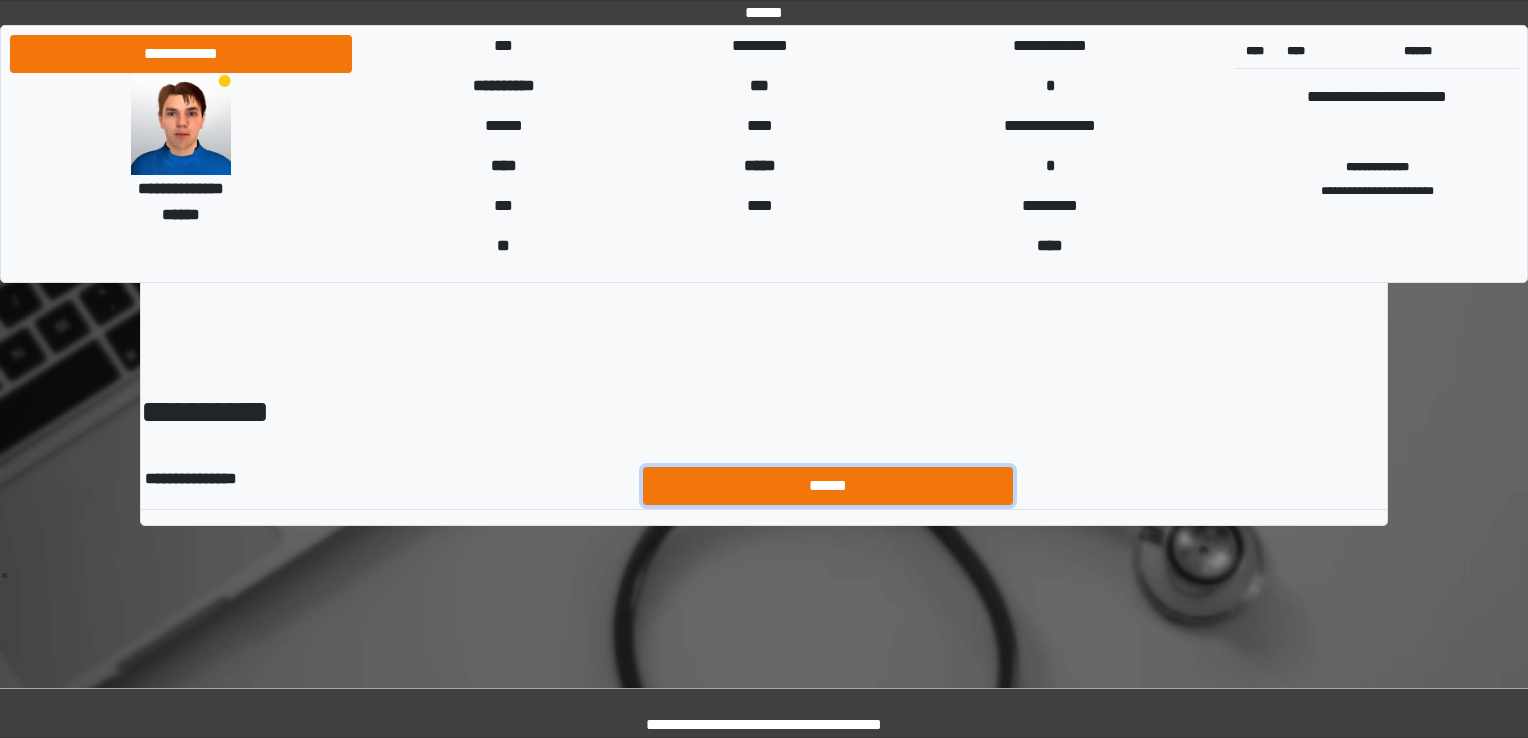 click on "******" at bounding box center [828, 486] 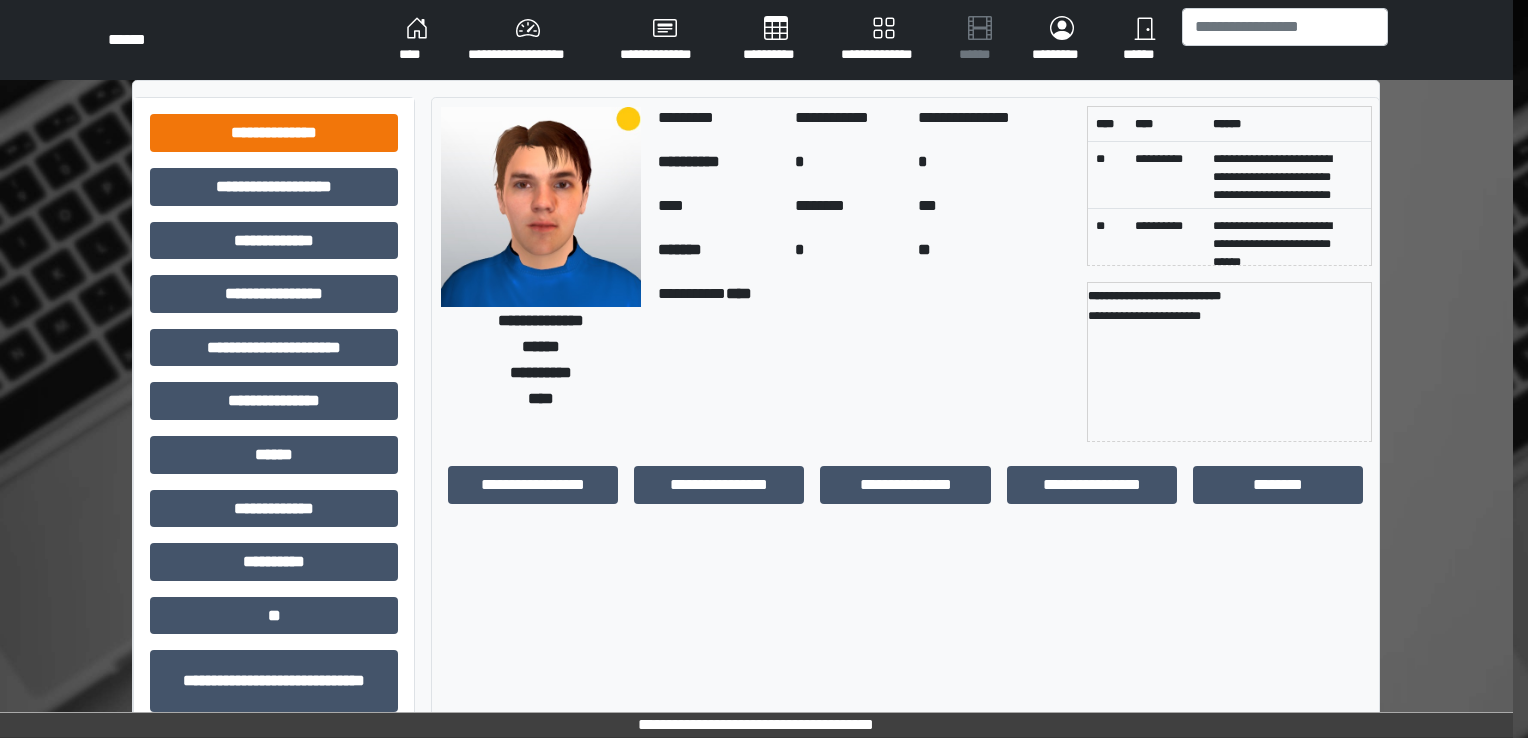 scroll, scrollTop: 0, scrollLeft: 0, axis: both 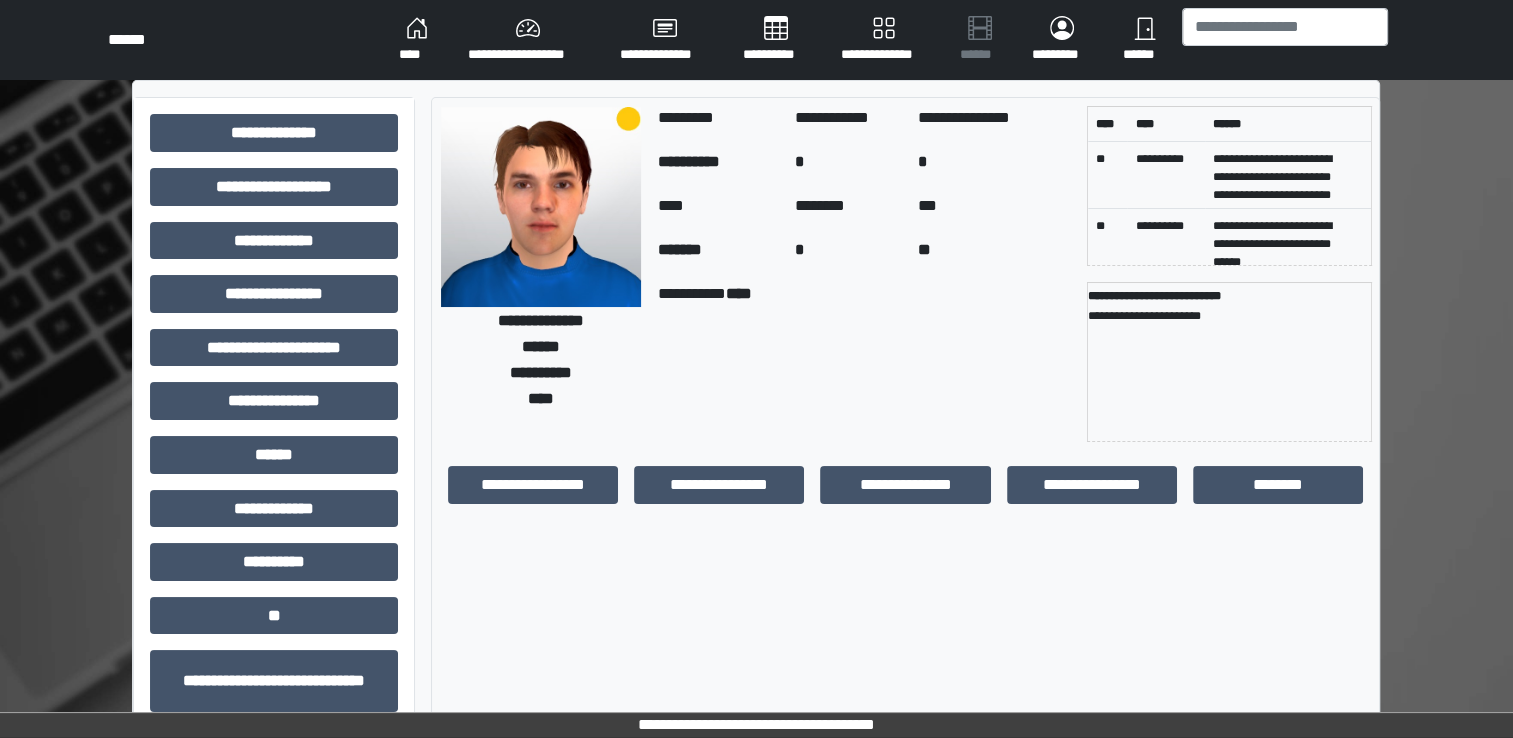 click on "****" at bounding box center [417, 40] 